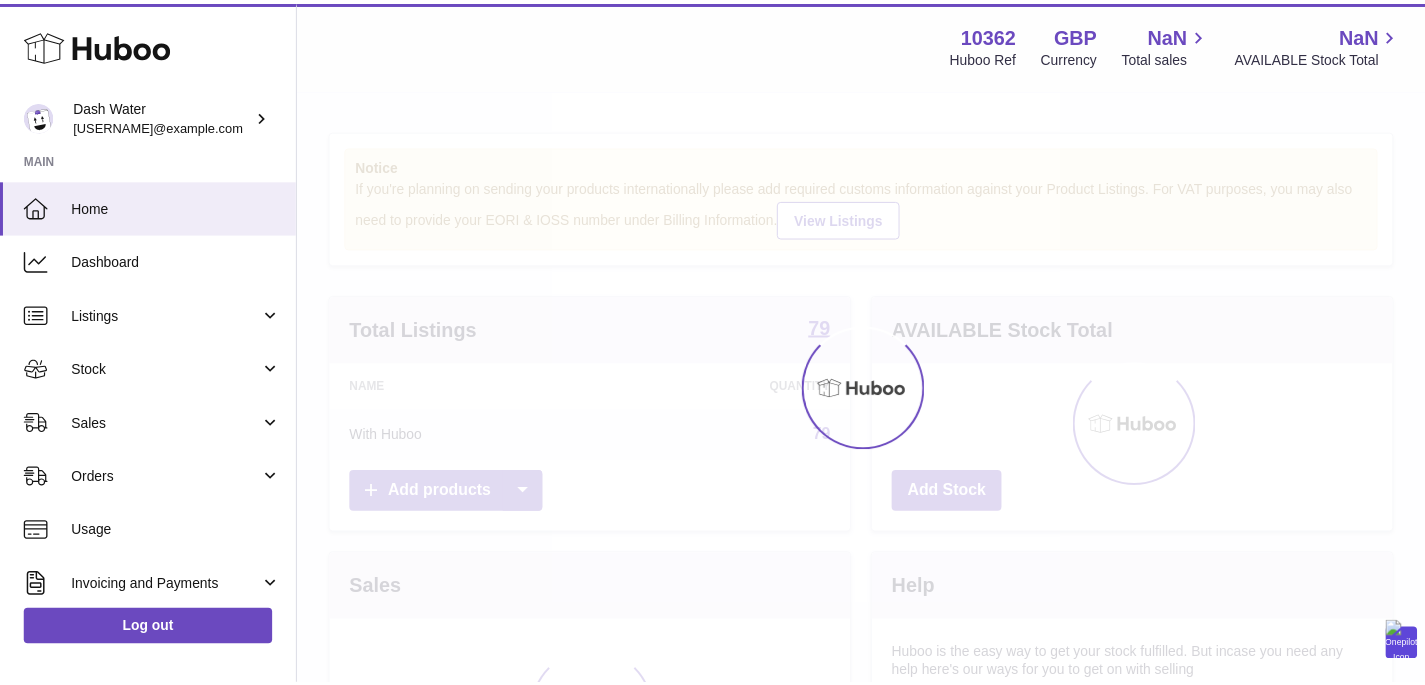 scroll, scrollTop: 0, scrollLeft: 0, axis: both 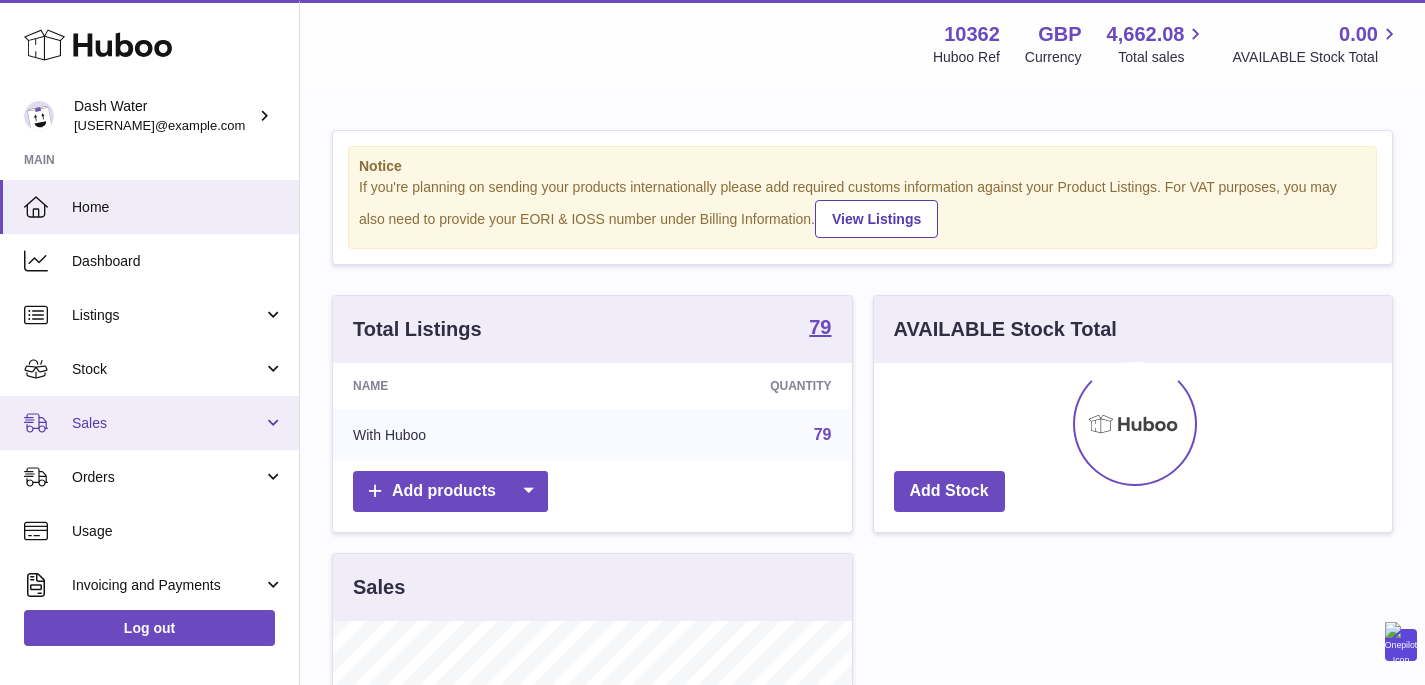 click on "Sales" at bounding box center [149, 423] 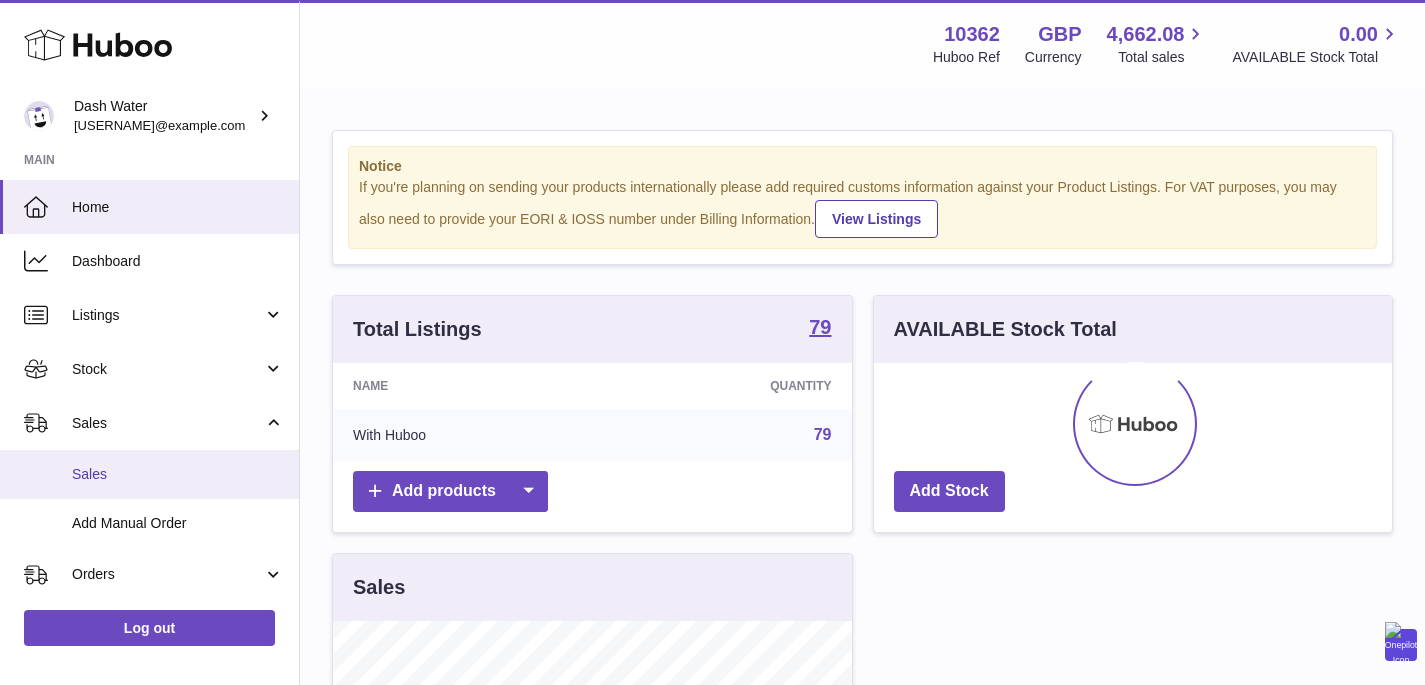 click on "Sales" at bounding box center [178, 474] 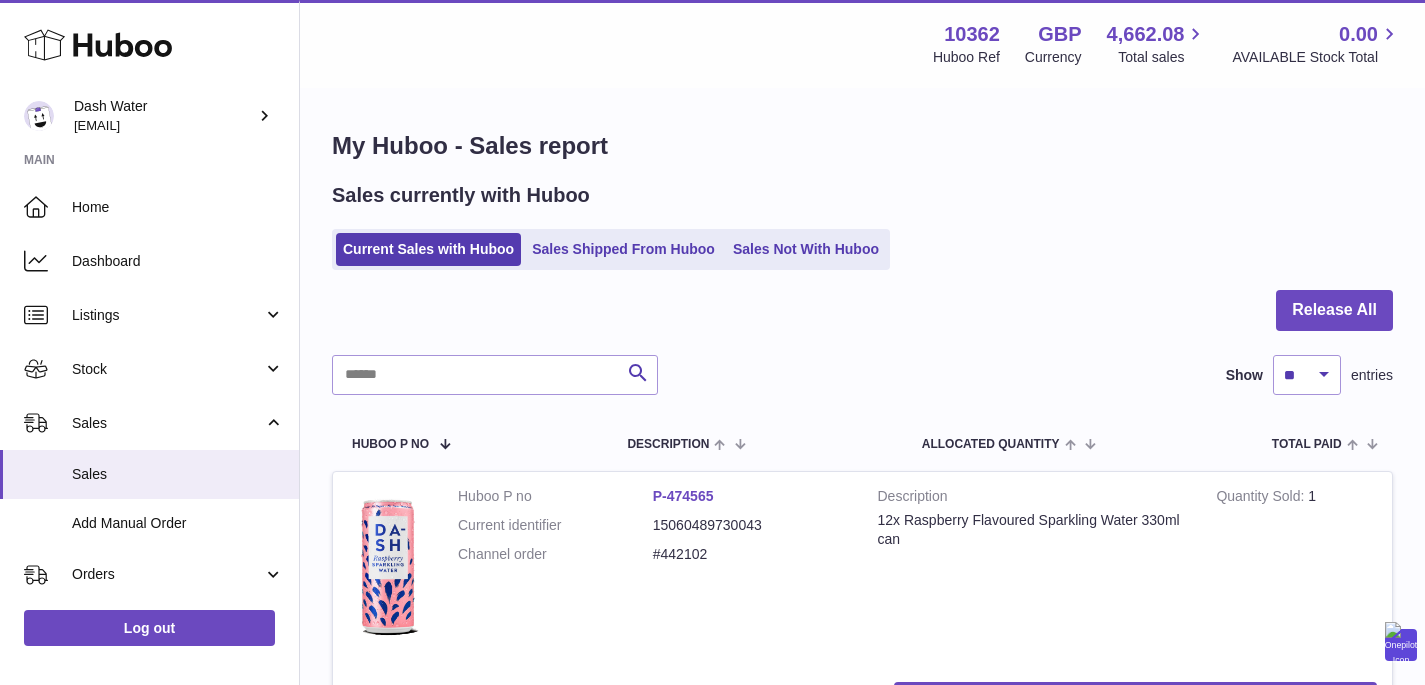 scroll, scrollTop: 0, scrollLeft: 0, axis: both 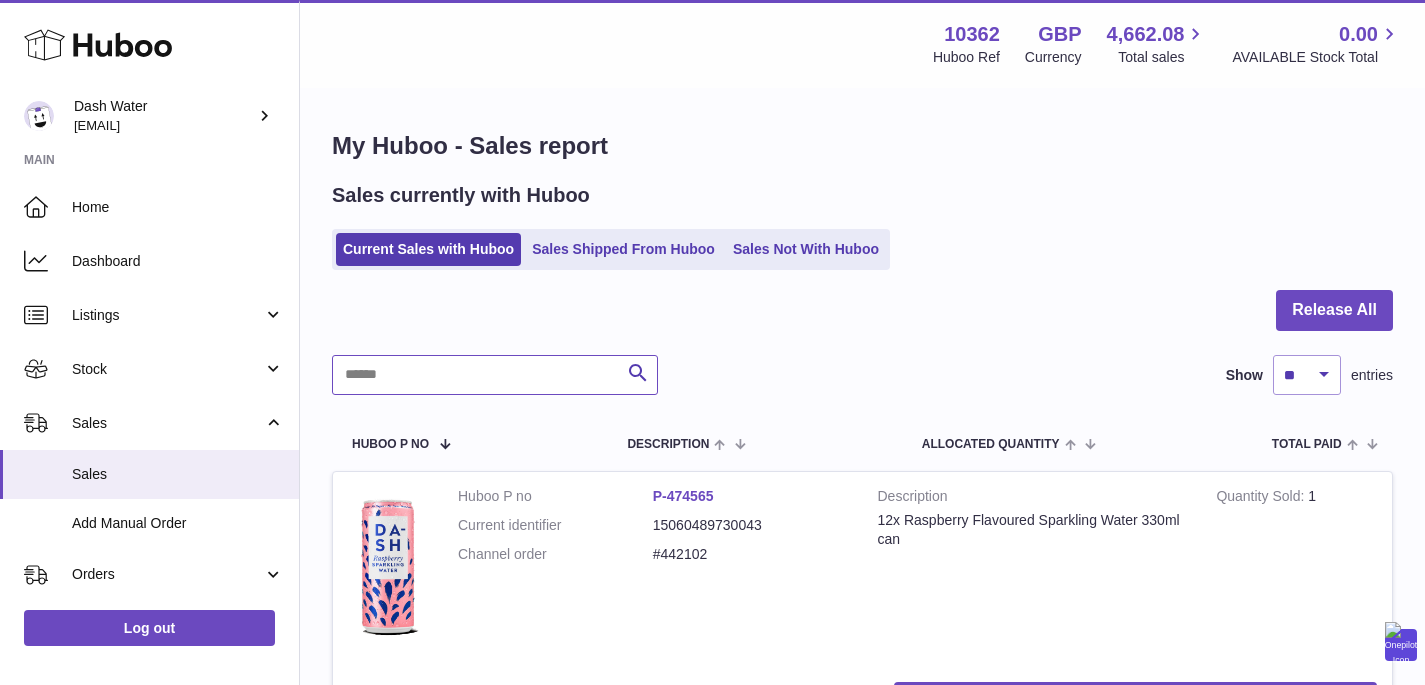 click at bounding box center (495, 375) 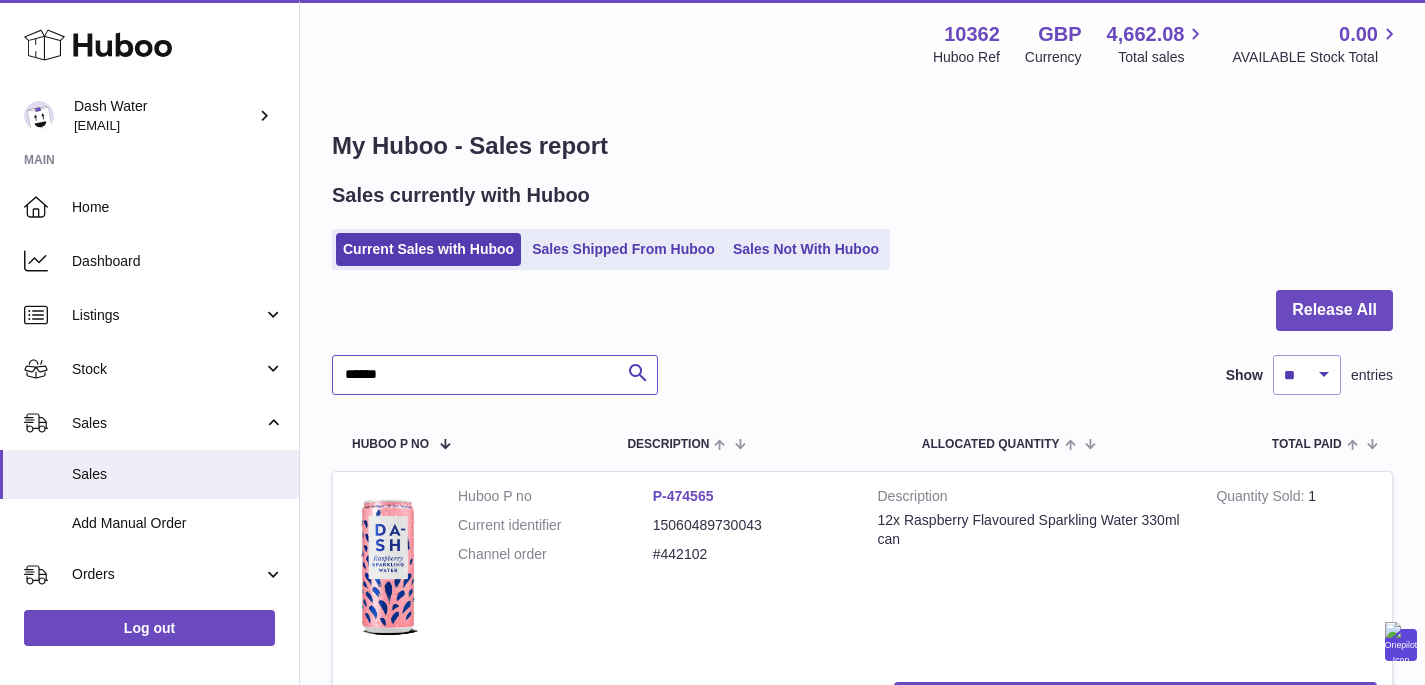 type on "******" 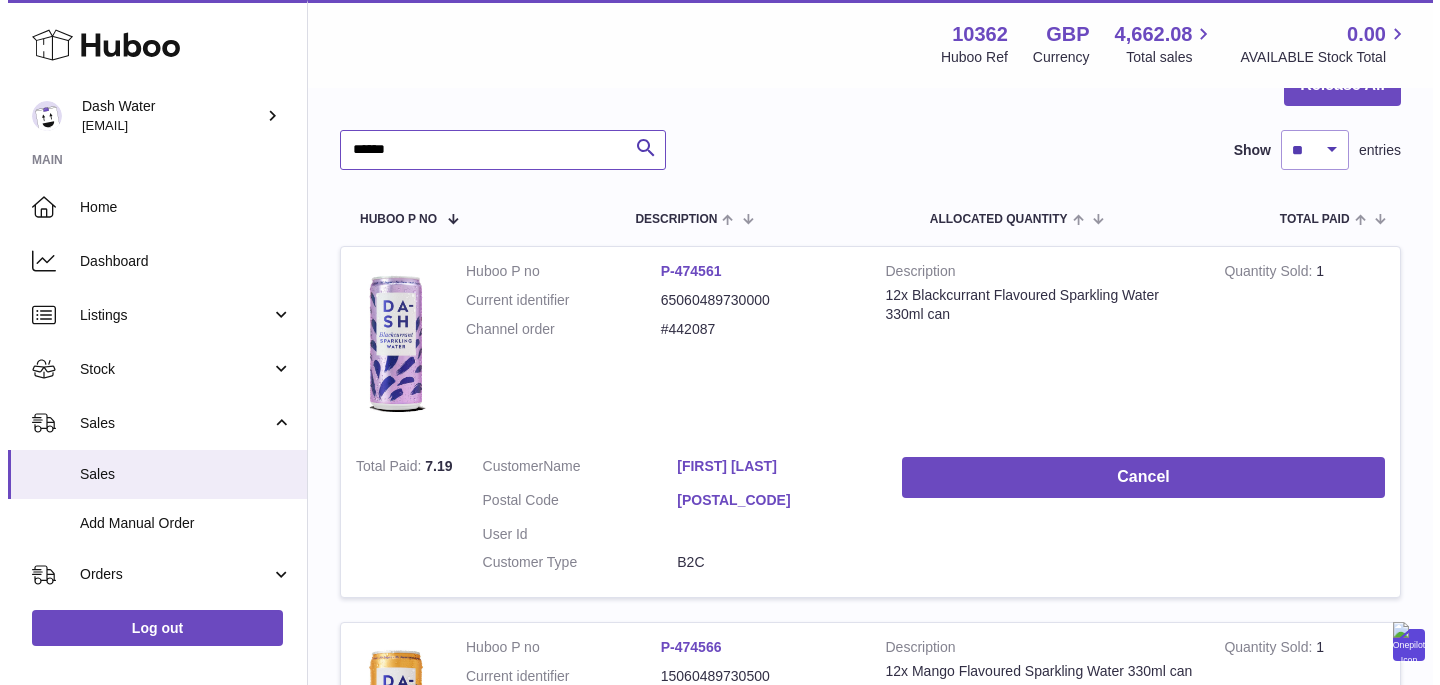 scroll, scrollTop: 226, scrollLeft: 0, axis: vertical 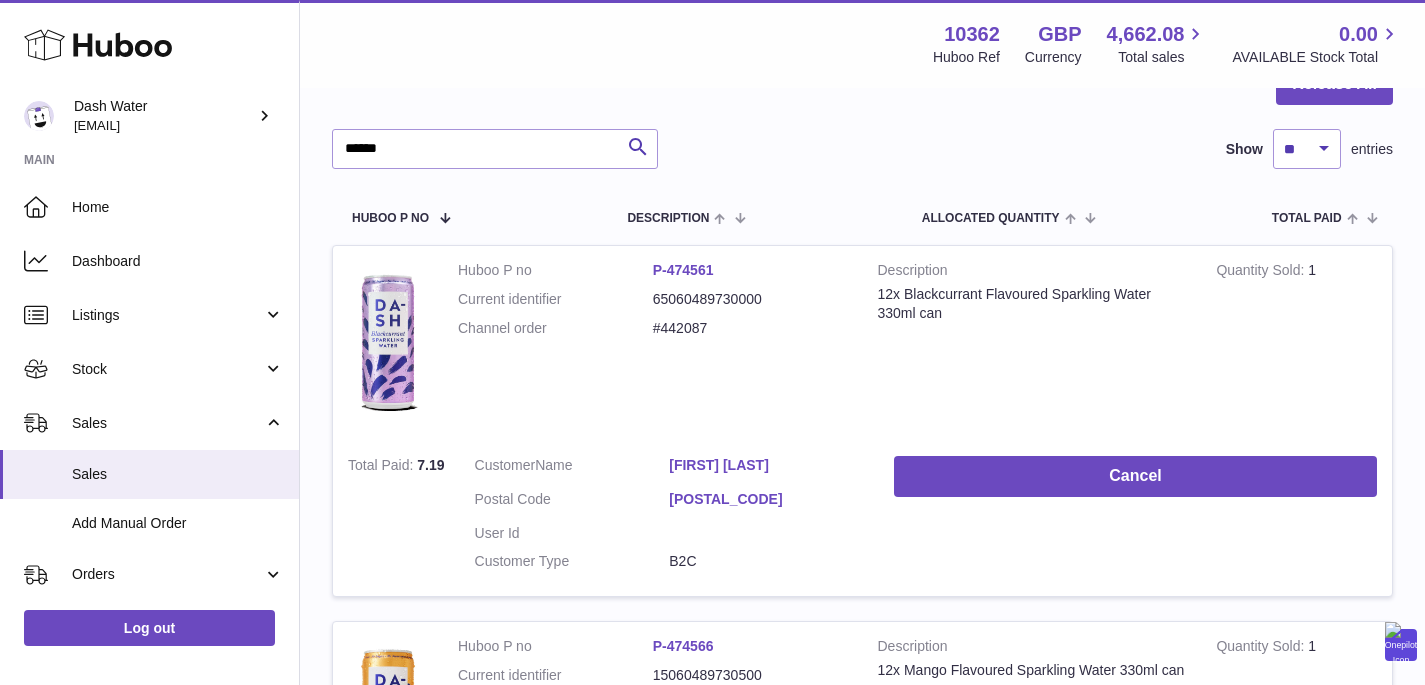 click on "Customer  Name   [FIRST] [LAST]   Postal Code   [POSTAL_CODE]   User Id     Customer Type   B2C" at bounding box center (670, 519) 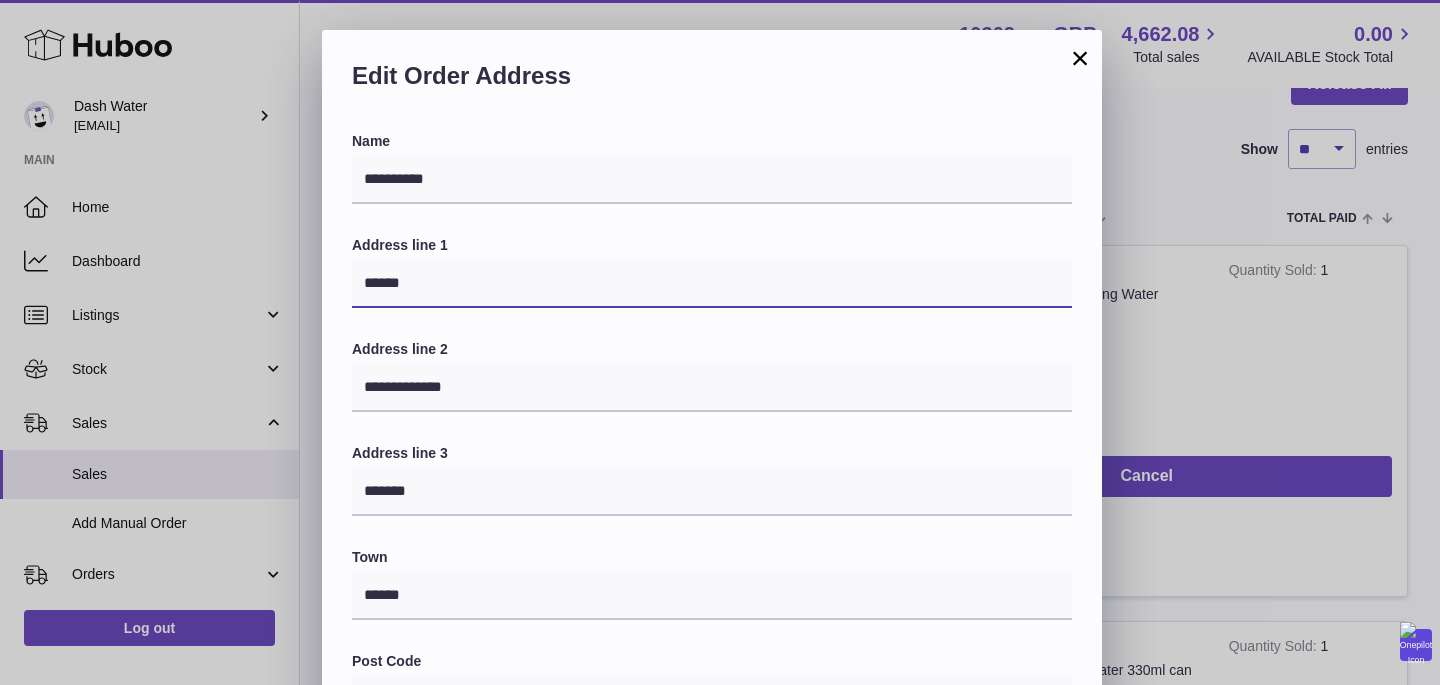 click on "******" at bounding box center (712, 284) 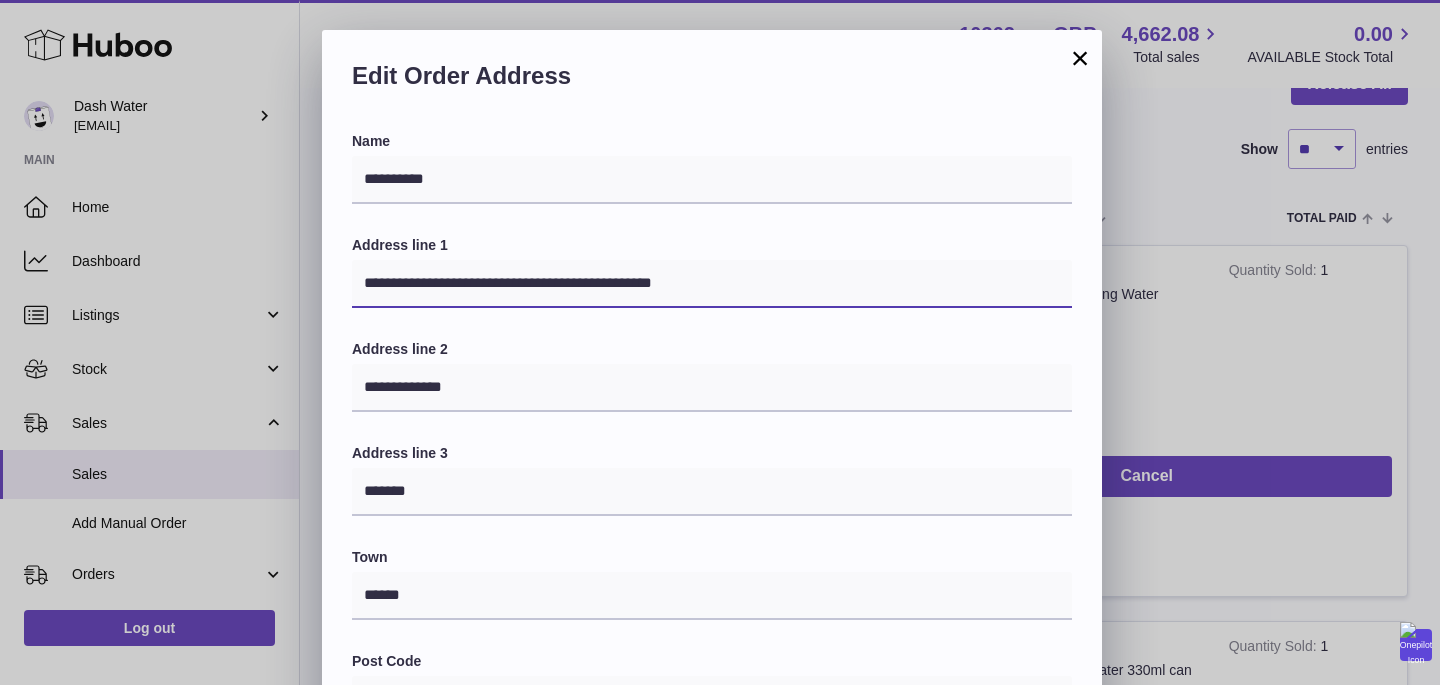 drag, startPoint x: 660, startPoint y: 277, endPoint x: 757, endPoint y: 278, distance: 97.00516 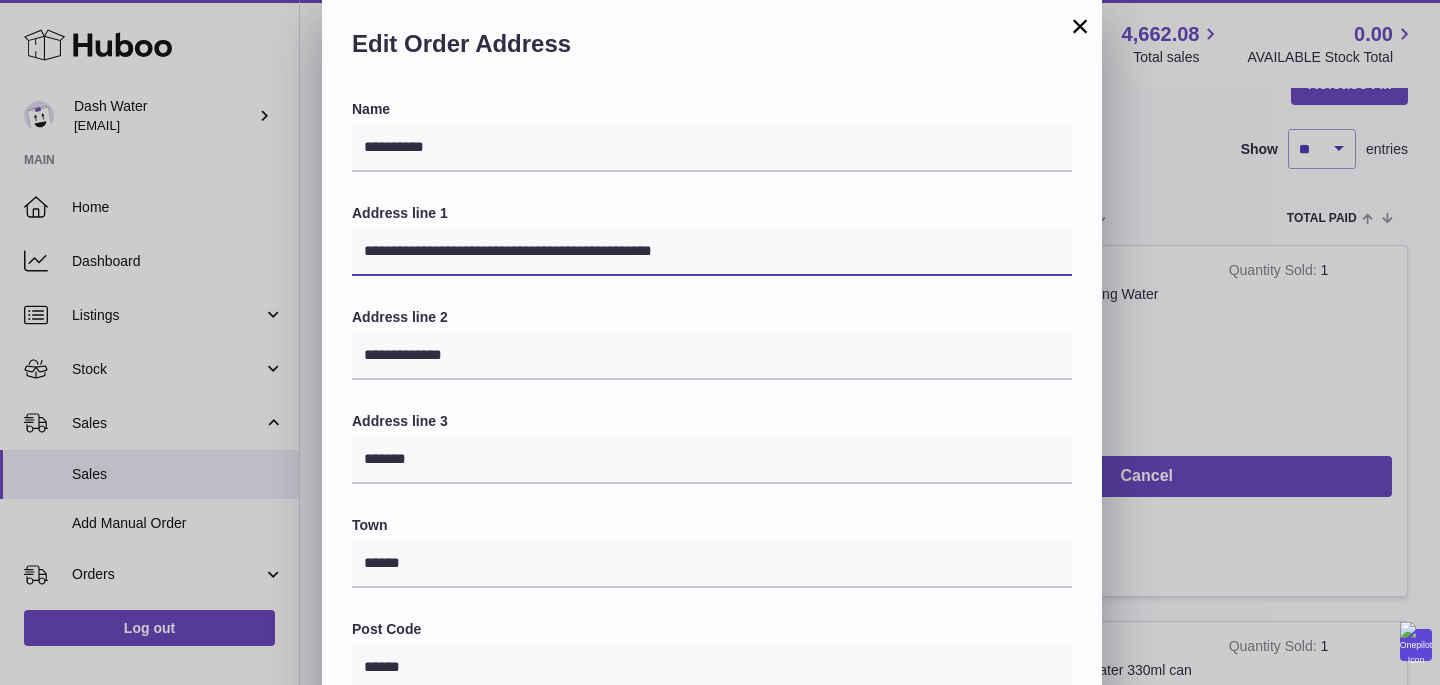 scroll, scrollTop: 59, scrollLeft: 0, axis: vertical 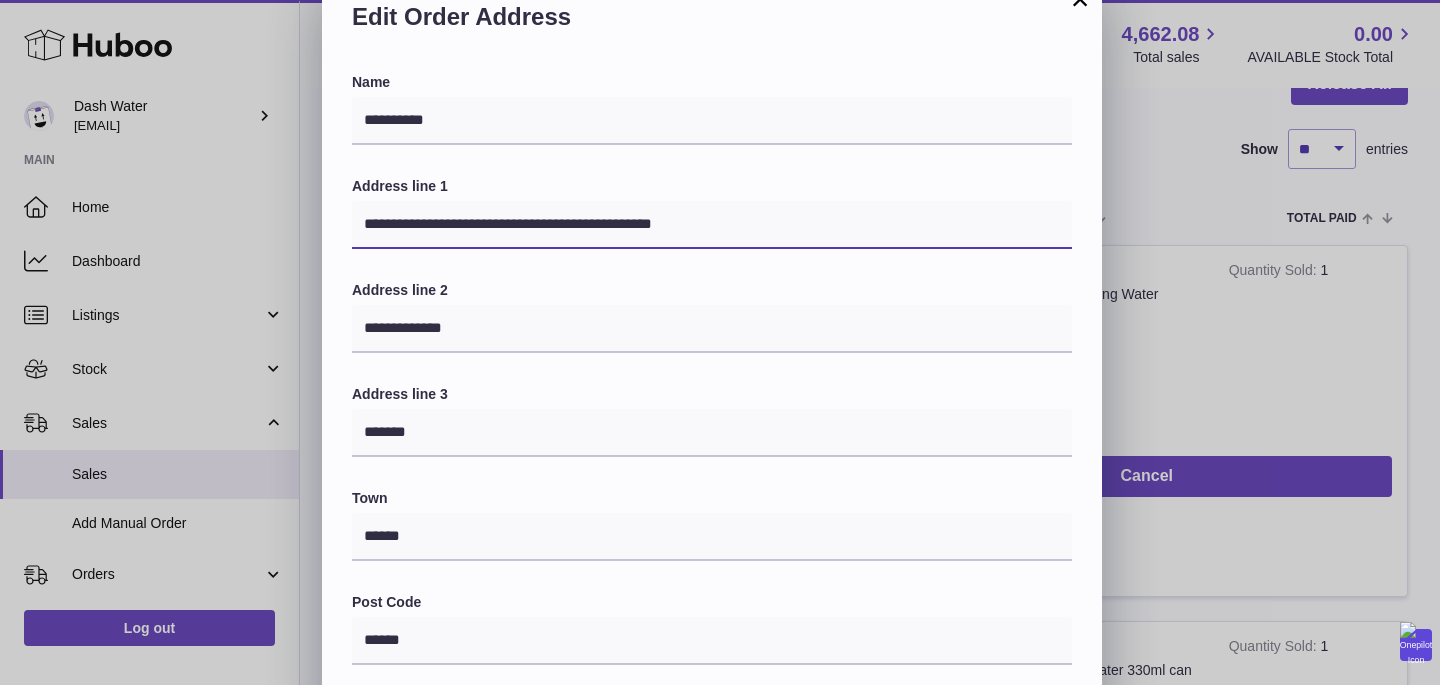 type on "**********" 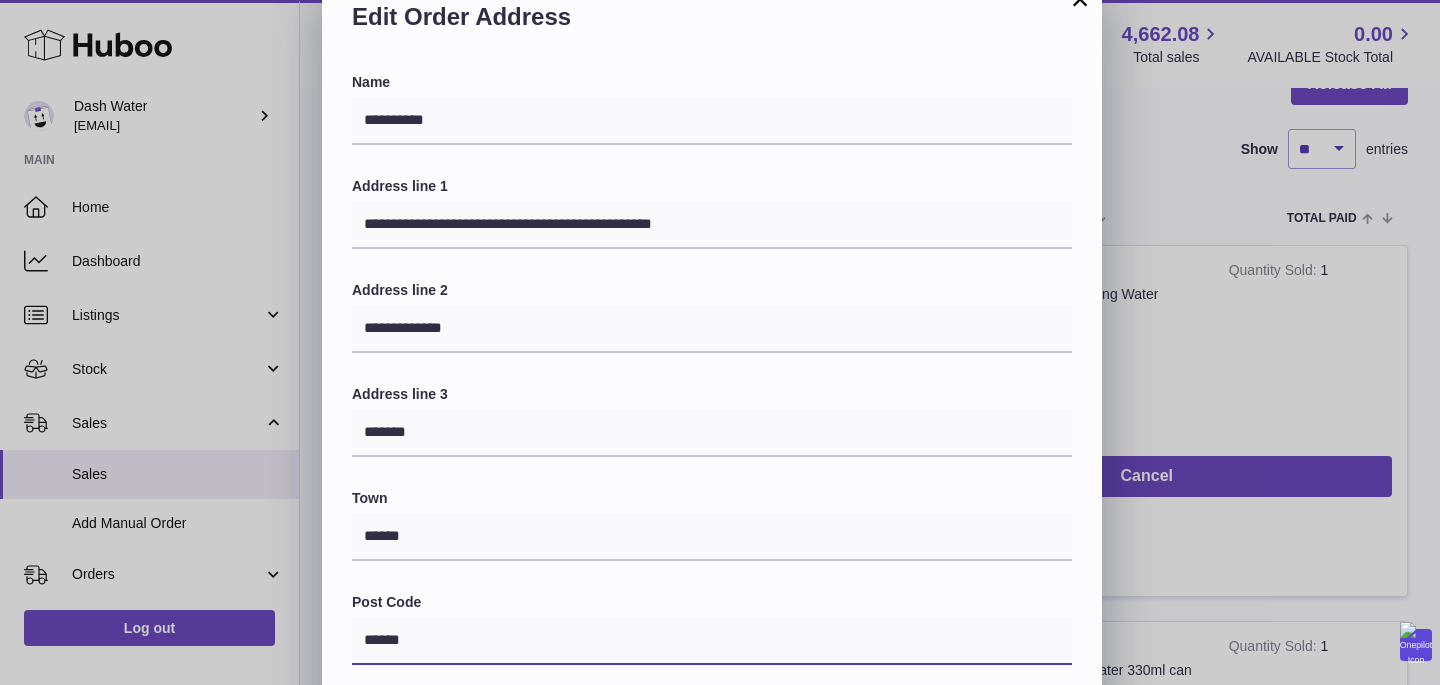 click on "******" at bounding box center [712, 641] 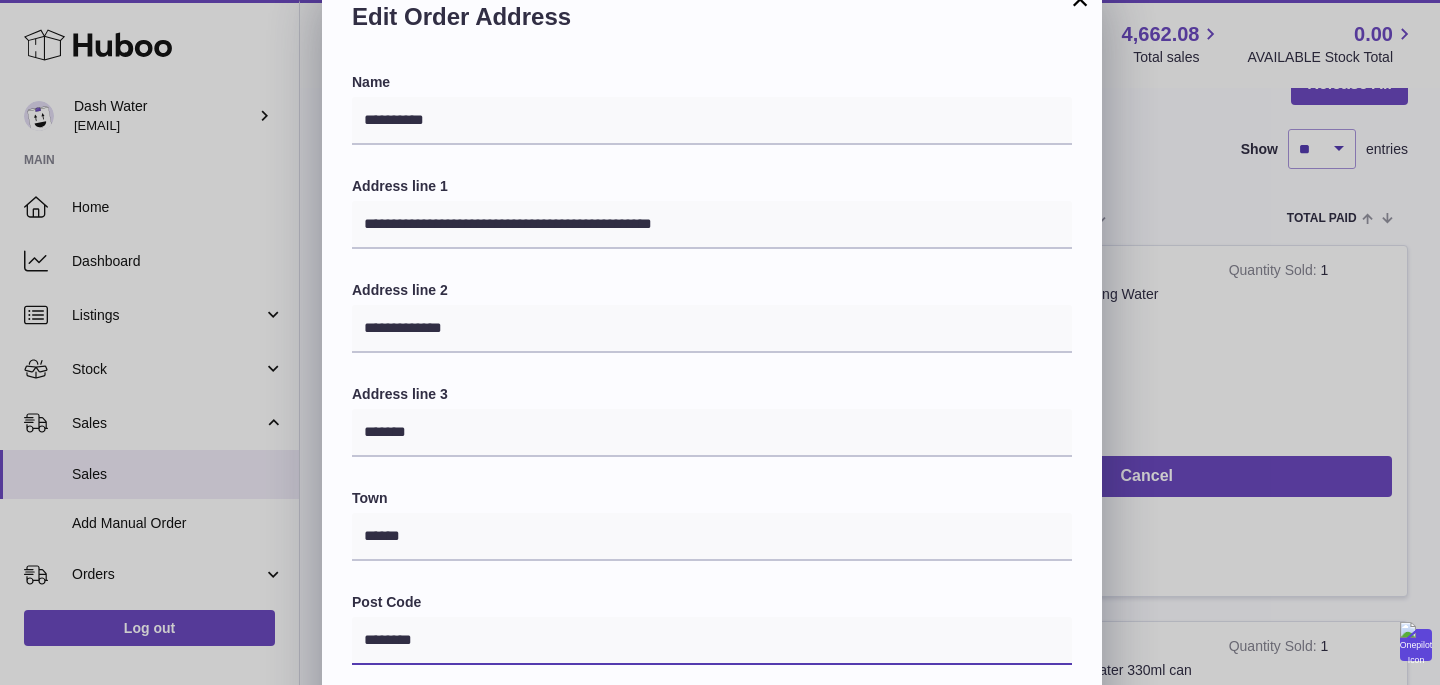 type on "********" 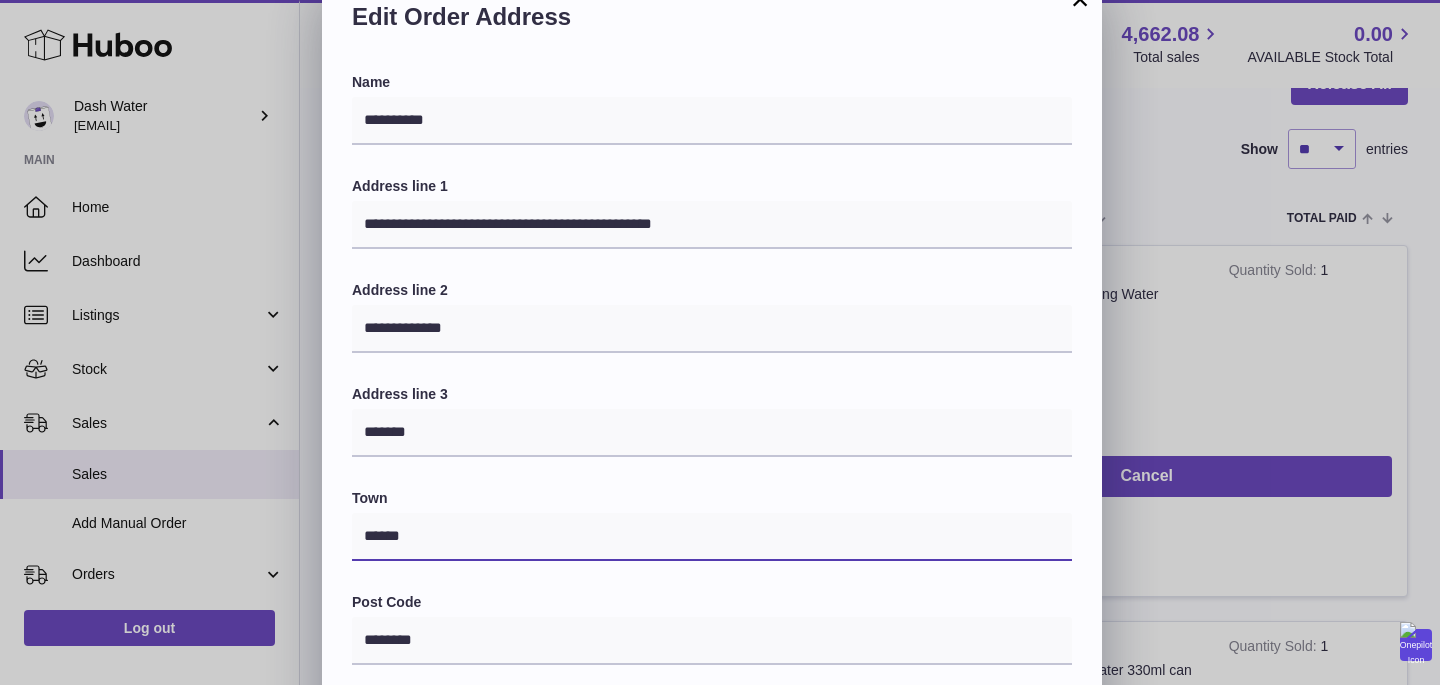 click on "******" at bounding box center [712, 537] 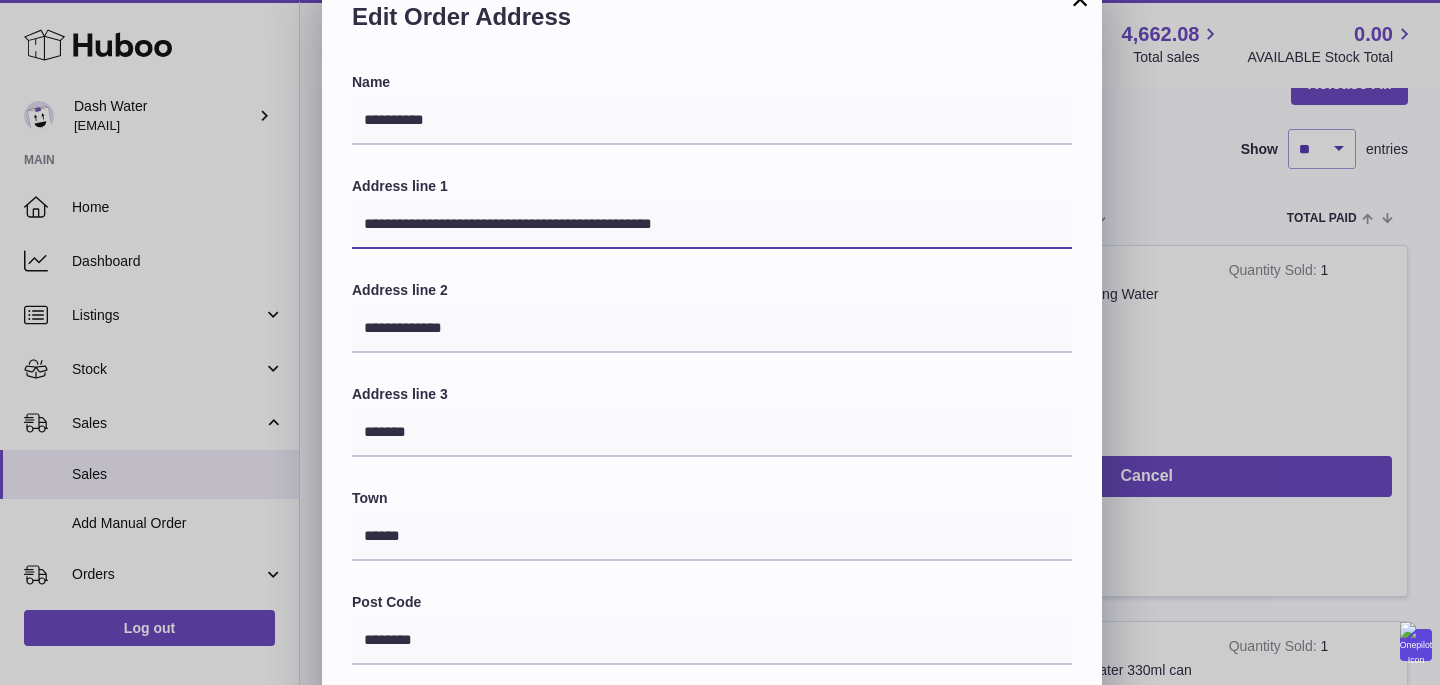 click on "**********" at bounding box center [712, 225] 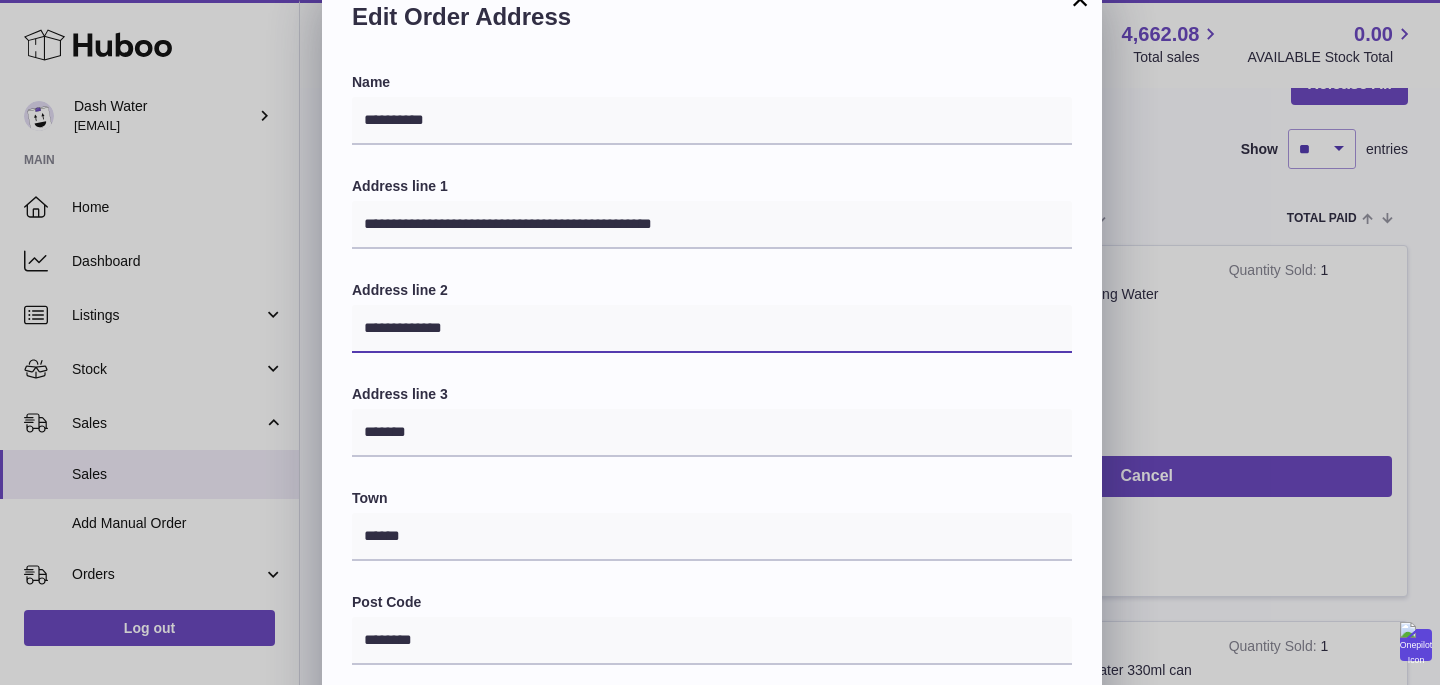 click on "**********" at bounding box center [712, 329] 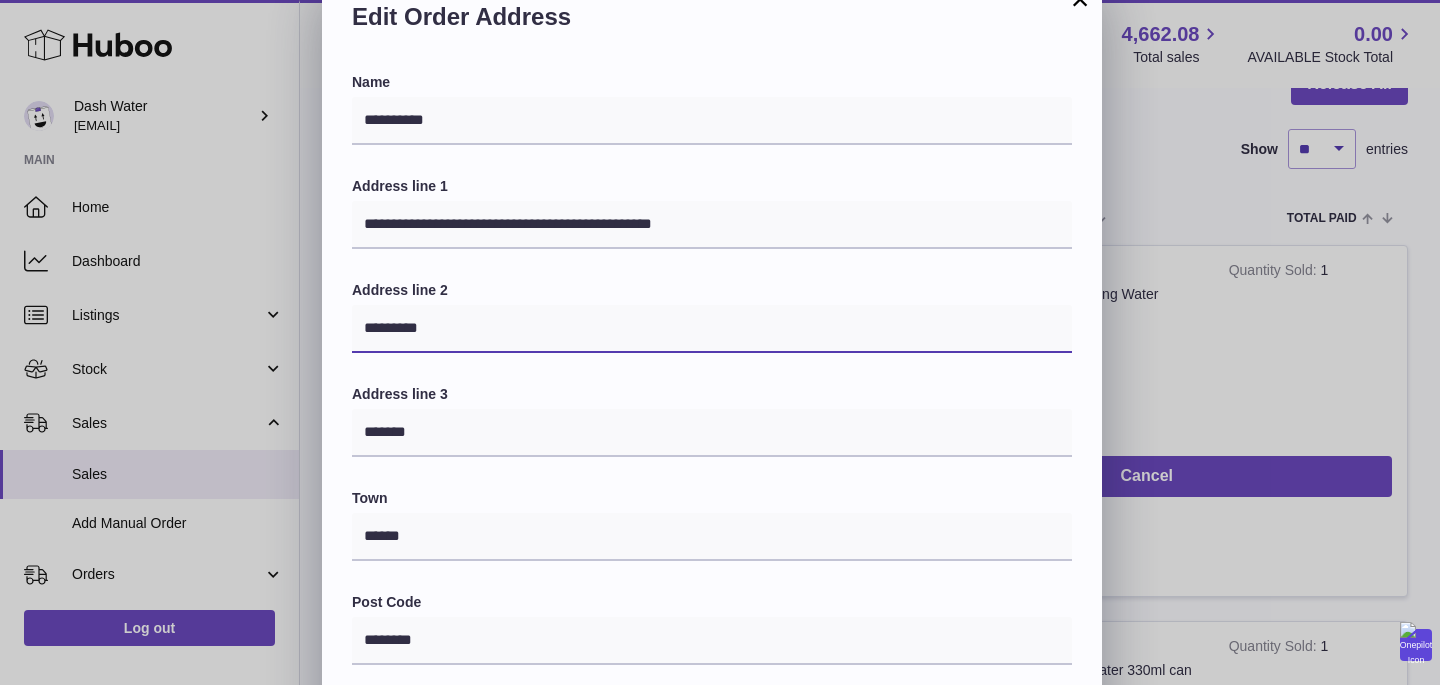 type on "*********" 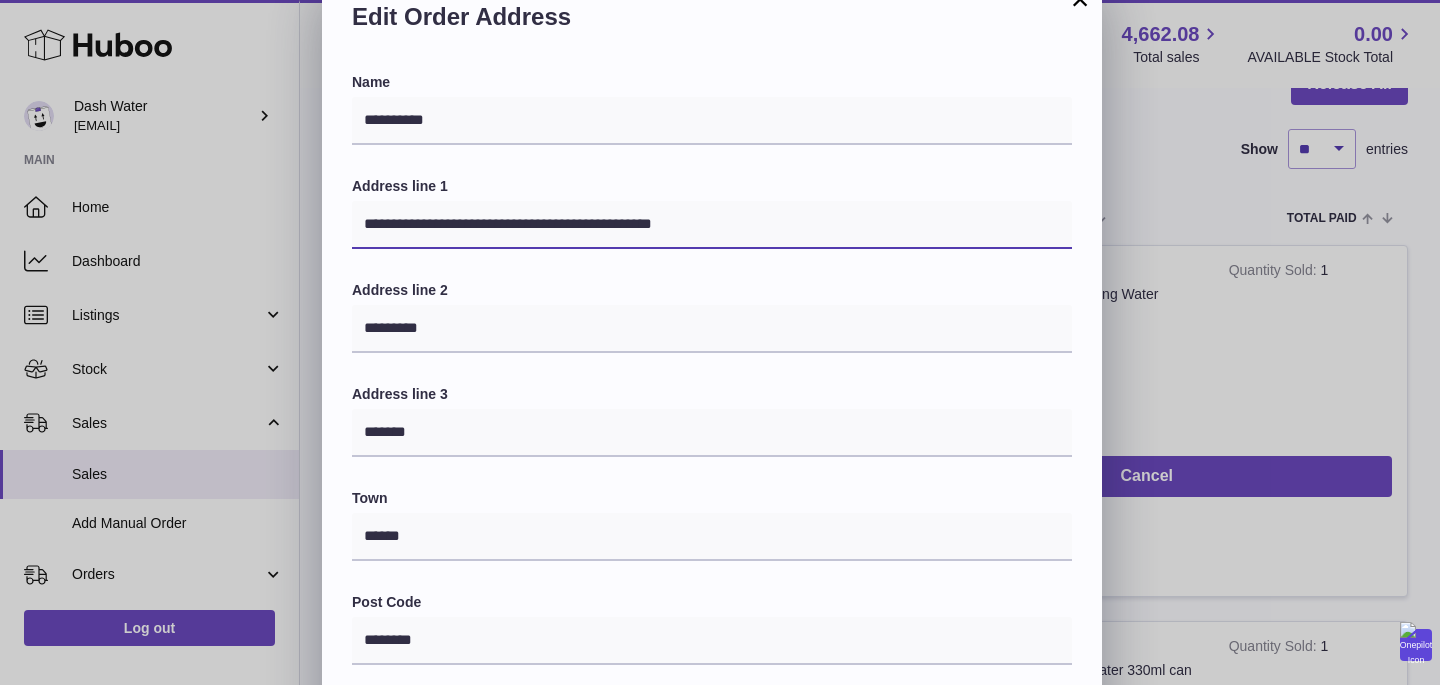 drag, startPoint x: 420, startPoint y: 231, endPoint x: 514, endPoint y: 231, distance: 94 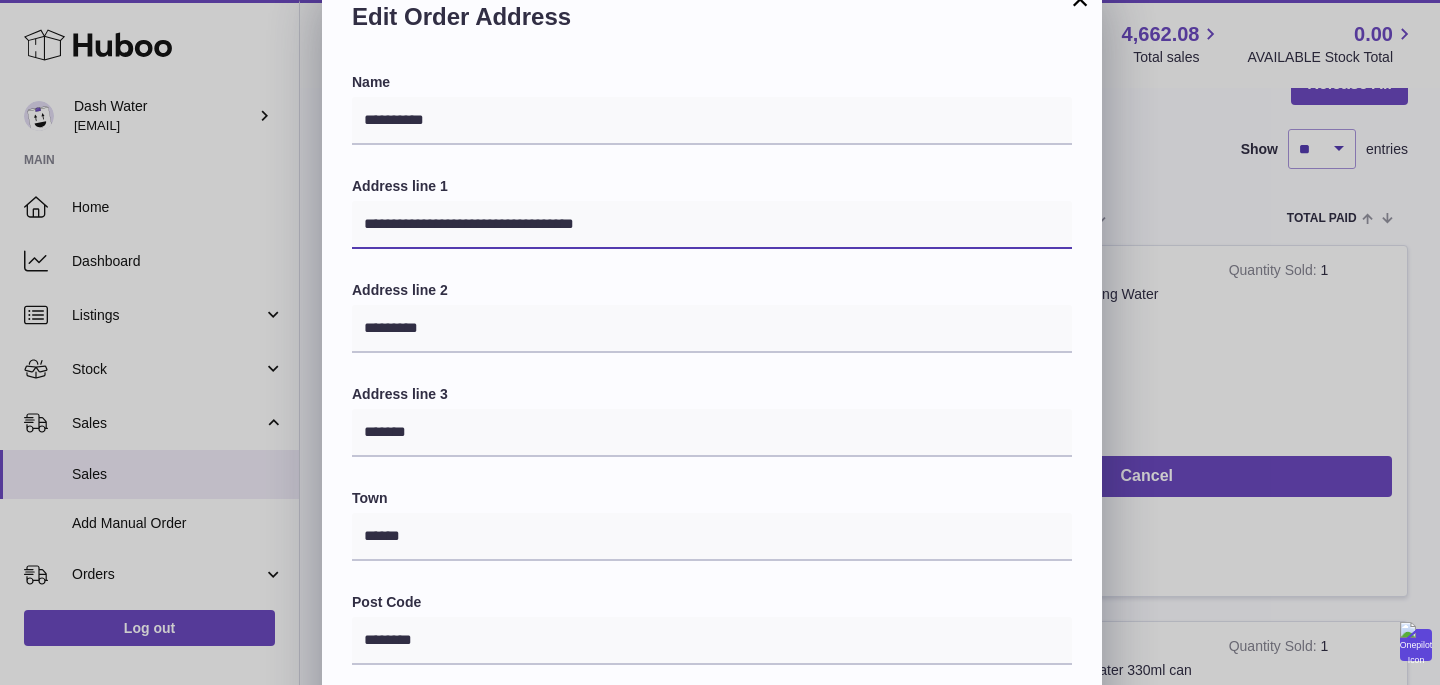 click on "**********" at bounding box center (712, 225) 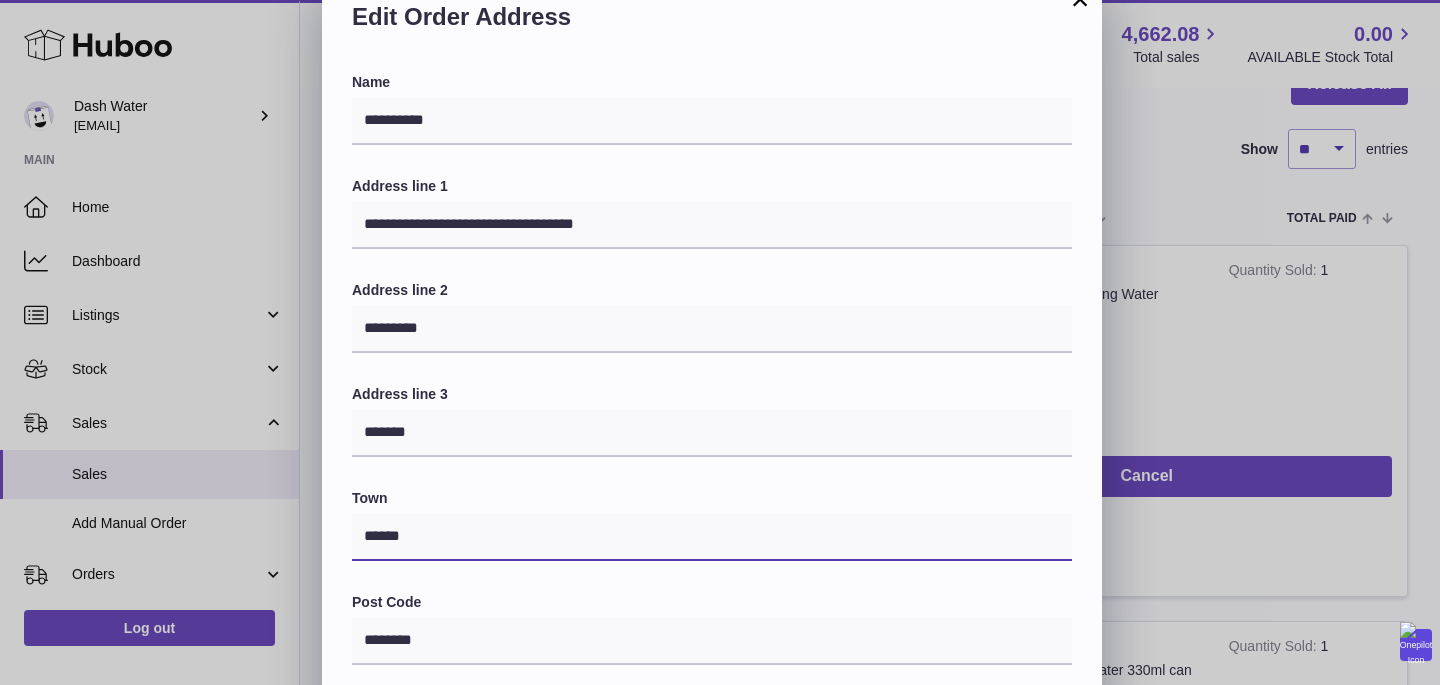 click on "******" at bounding box center [712, 537] 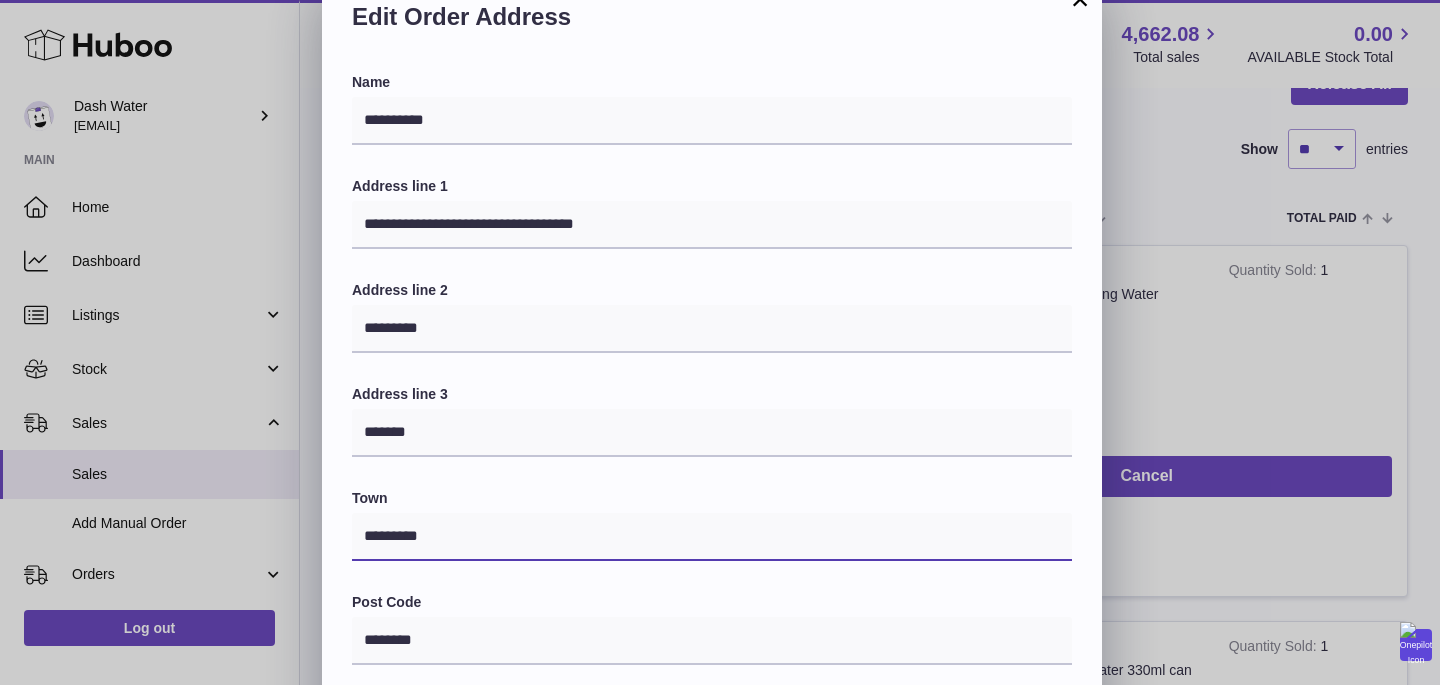 type on "*********" 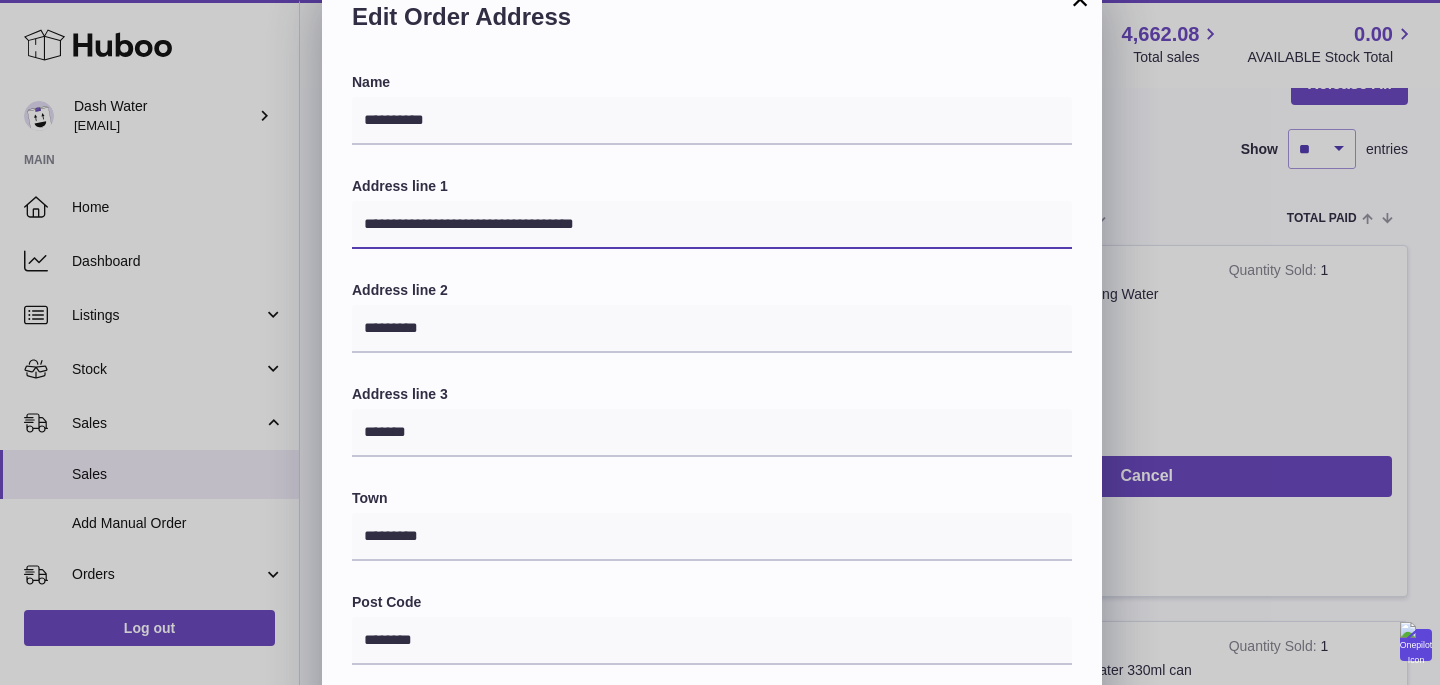 drag, startPoint x: 562, startPoint y: 227, endPoint x: 424, endPoint y: 222, distance: 138.09055 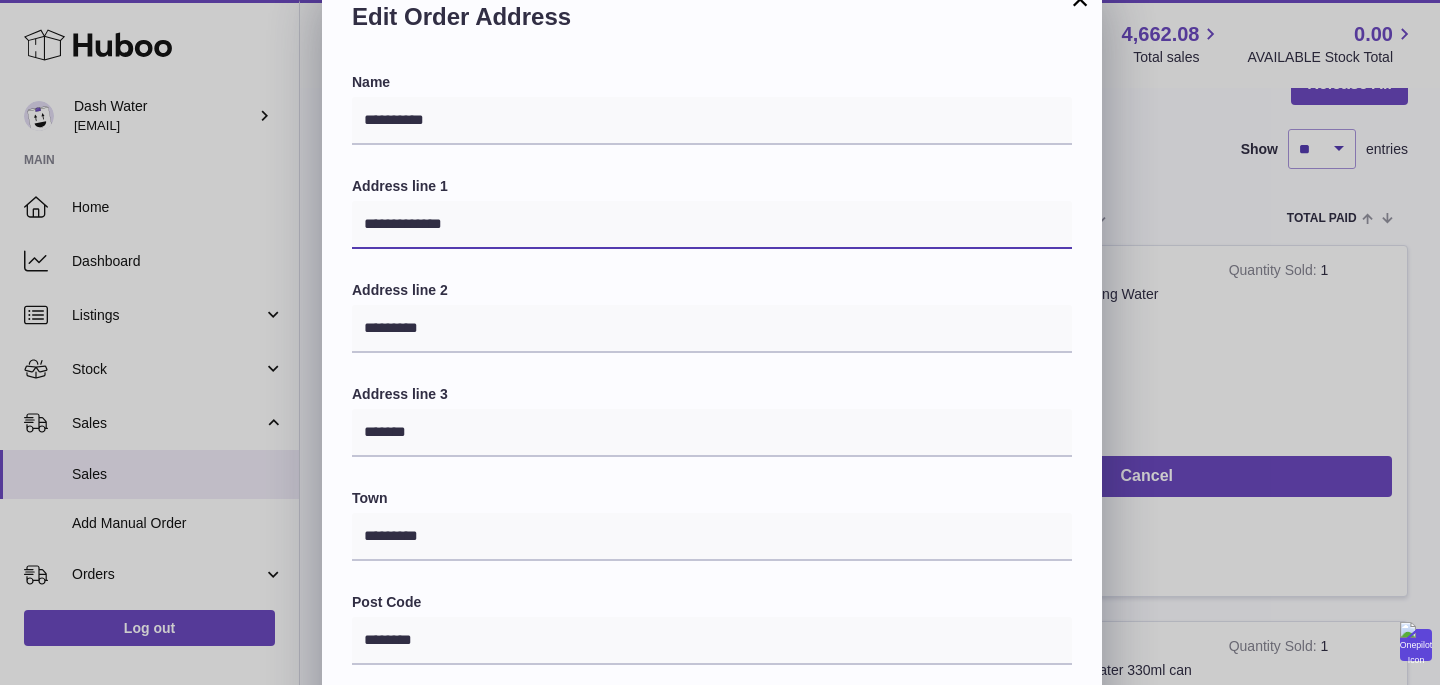 drag, startPoint x: 475, startPoint y: 231, endPoint x: 449, endPoint y: 226, distance: 26.476404 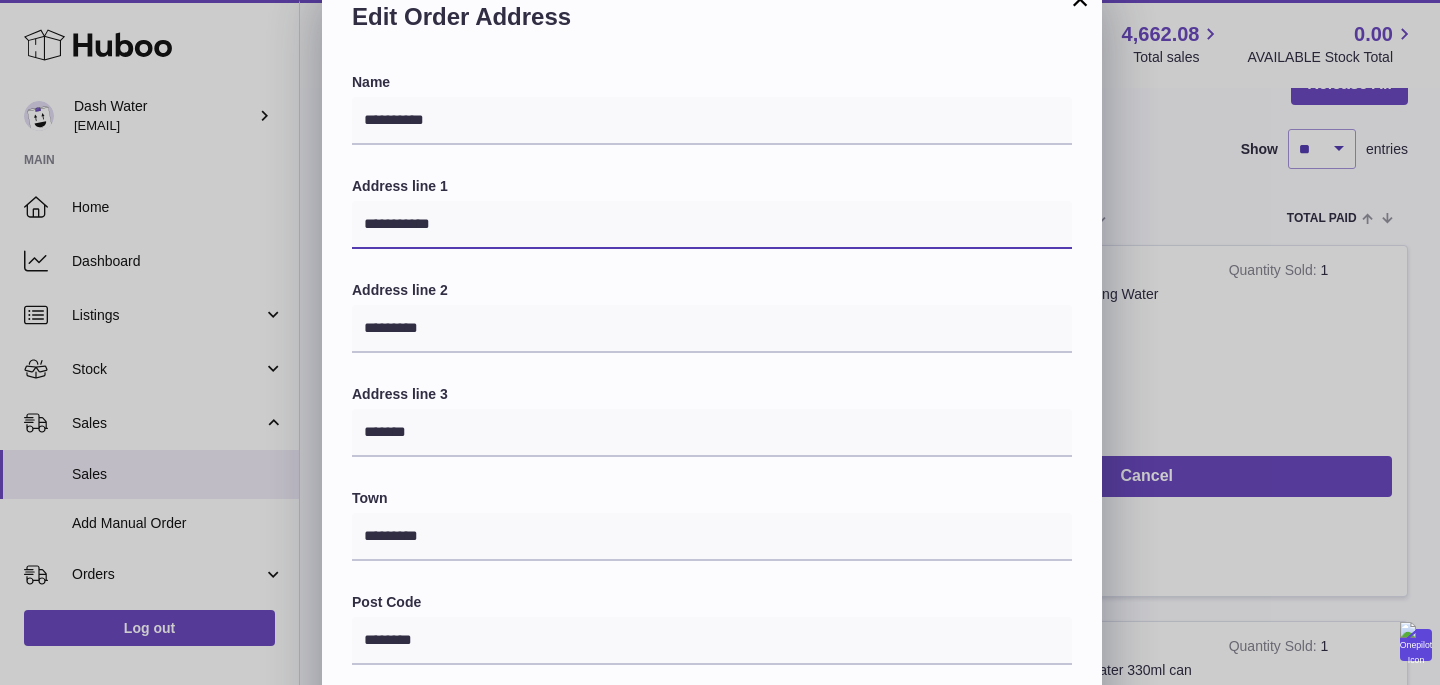 drag, startPoint x: 478, startPoint y: 224, endPoint x: 421, endPoint y: 220, distance: 57.14018 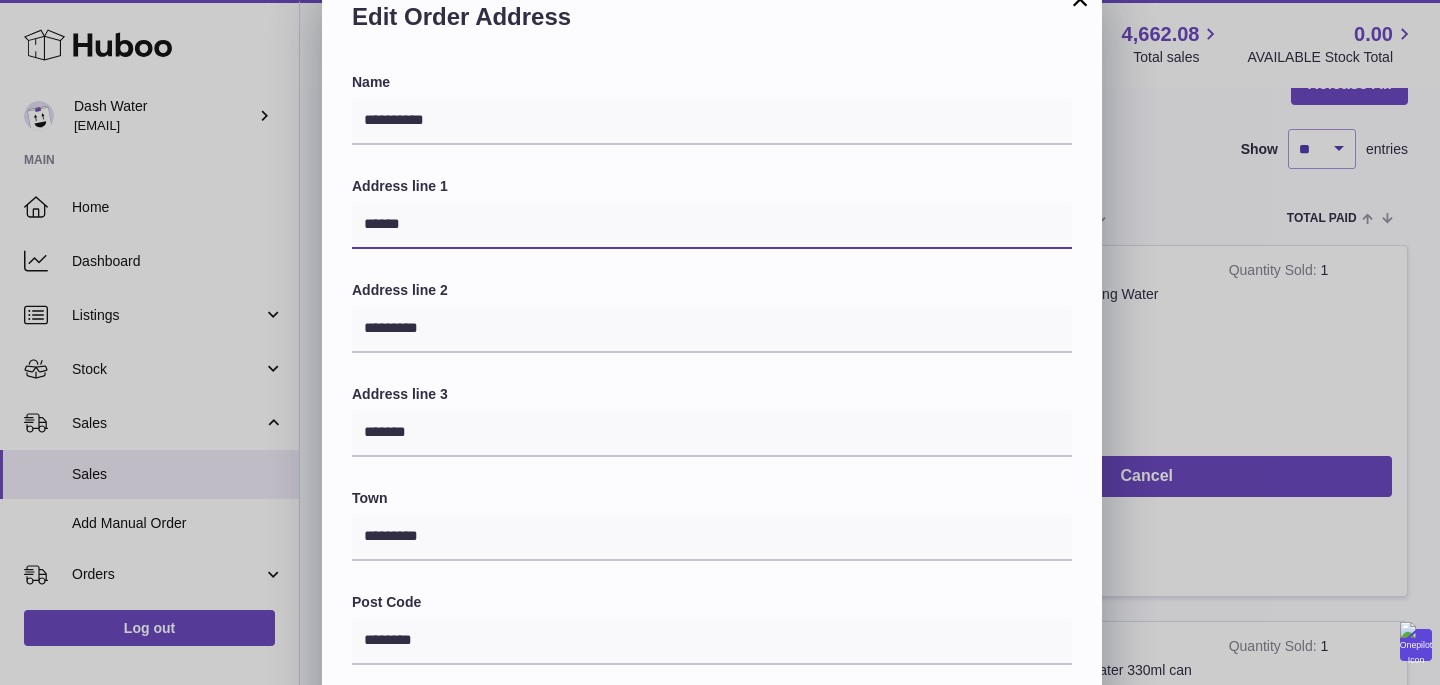scroll, scrollTop: 575, scrollLeft: 0, axis: vertical 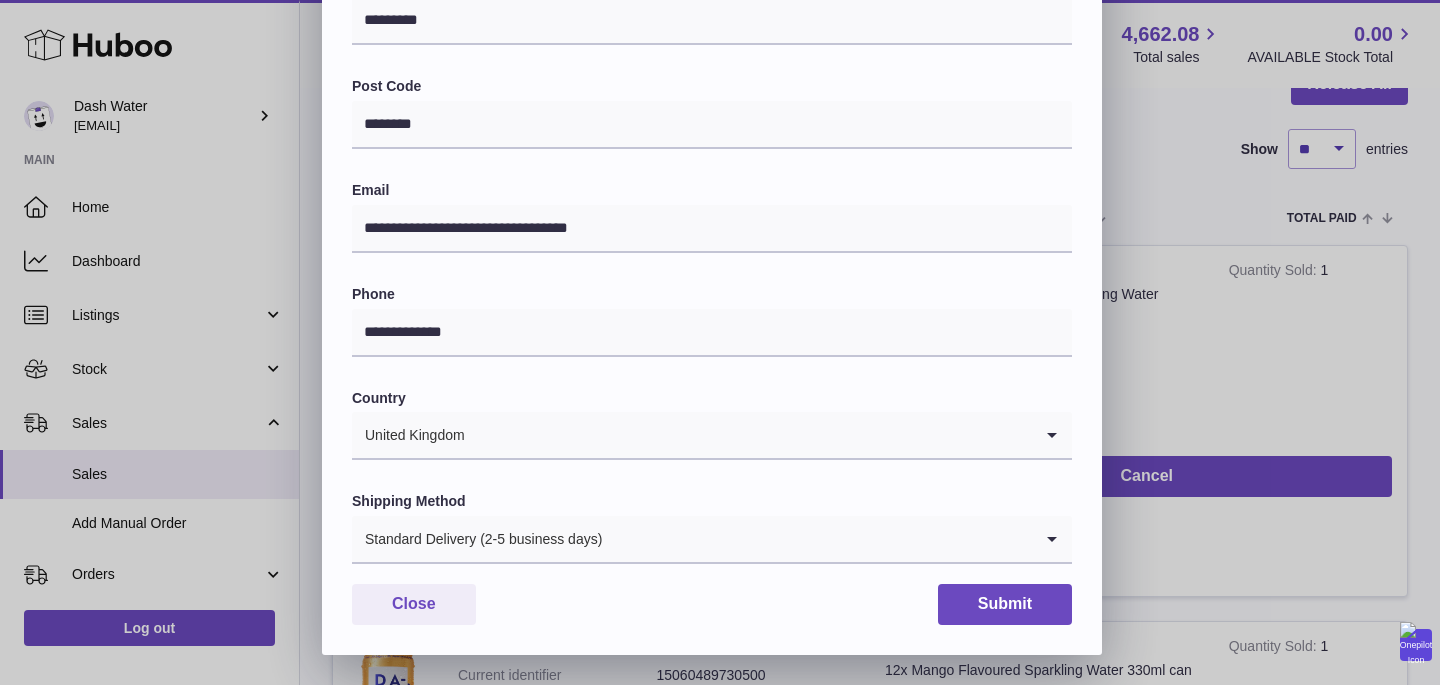 type on "******" 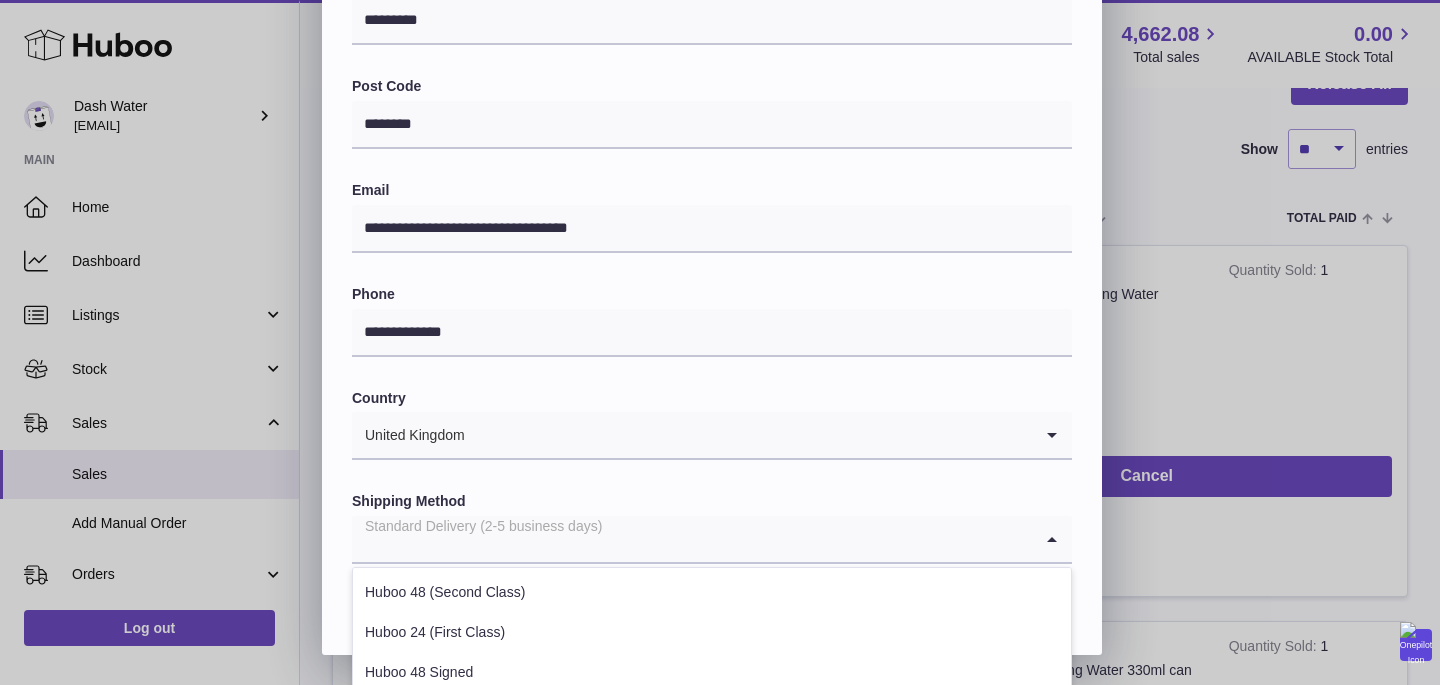 scroll, scrollTop: 807, scrollLeft: 0, axis: vertical 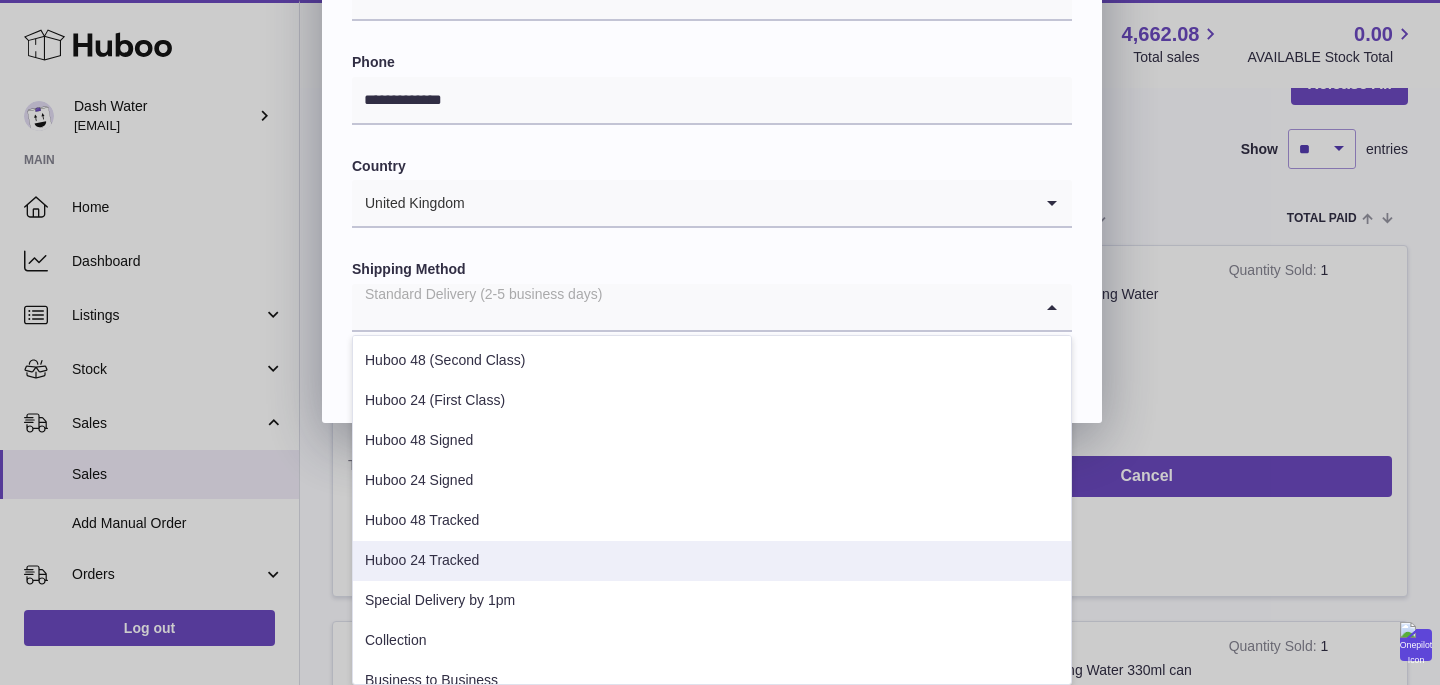 click on "Huboo 24 Tracked" at bounding box center (712, 561) 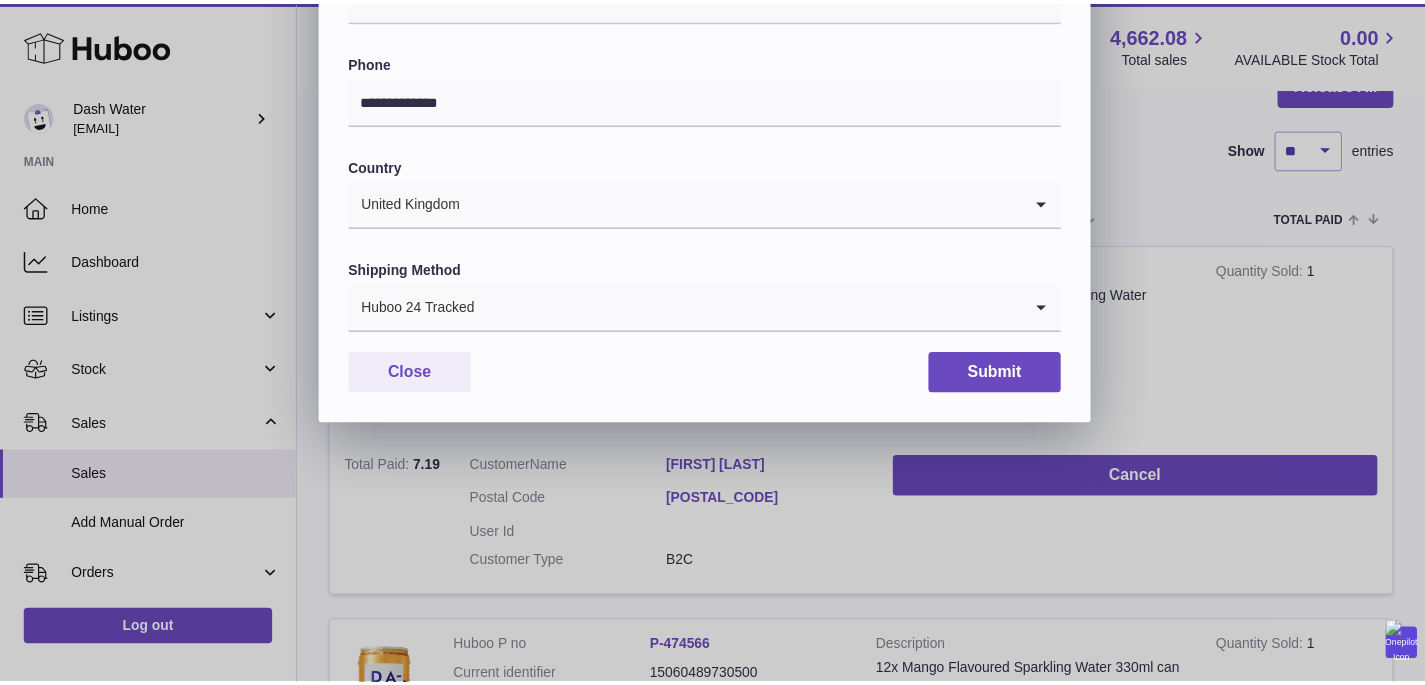 scroll, scrollTop: 575, scrollLeft: 0, axis: vertical 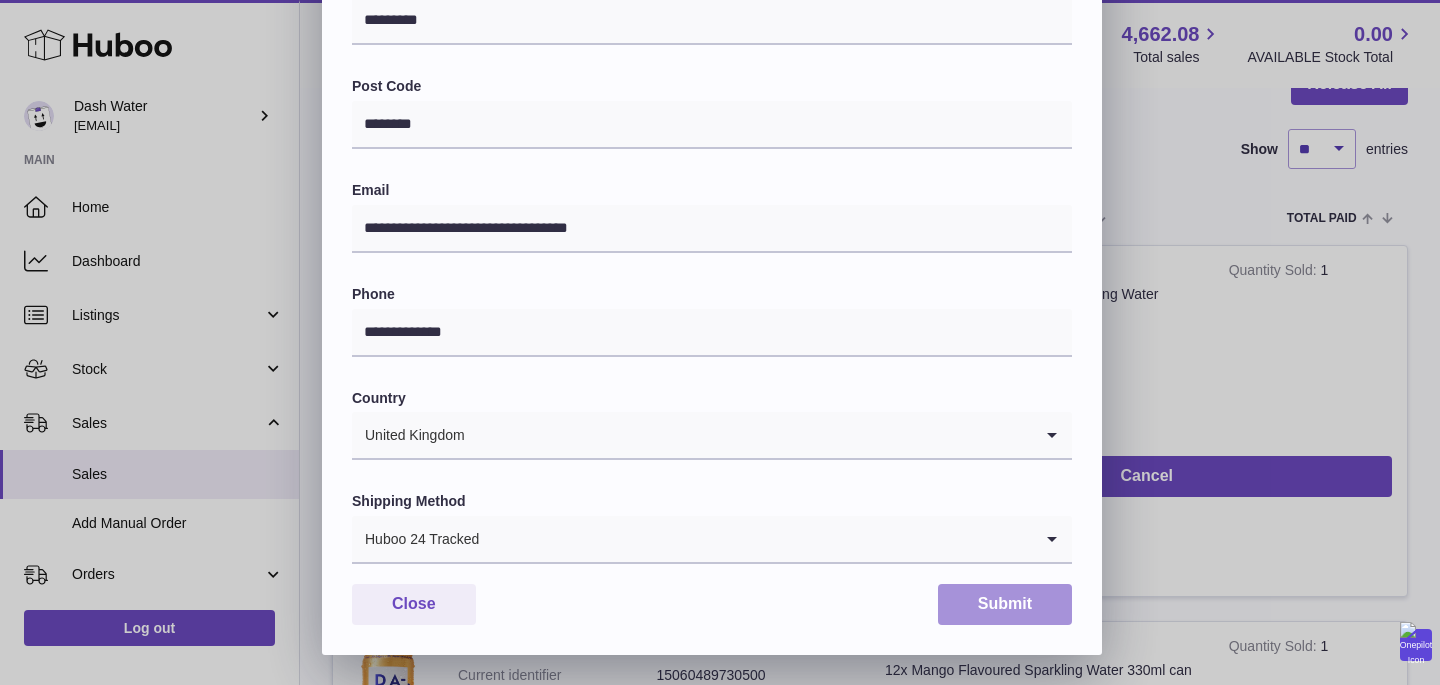 click on "Submit" at bounding box center (1005, 604) 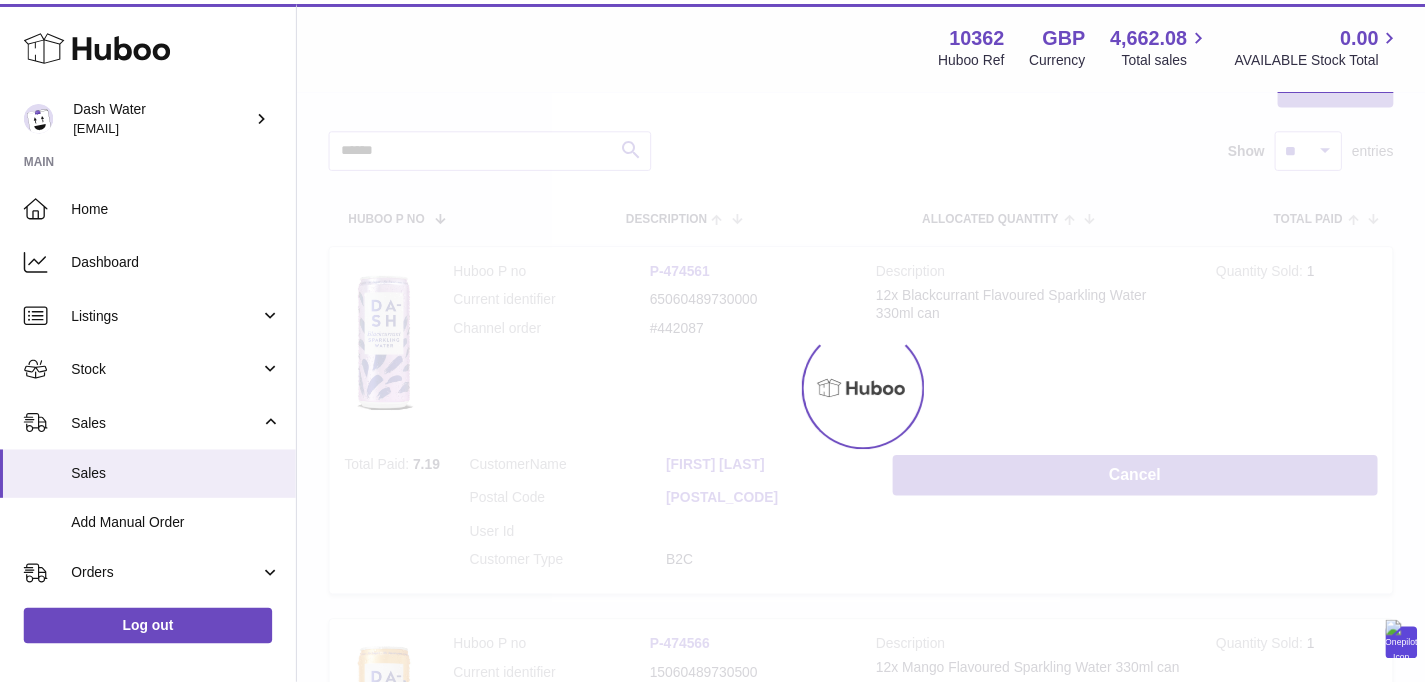 scroll, scrollTop: 0, scrollLeft: 0, axis: both 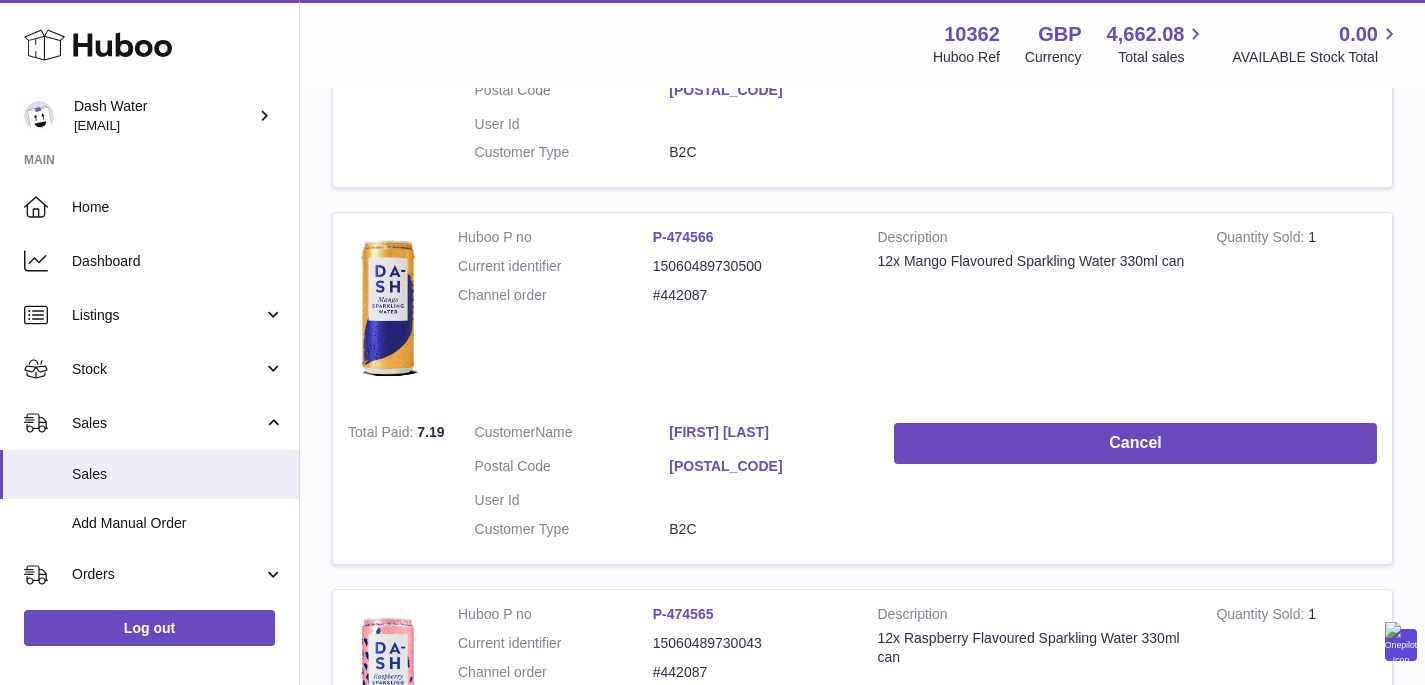 click on "[POSTAL_CODE]" at bounding box center (766, 466) 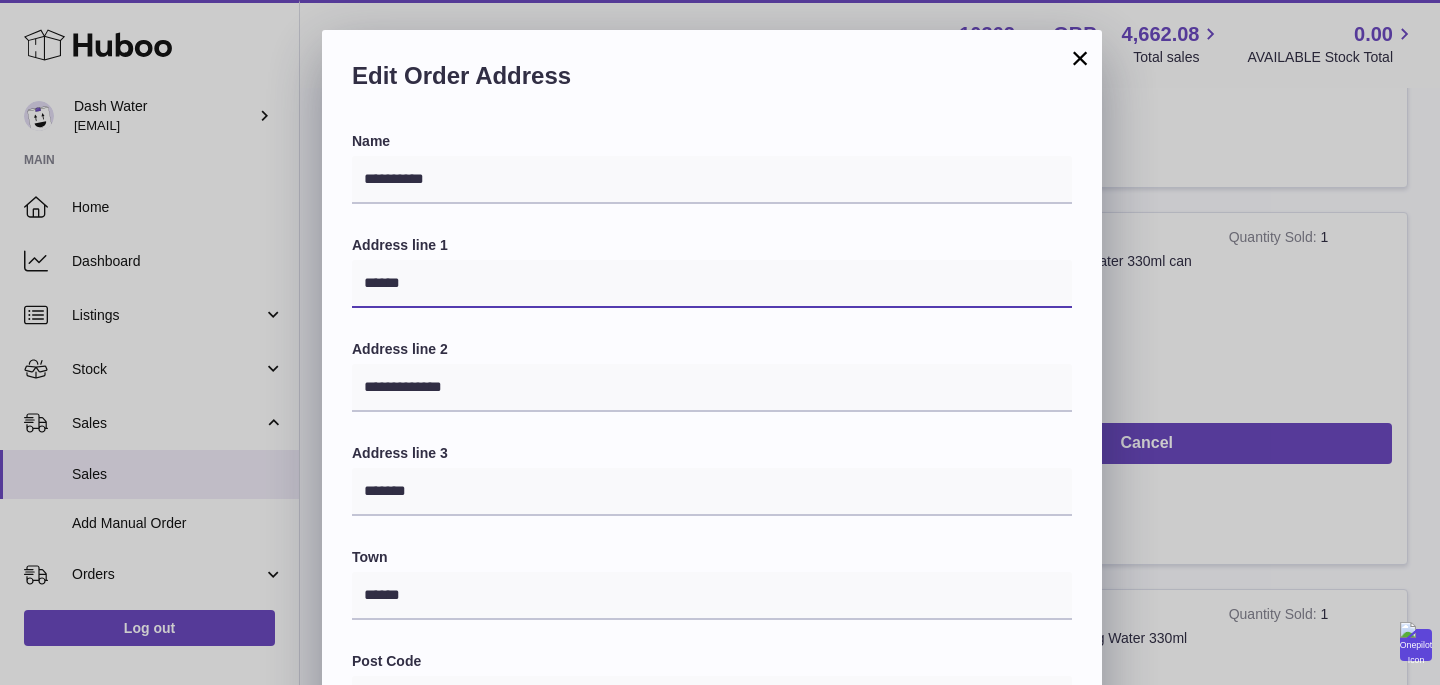 click on "******" at bounding box center (712, 284) 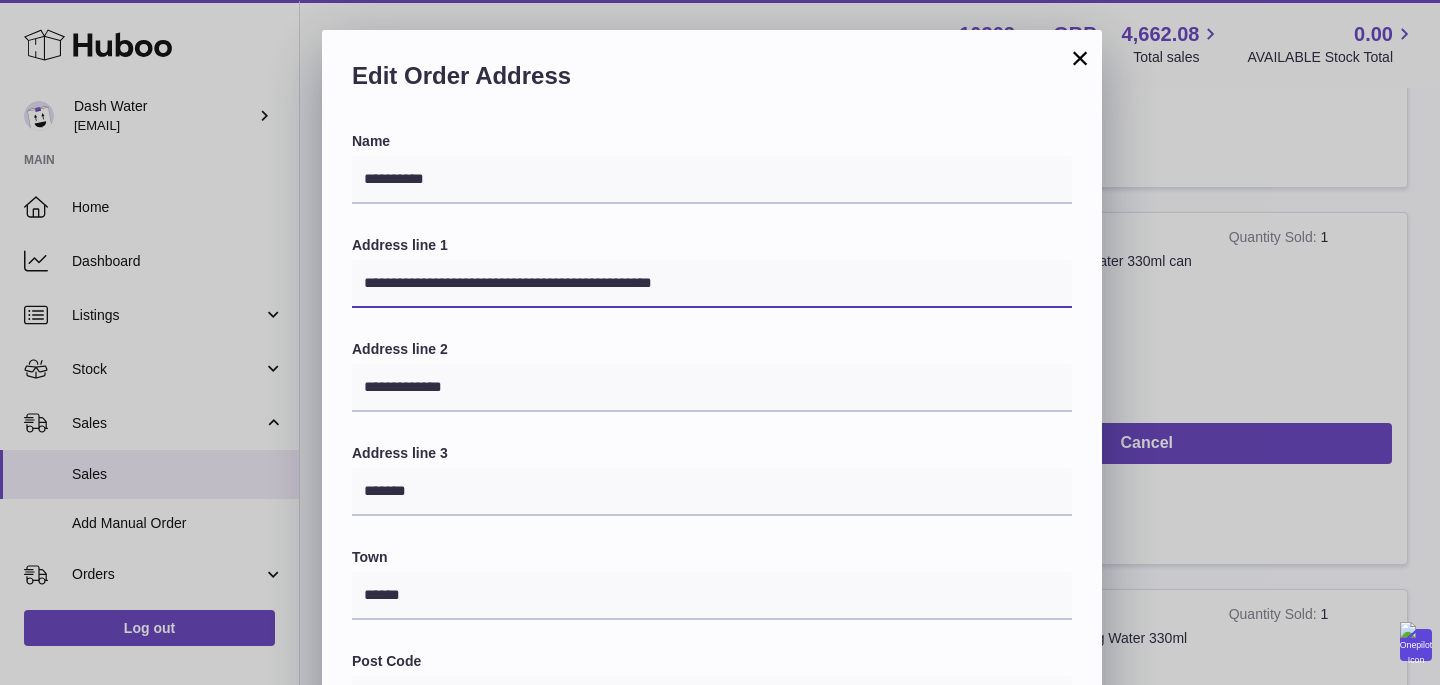 scroll, scrollTop: 91, scrollLeft: 0, axis: vertical 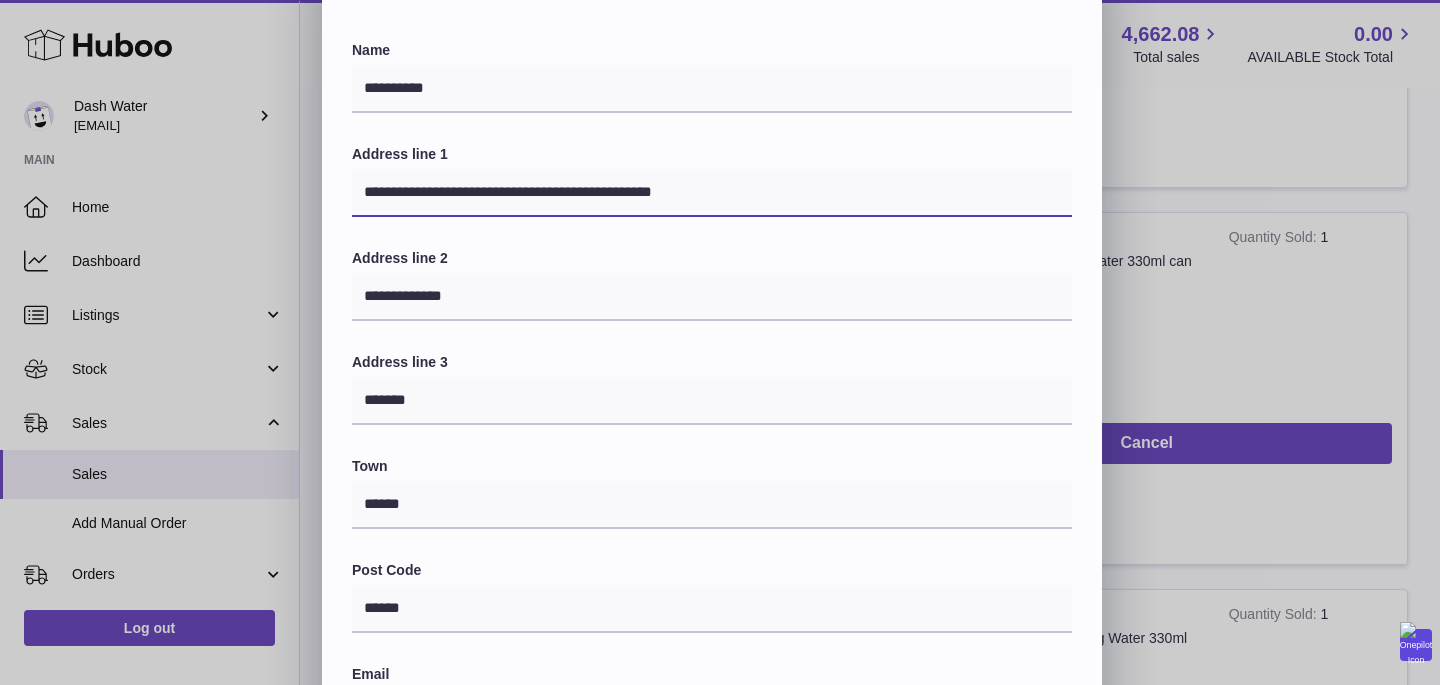 type on "**********" 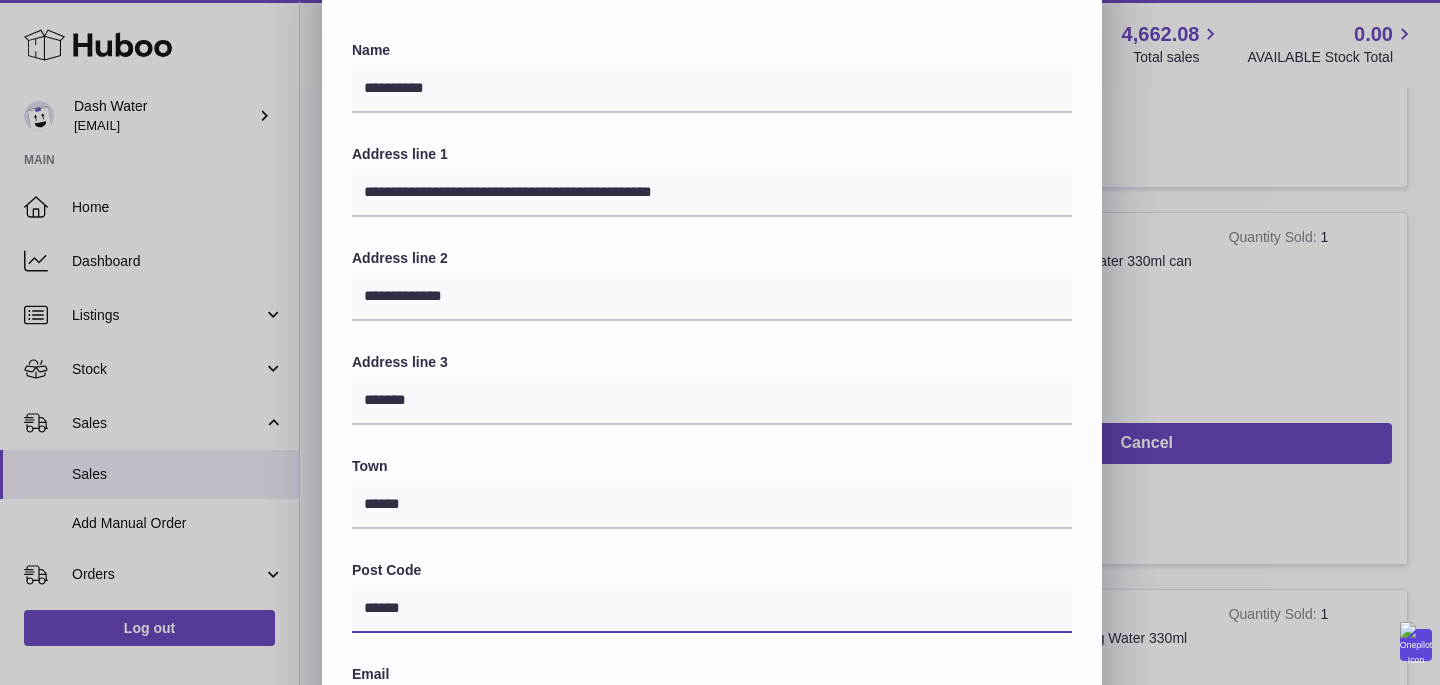 click on "******" at bounding box center (712, 609) 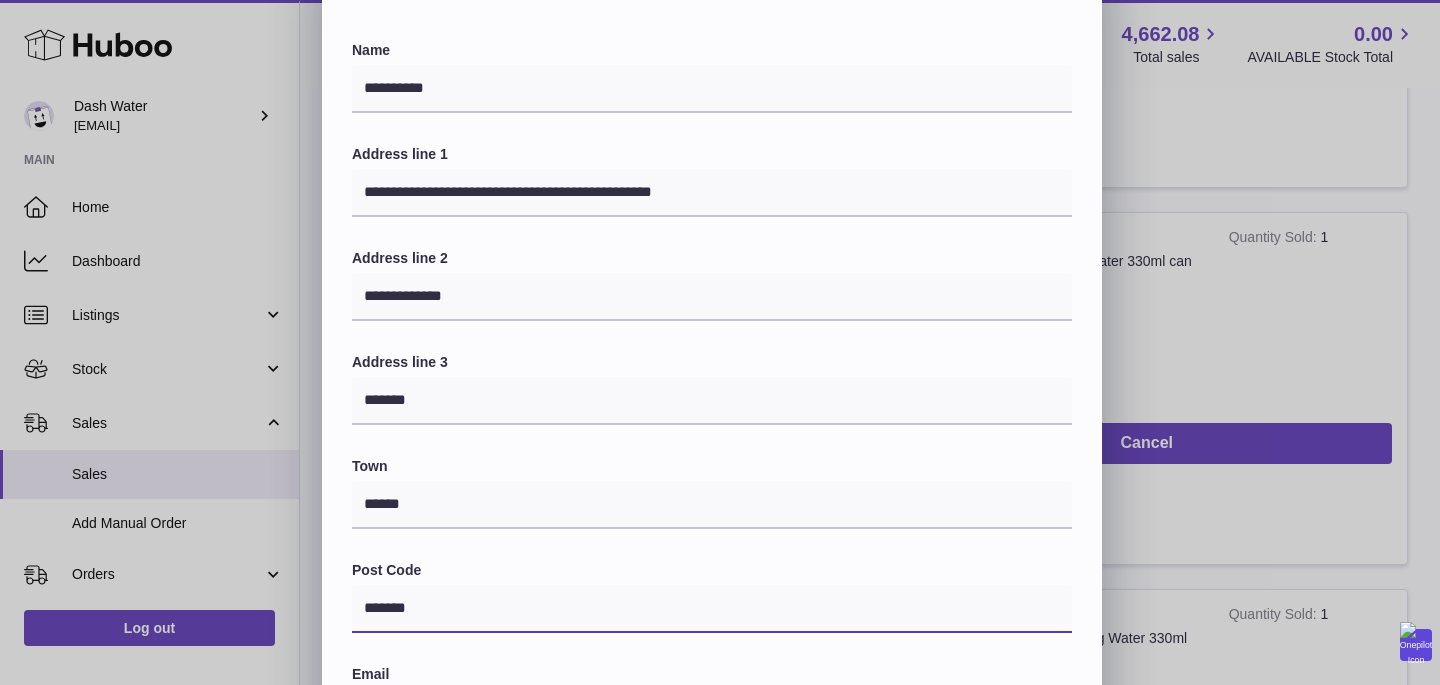 type on "*******" 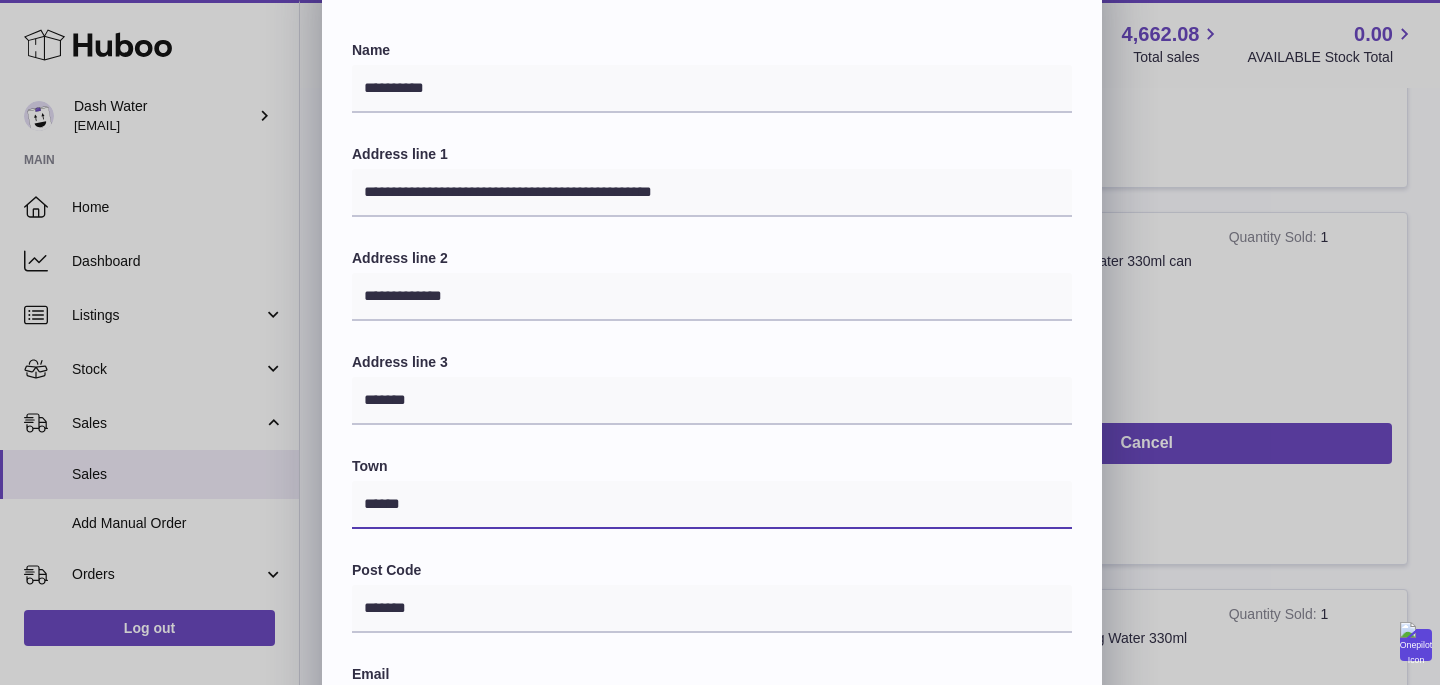 click on "******" at bounding box center [712, 505] 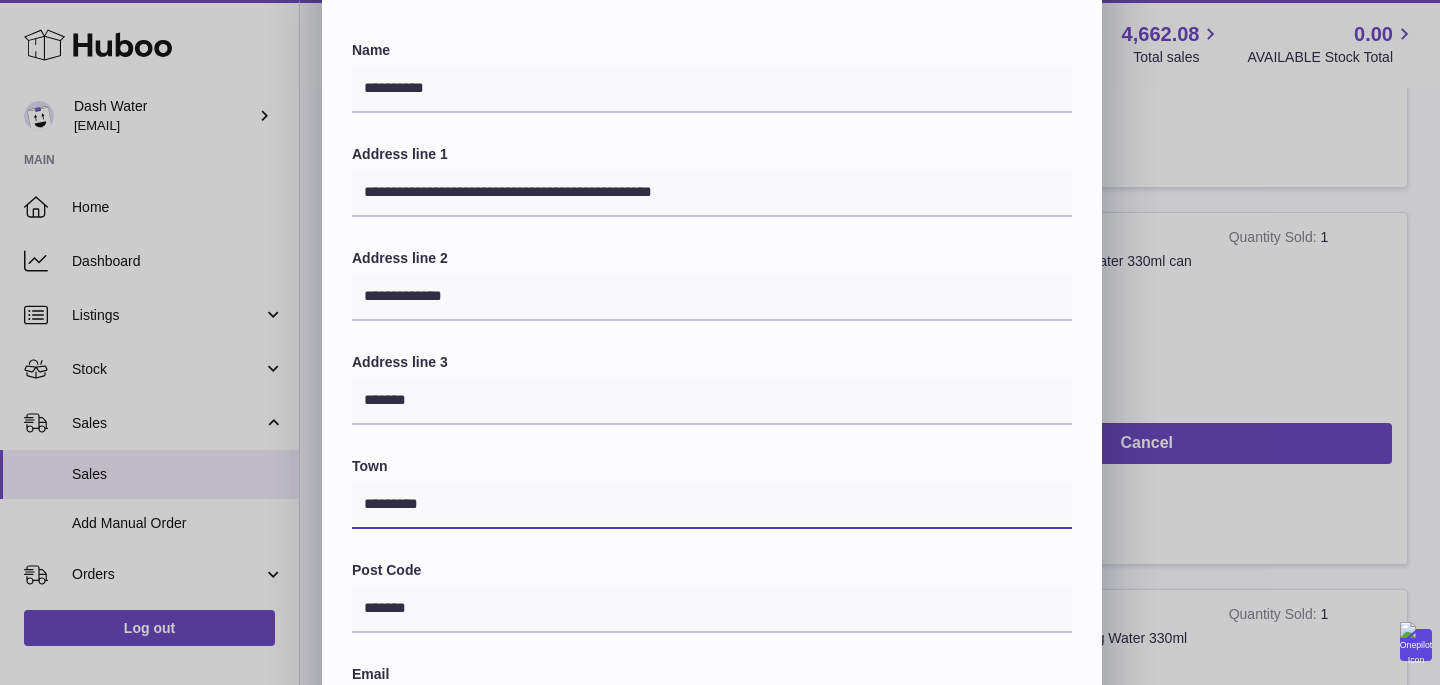type on "*********" 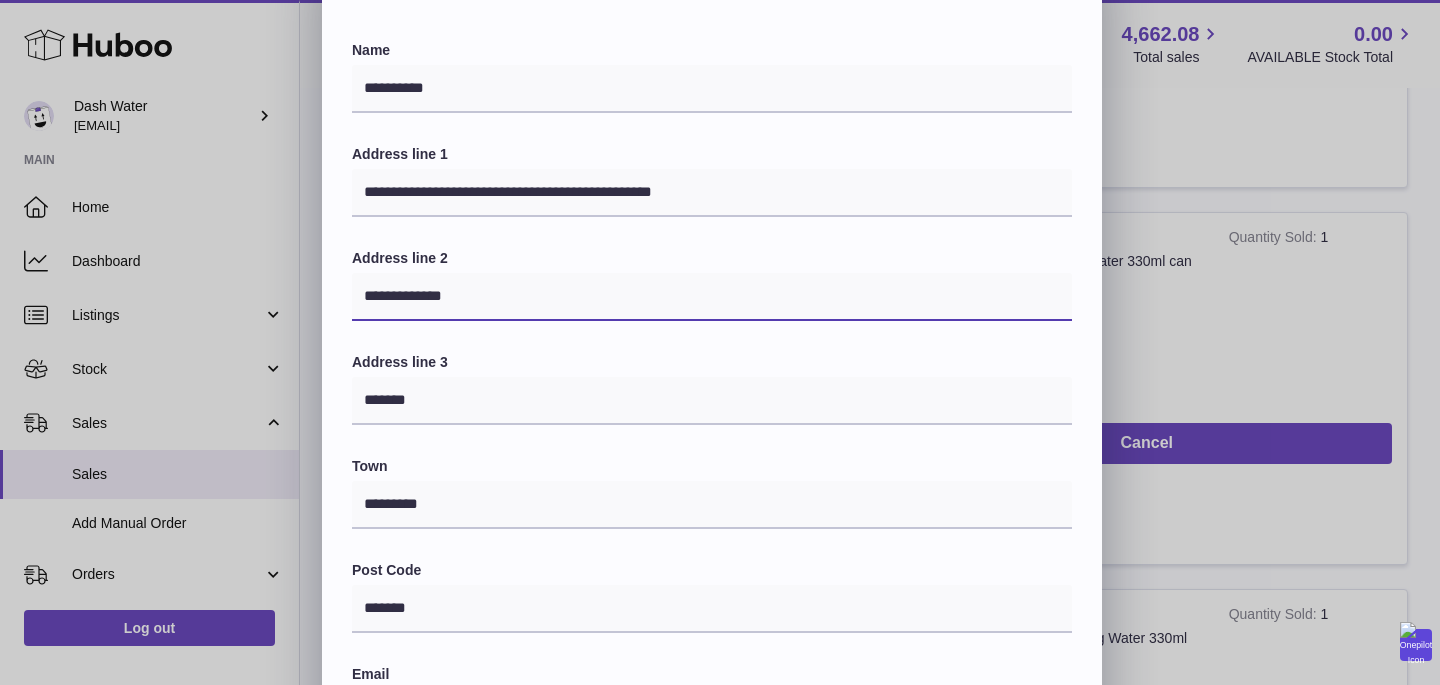 click on "**********" at bounding box center (712, 297) 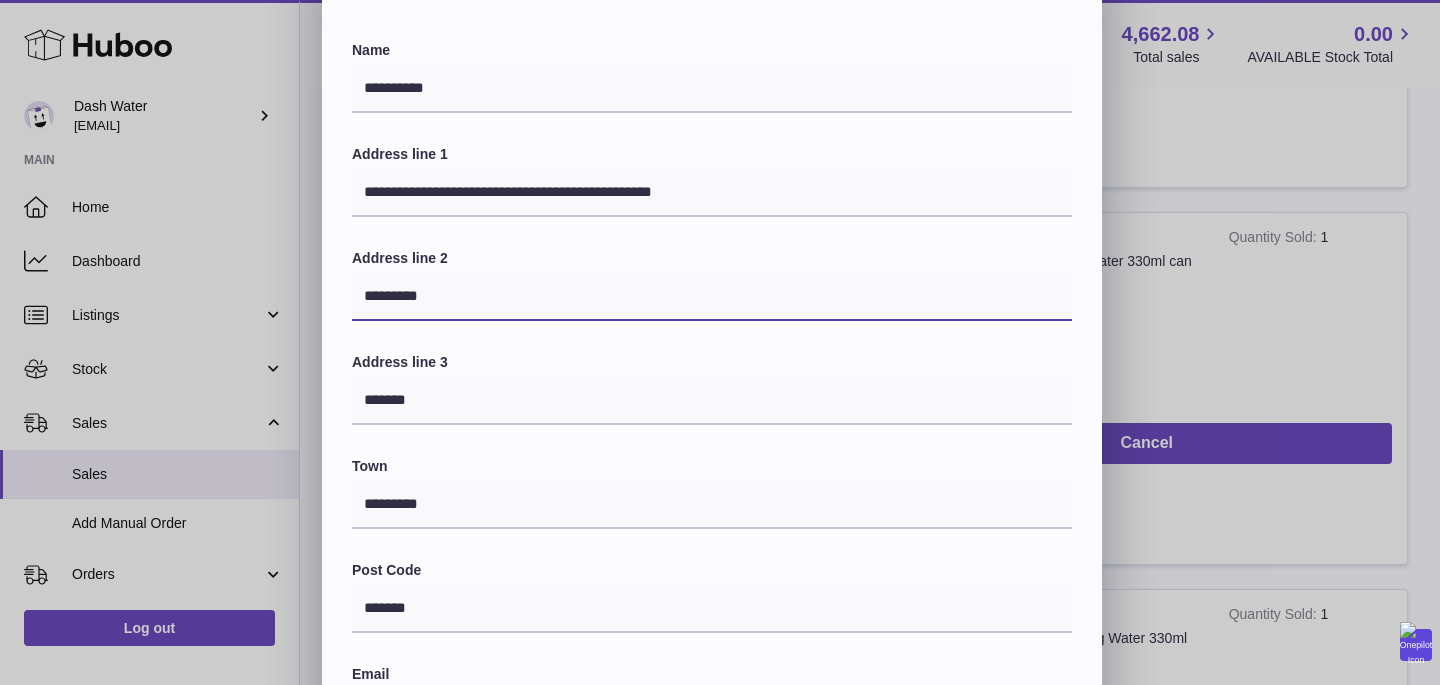 type on "*********" 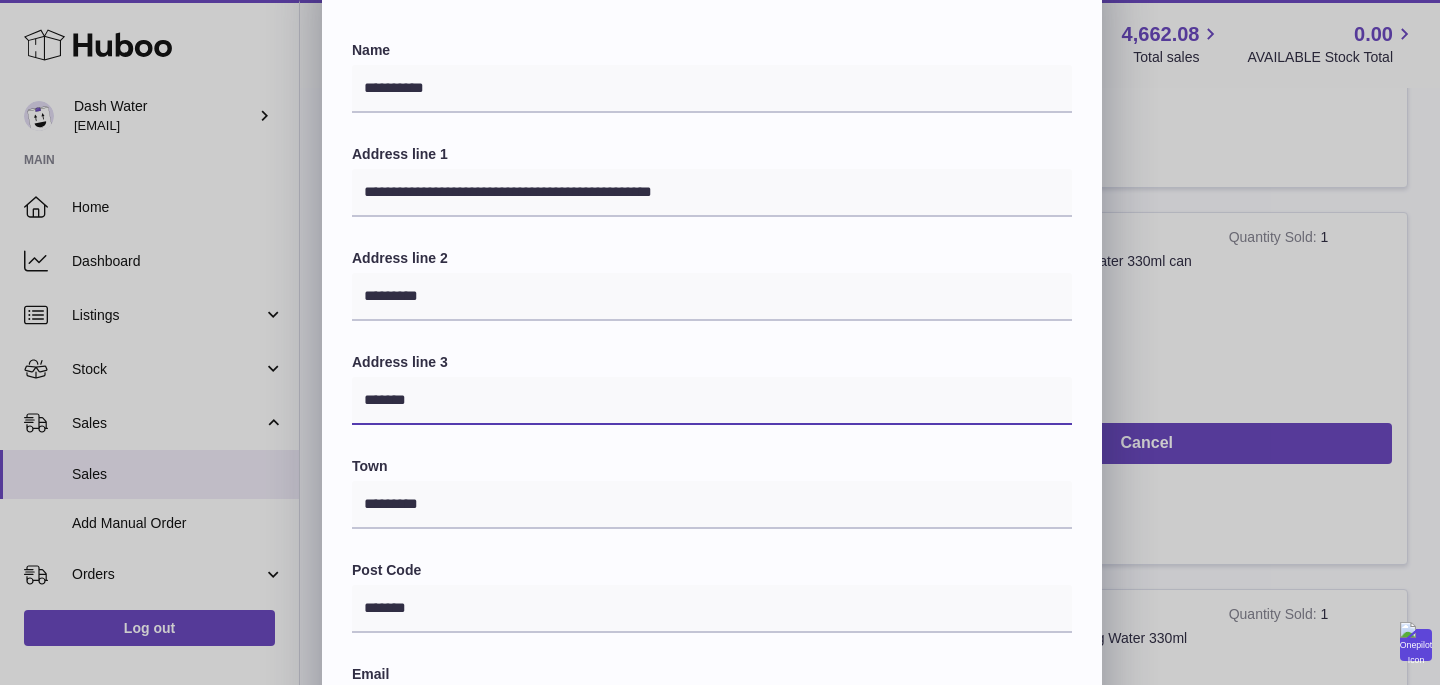 click on "*******" at bounding box center [712, 401] 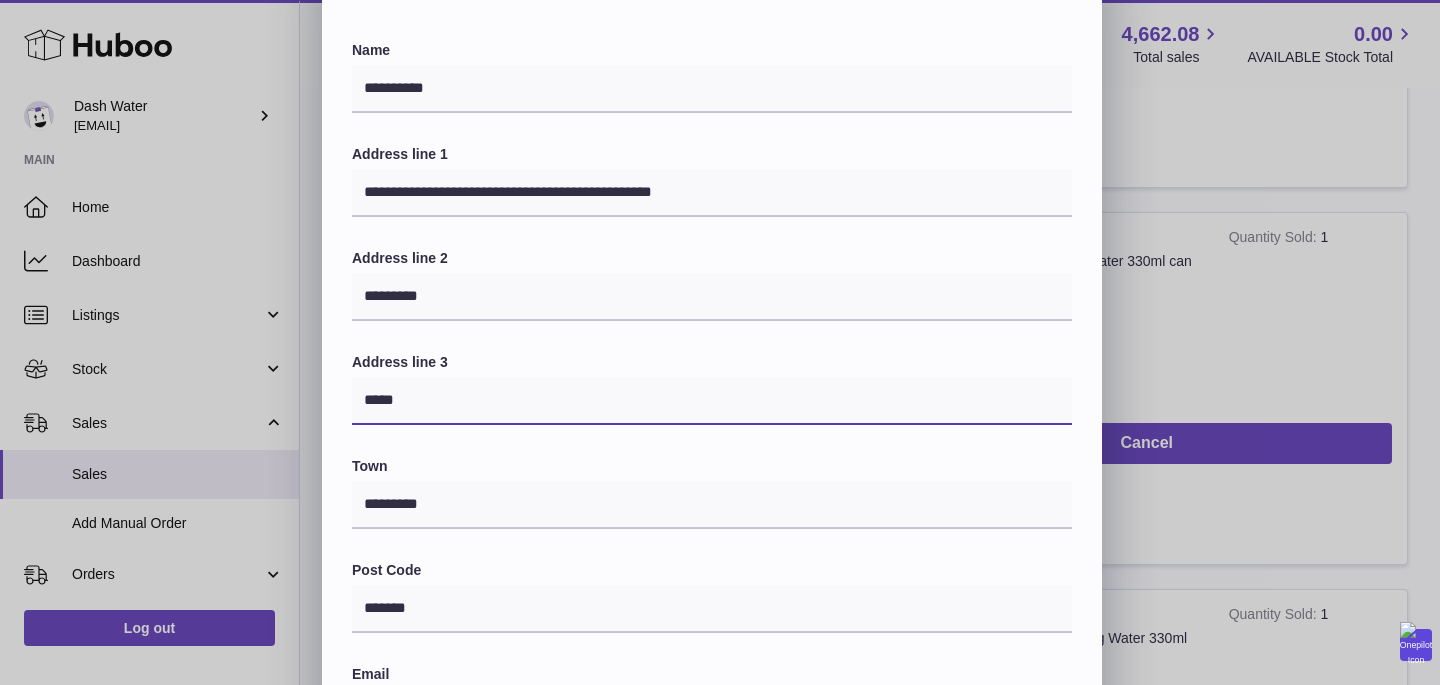 type on "*****" 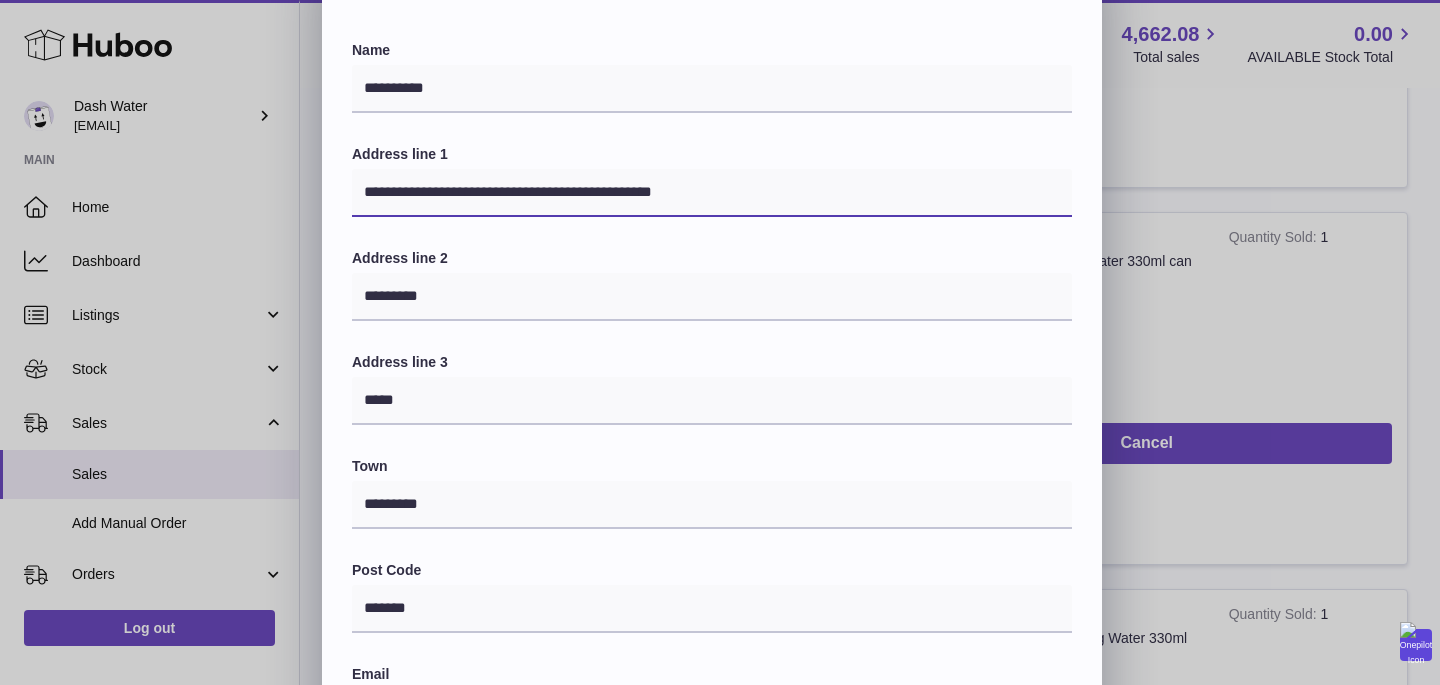 drag, startPoint x: 752, startPoint y: 192, endPoint x: 420, endPoint y: 190, distance: 332.006 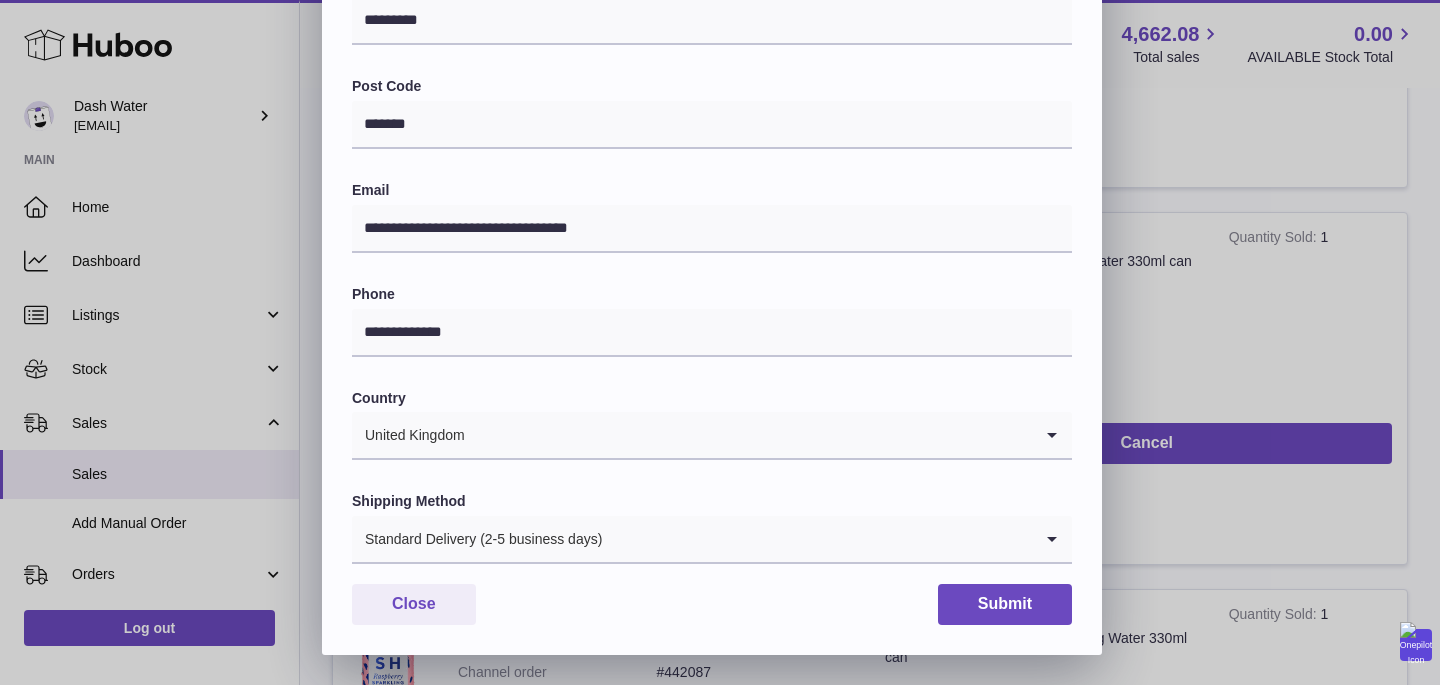 type on "******" 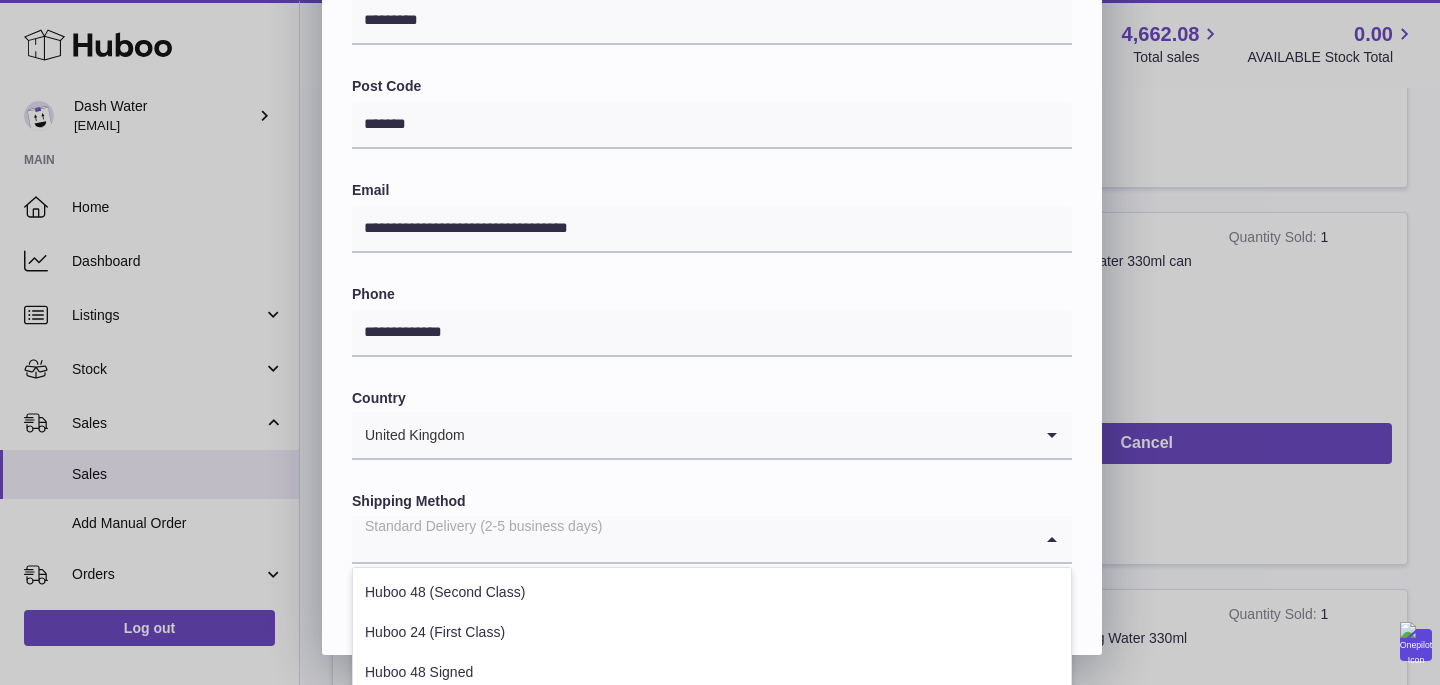 click on "Standard Delivery (2-5 business days)" at bounding box center [692, 539] 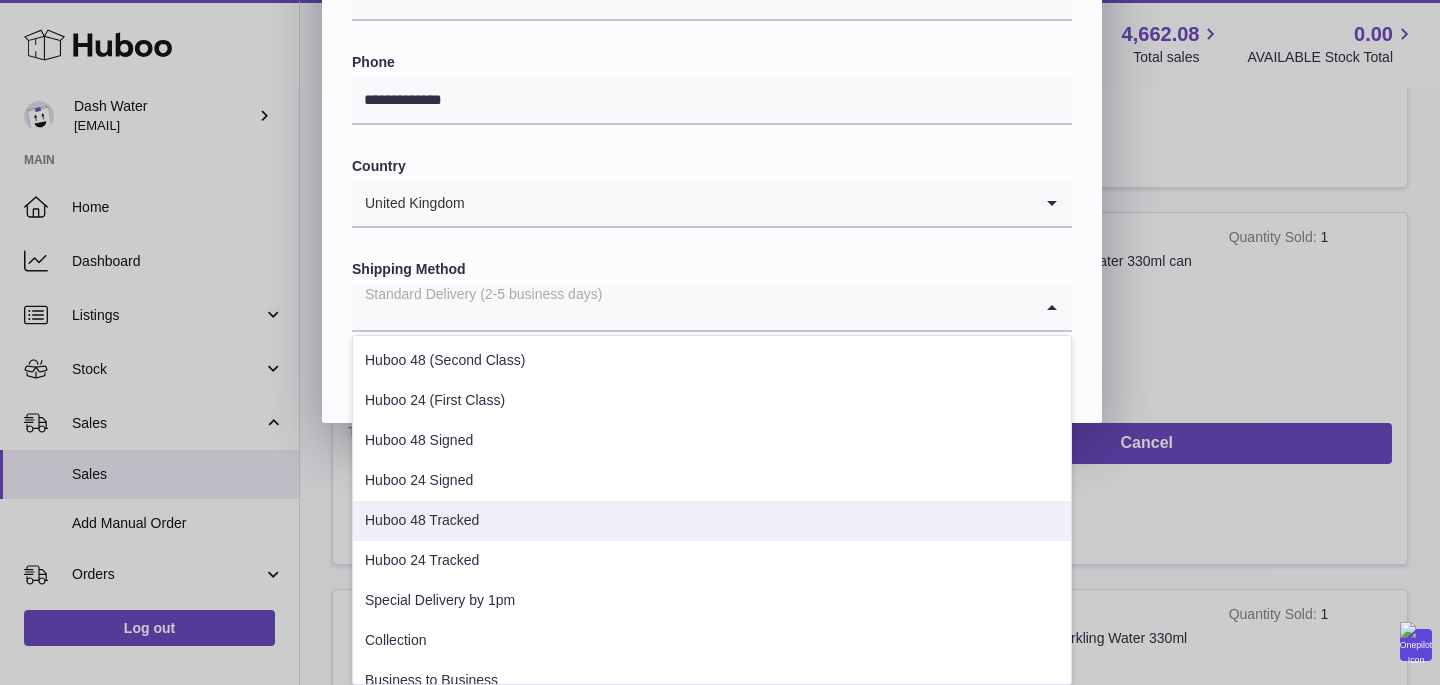 click on "Huboo 24 Tracked" at bounding box center (712, 561) 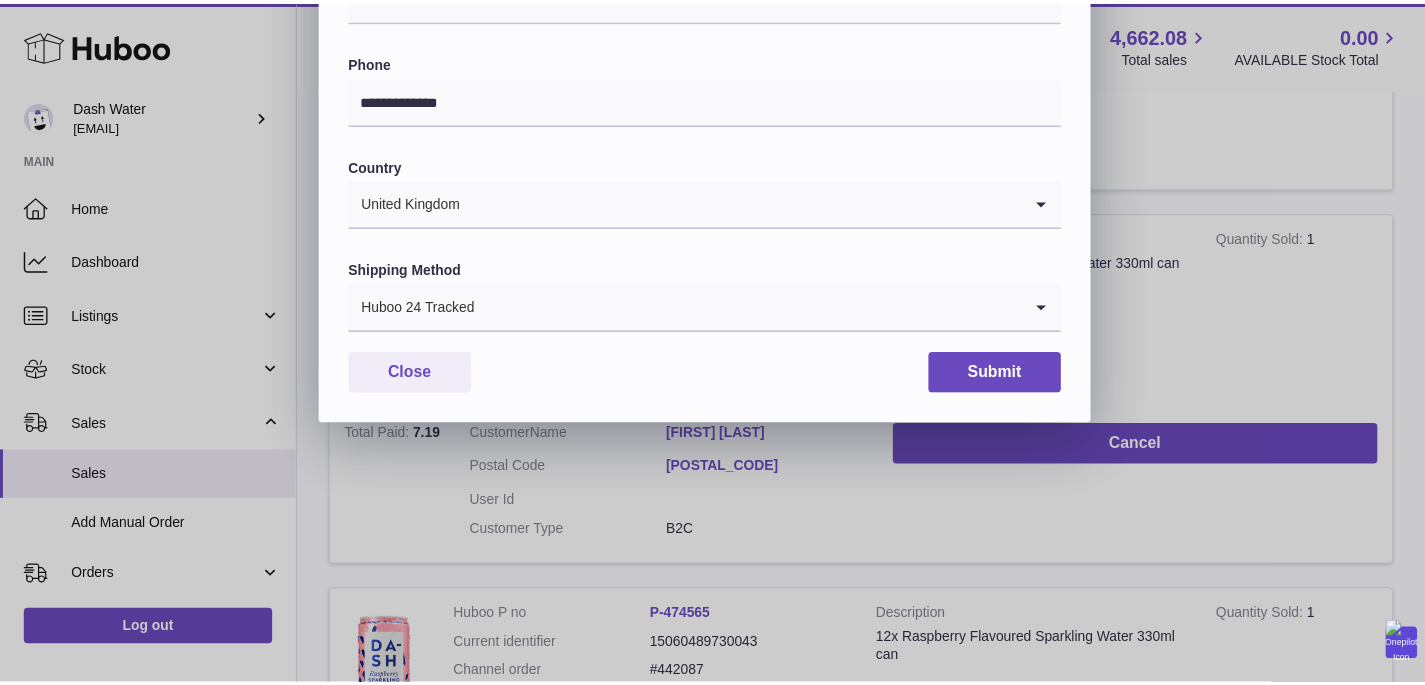 scroll, scrollTop: 575, scrollLeft: 0, axis: vertical 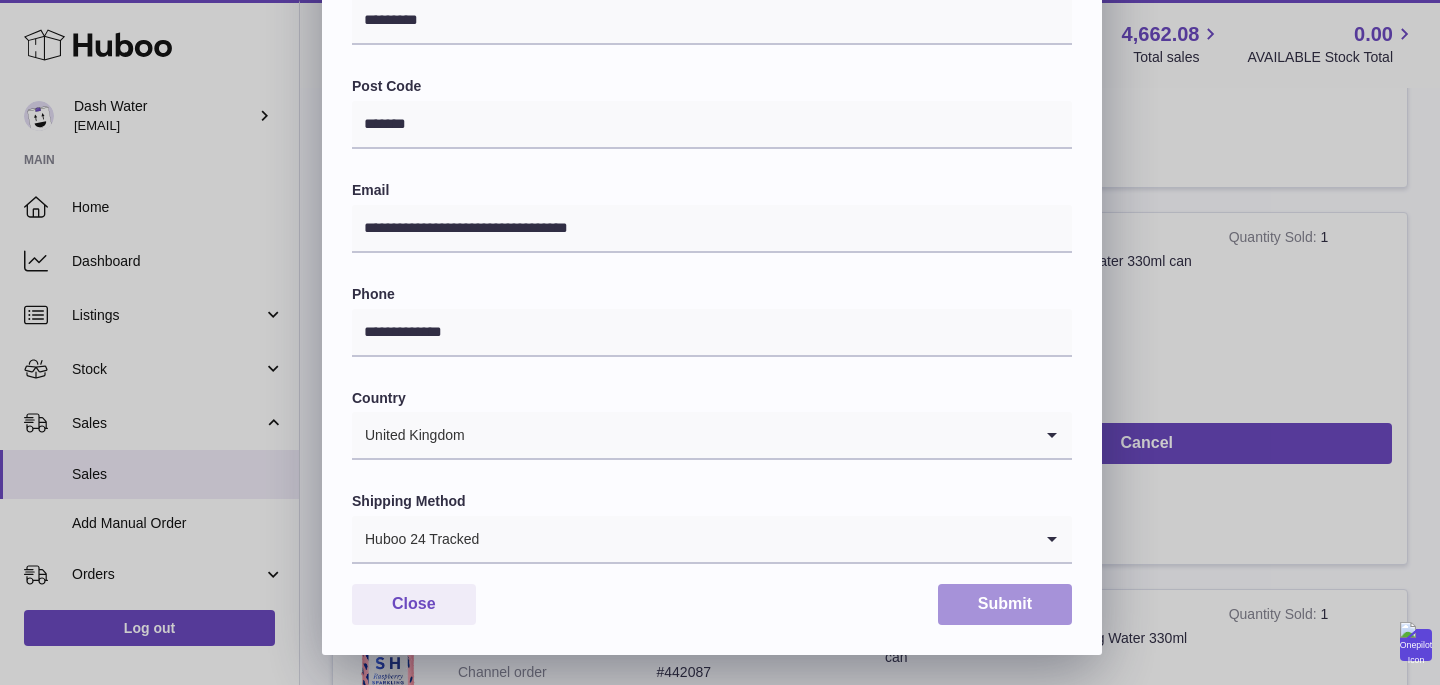 click on "Submit" at bounding box center [1005, 604] 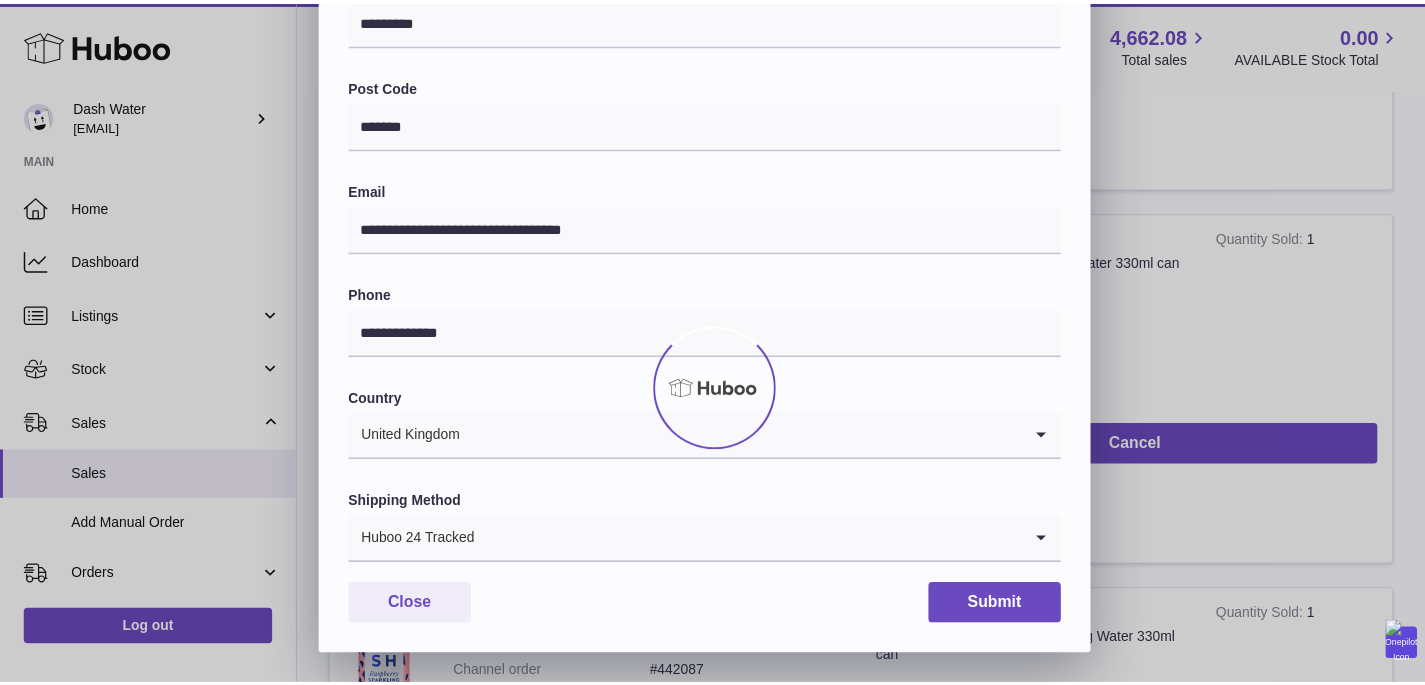 scroll, scrollTop: 0, scrollLeft: 0, axis: both 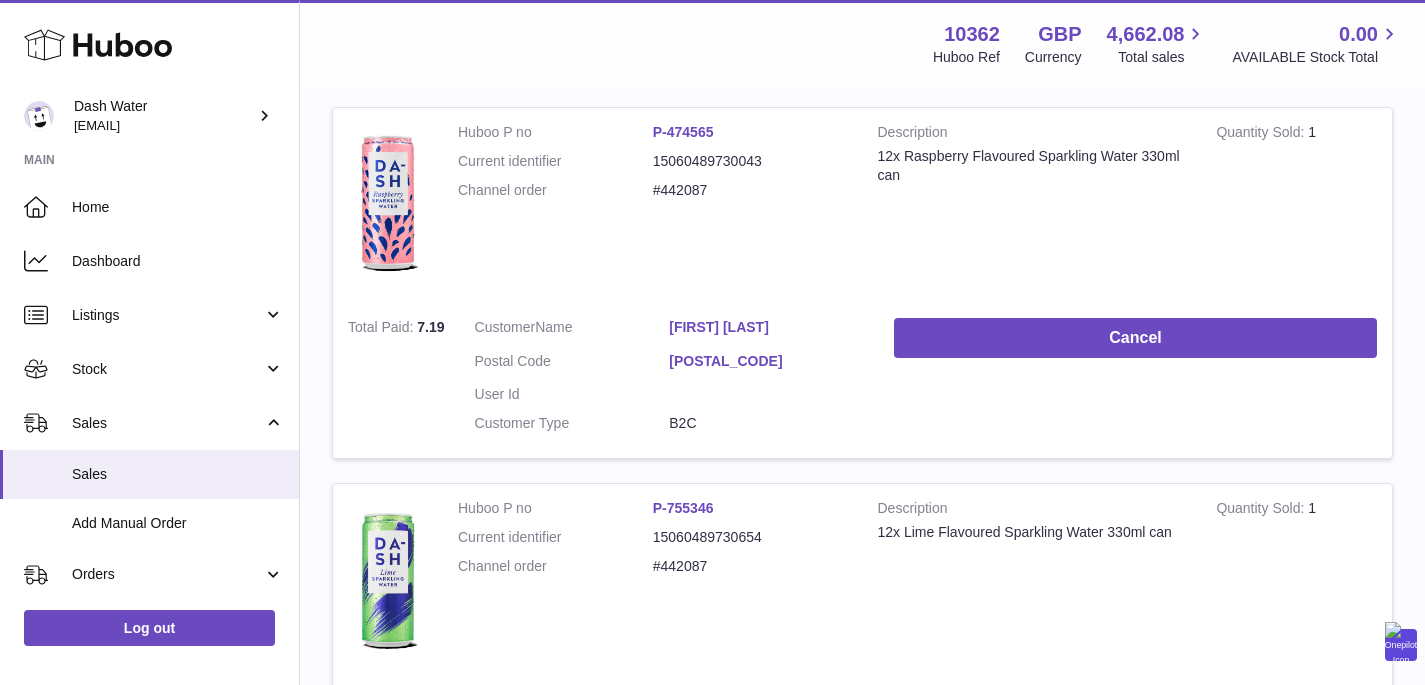click on "[POSTAL_CODE]" at bounding box center [766, 361] 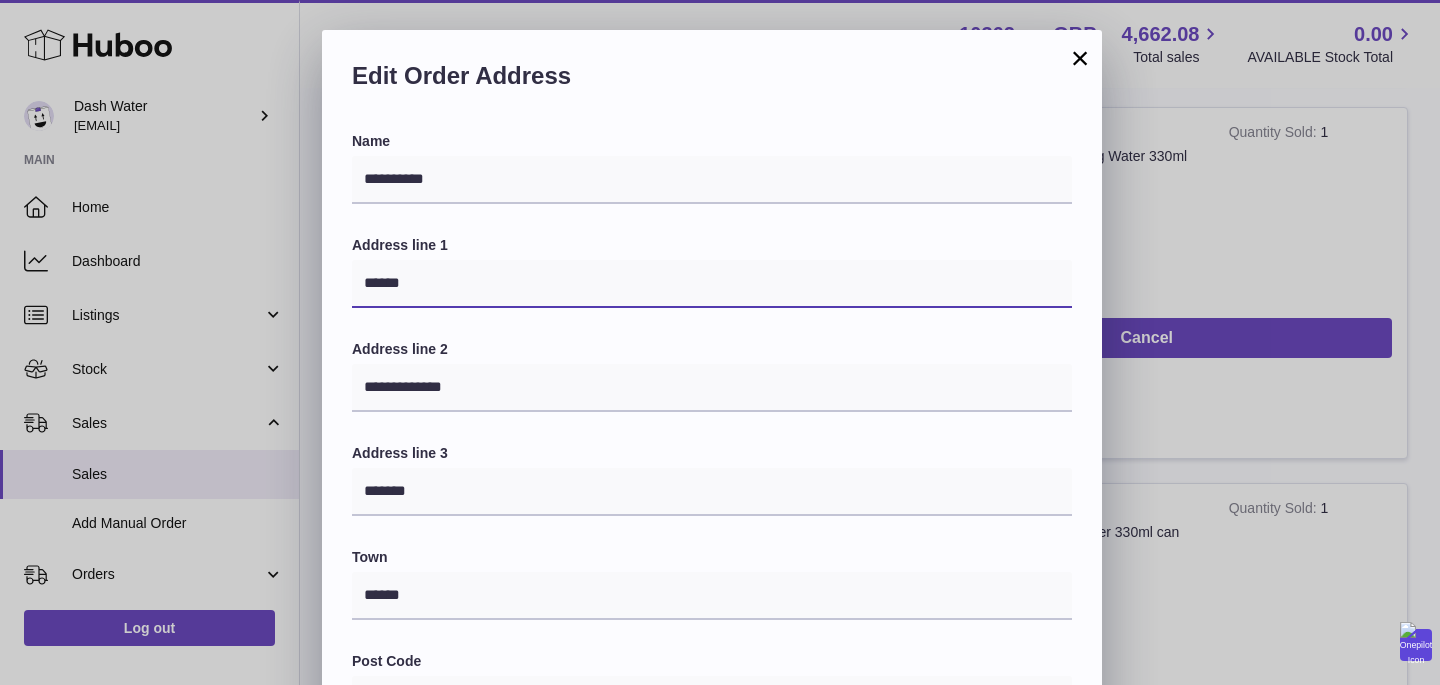 click on "******" at bounding box center [712, 284] 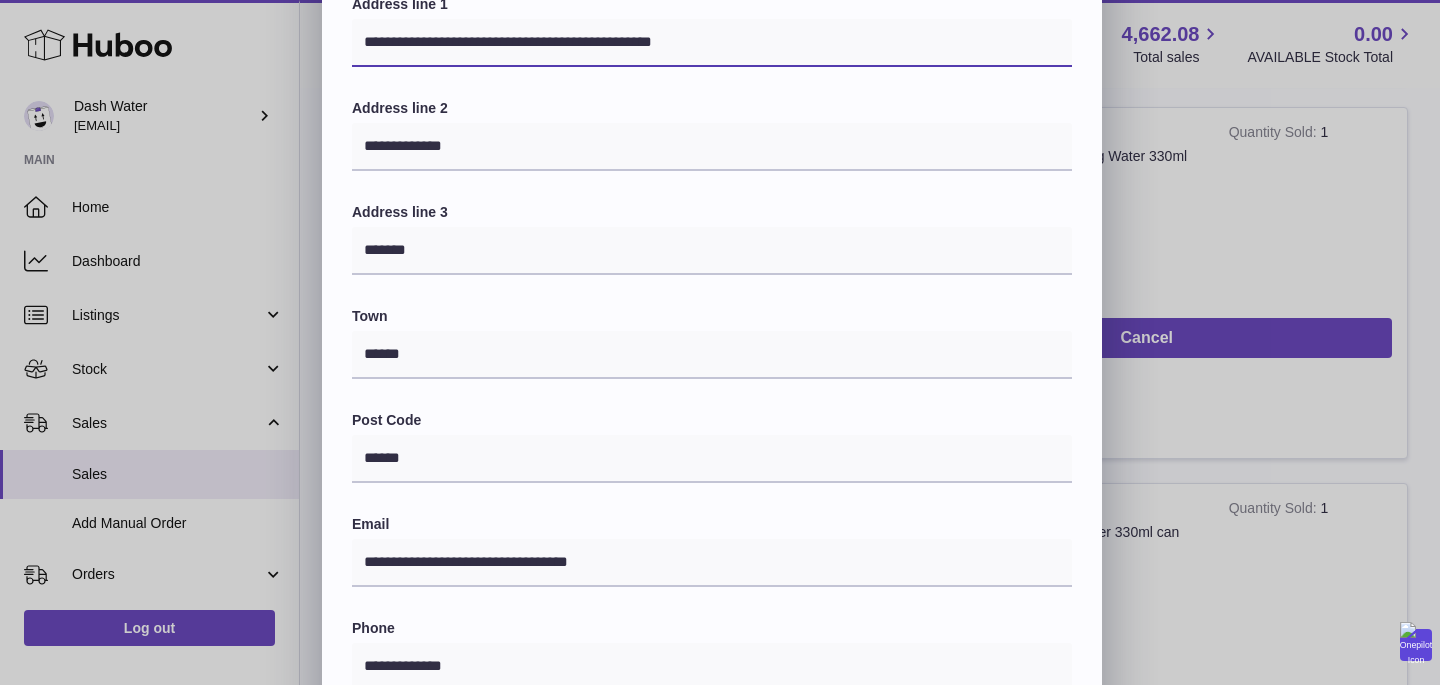 scroll, scrollTop: 216, scrollLeft: 0, axis: vertical 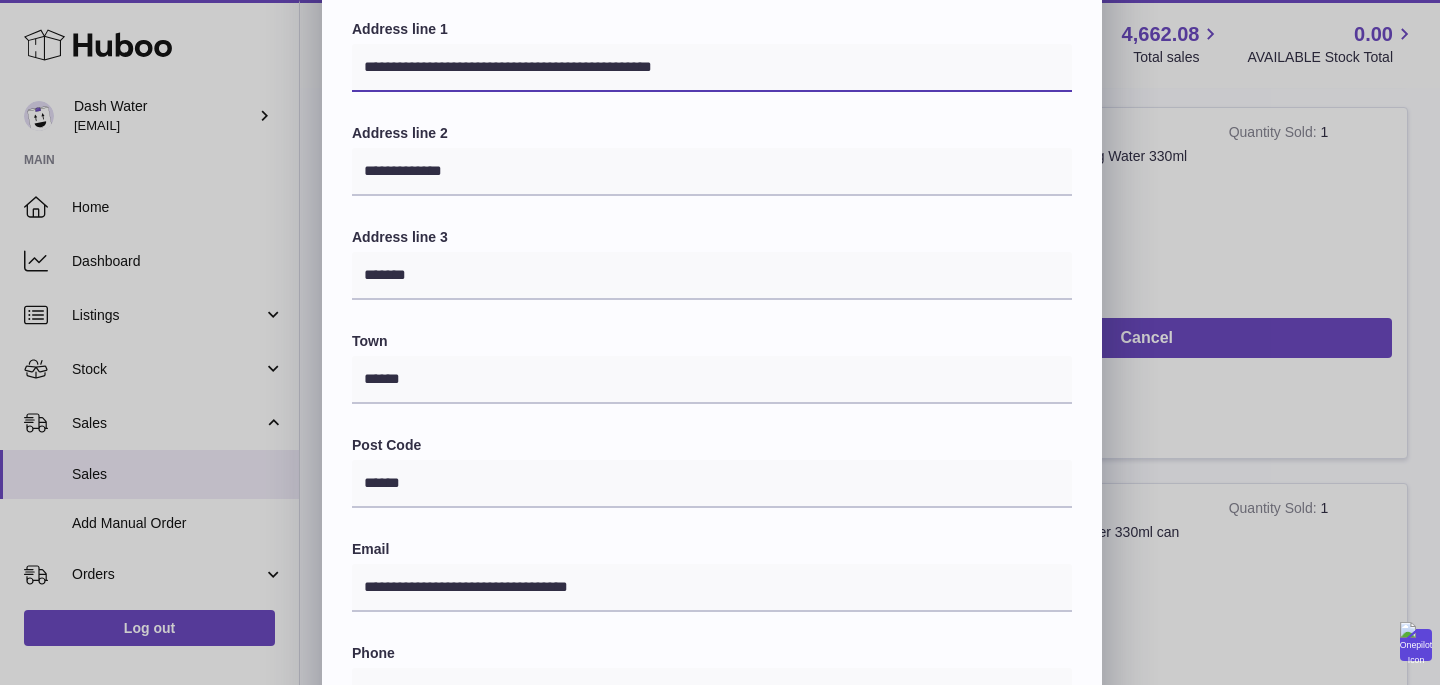 type on "**********" 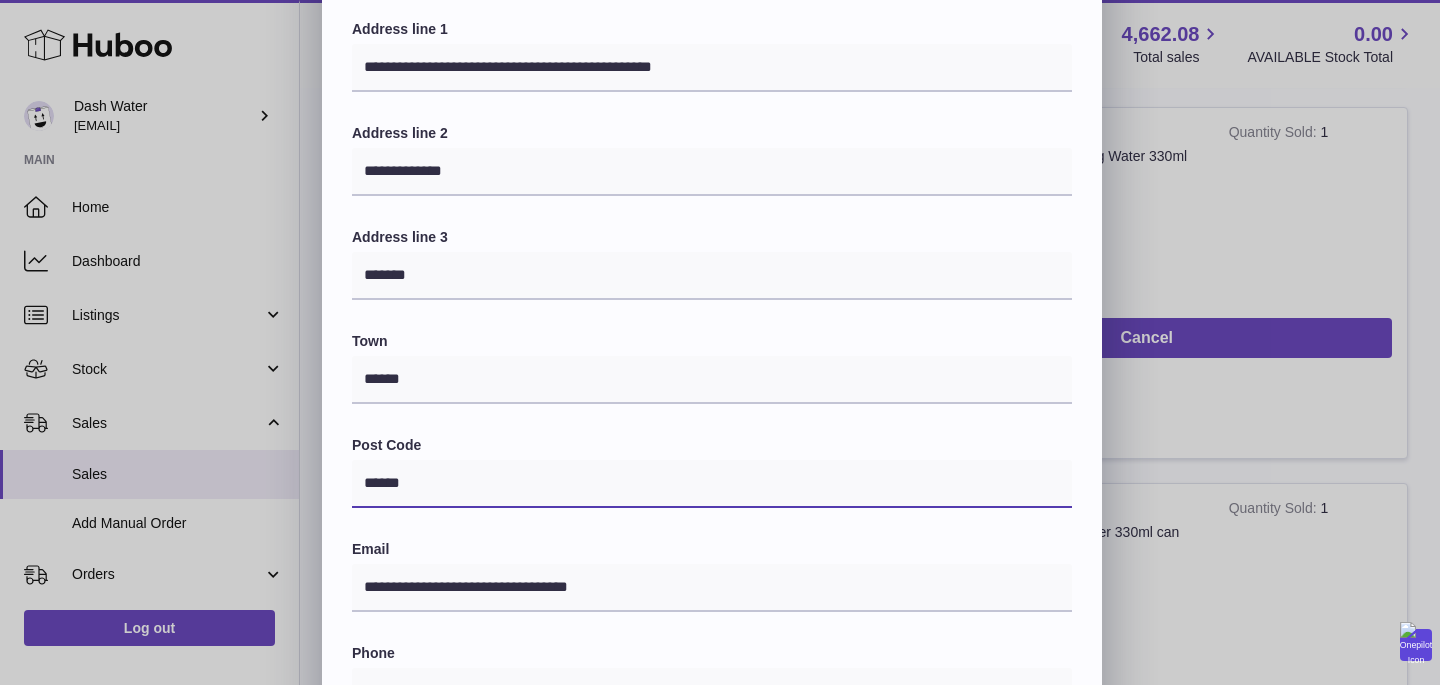 click on "******" at bounding box center [712, 484] 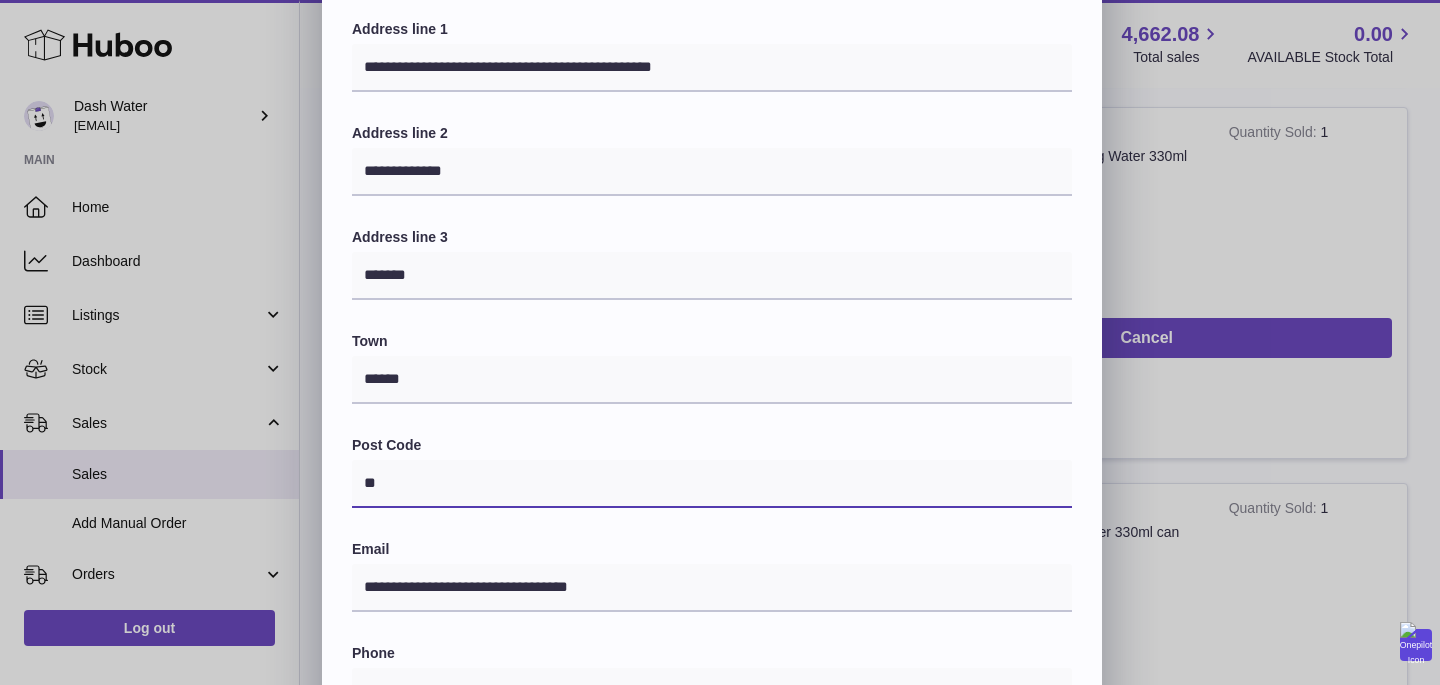 type on "*" 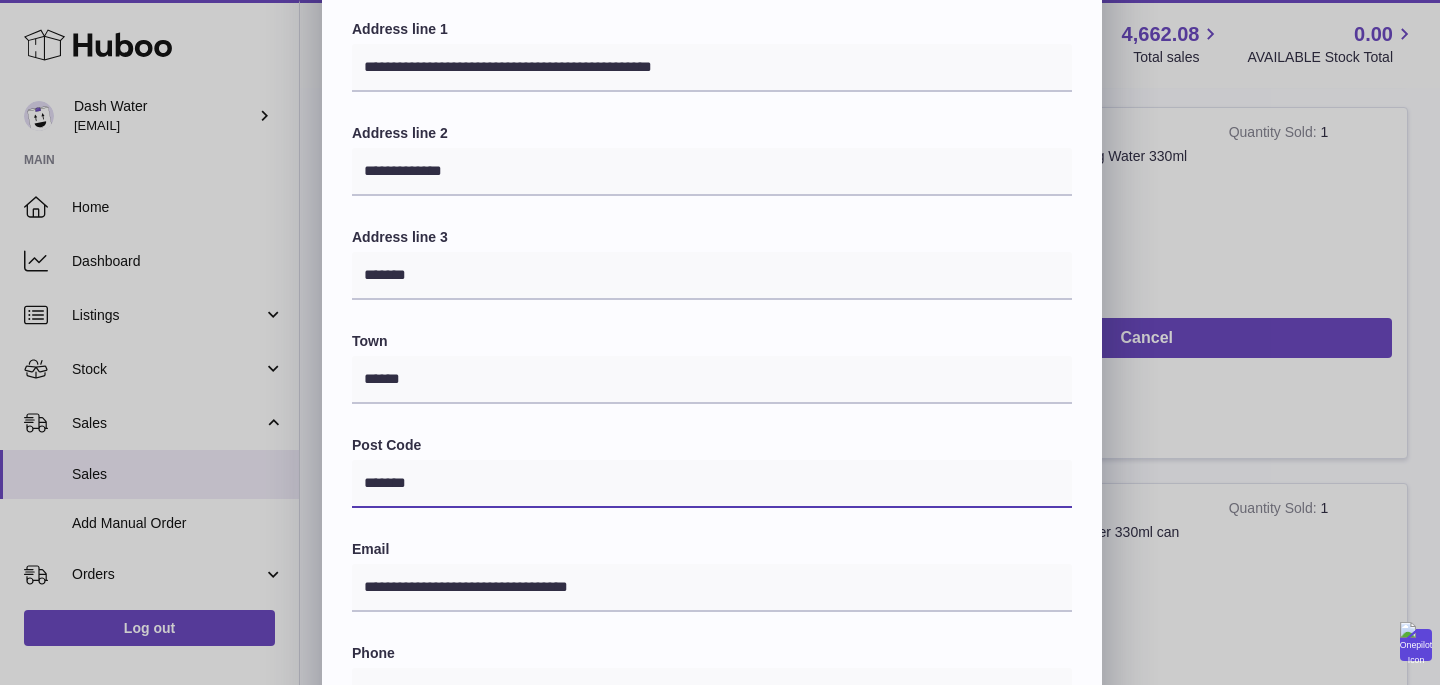 type on "*******" 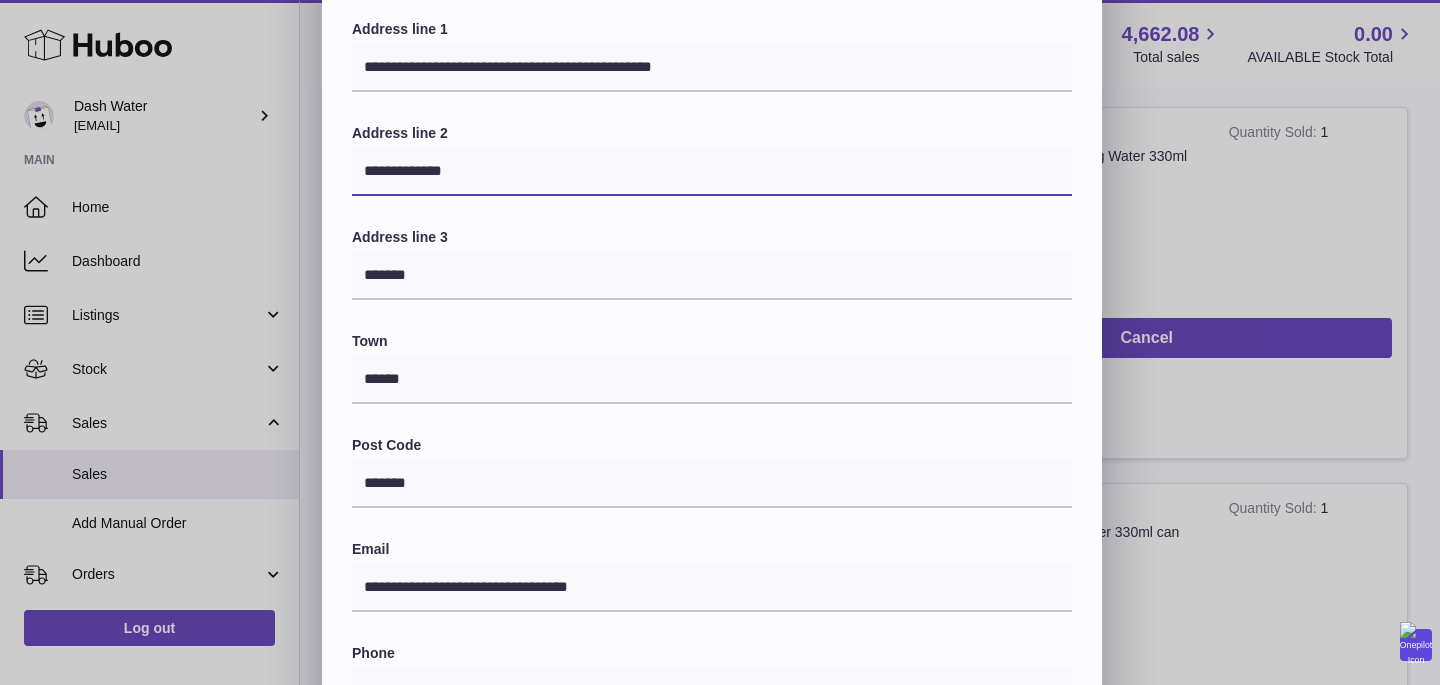 click on "**********" at bounding box center (712, 172) 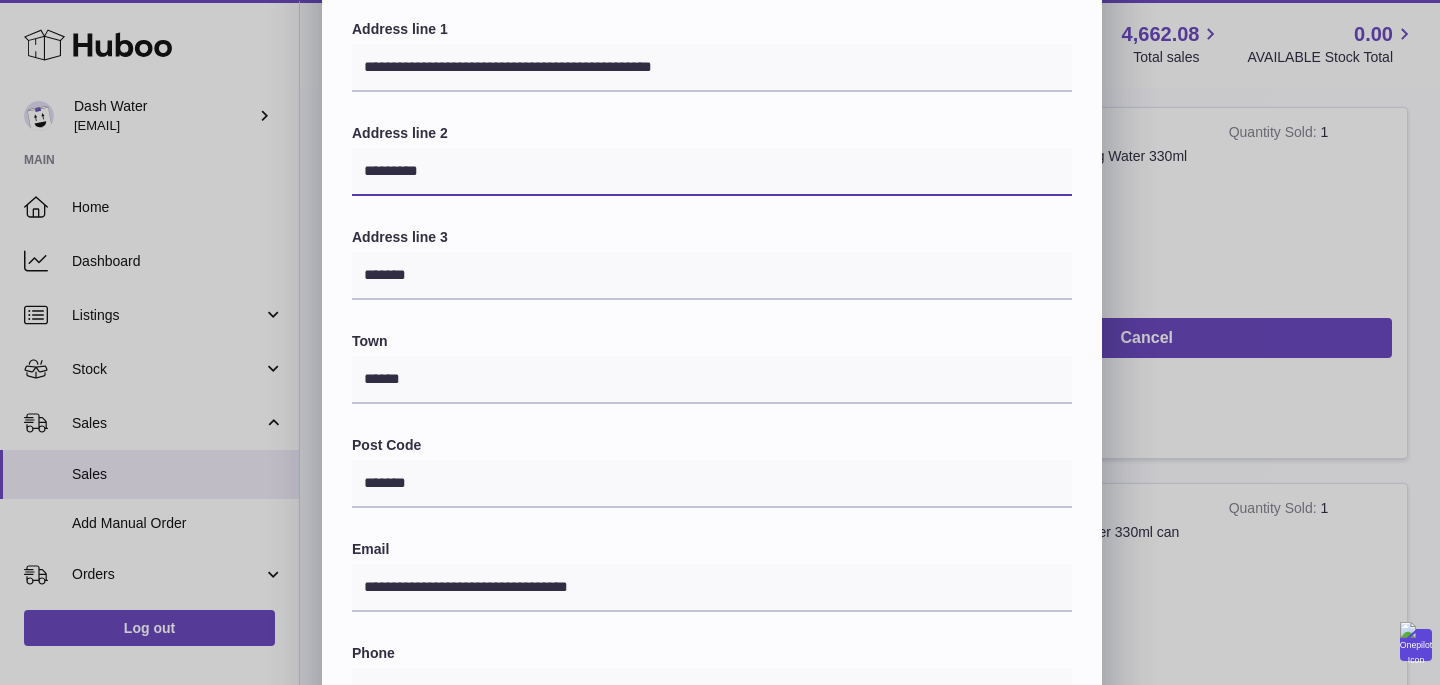 type on "*********" 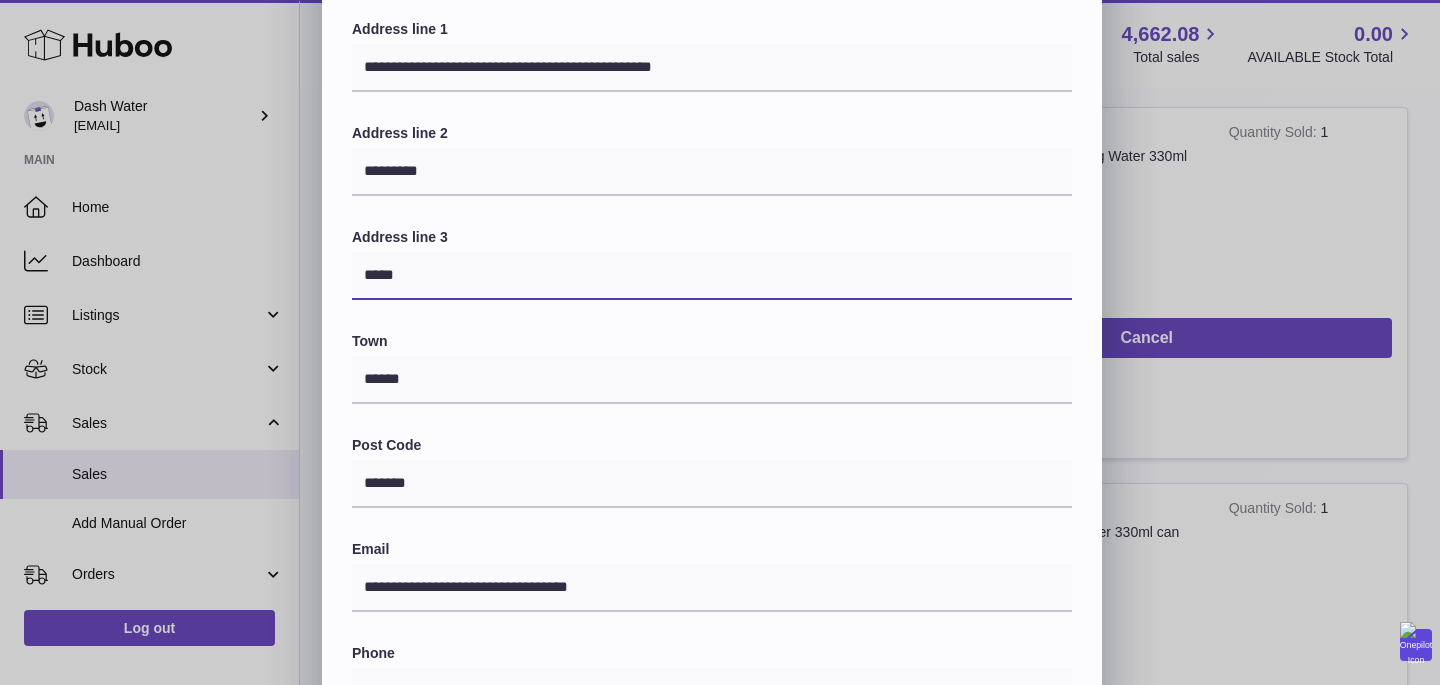 type on "*****" 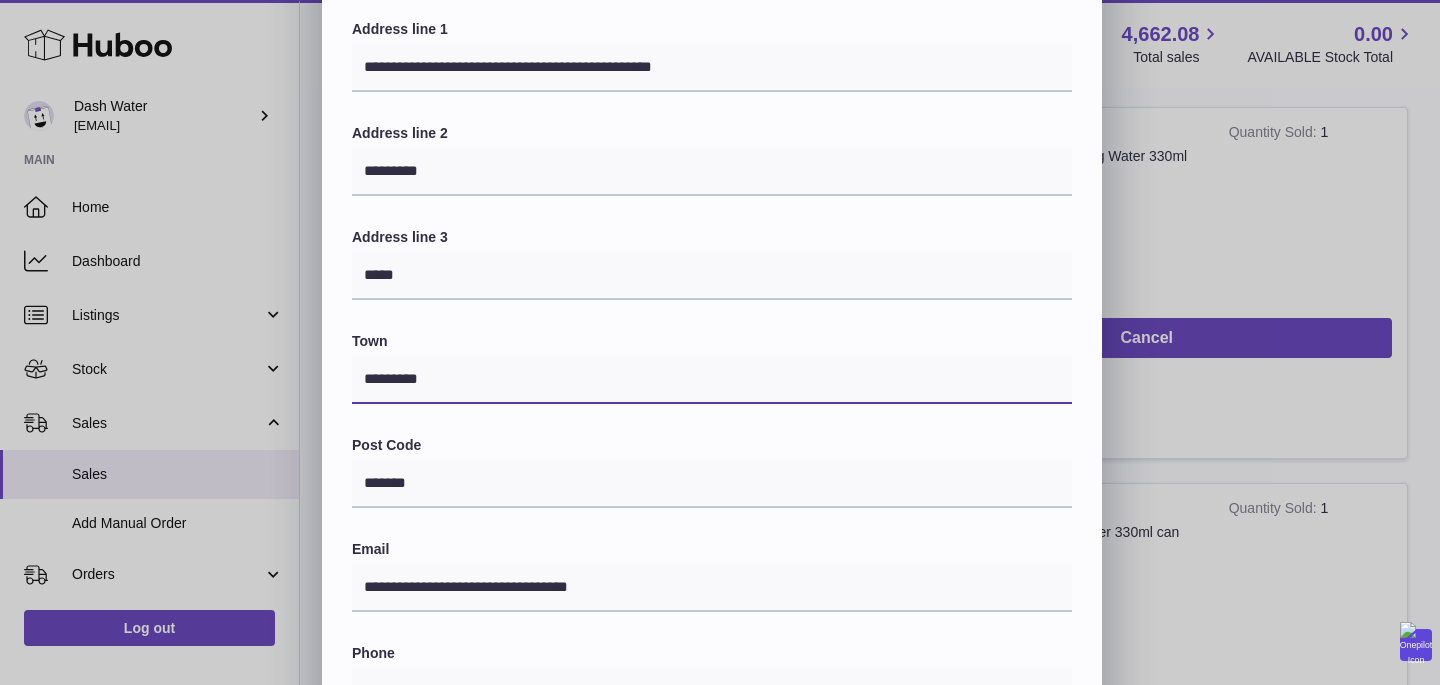 type on "*********" 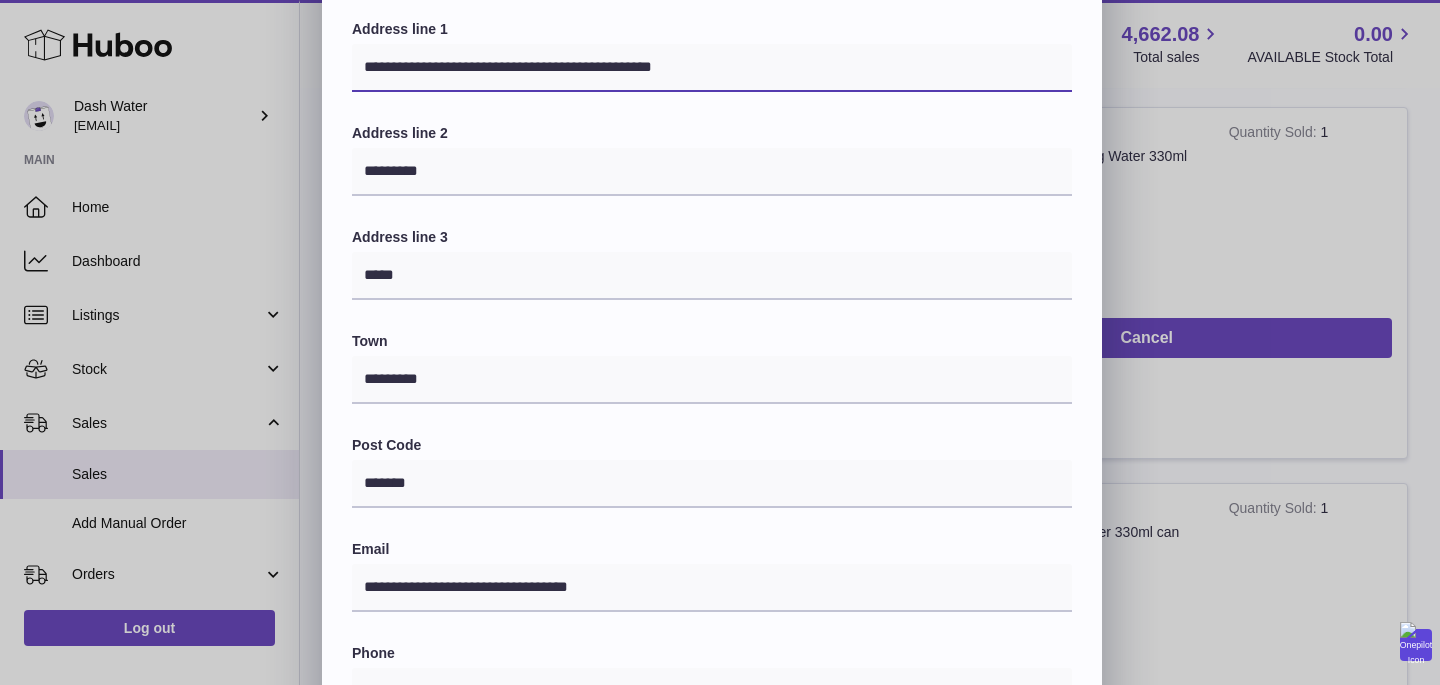 drag, startPoint x: 757, startPoint y: 66, endPoint x: 425, endPoint y: 62, distance: 332.0241 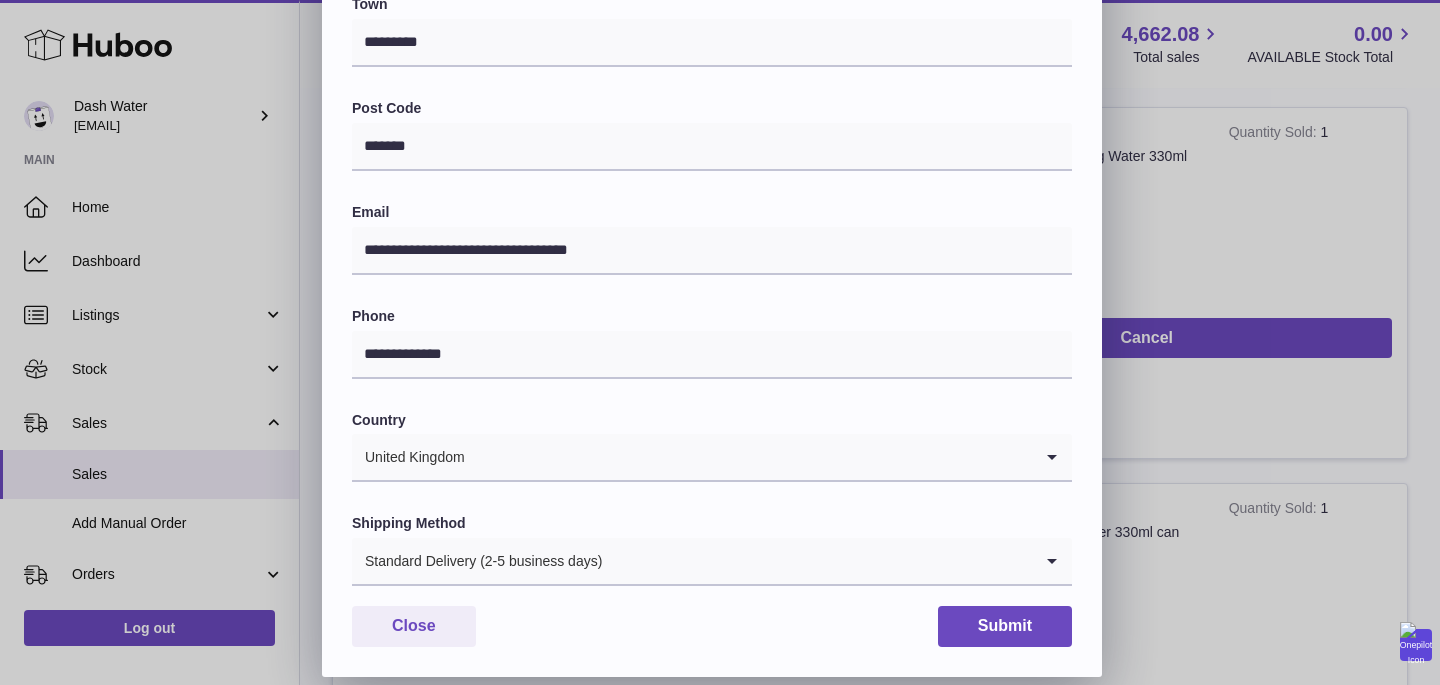 scroll, scrollTop: 575, scrollLeft: 0, axis: vertical 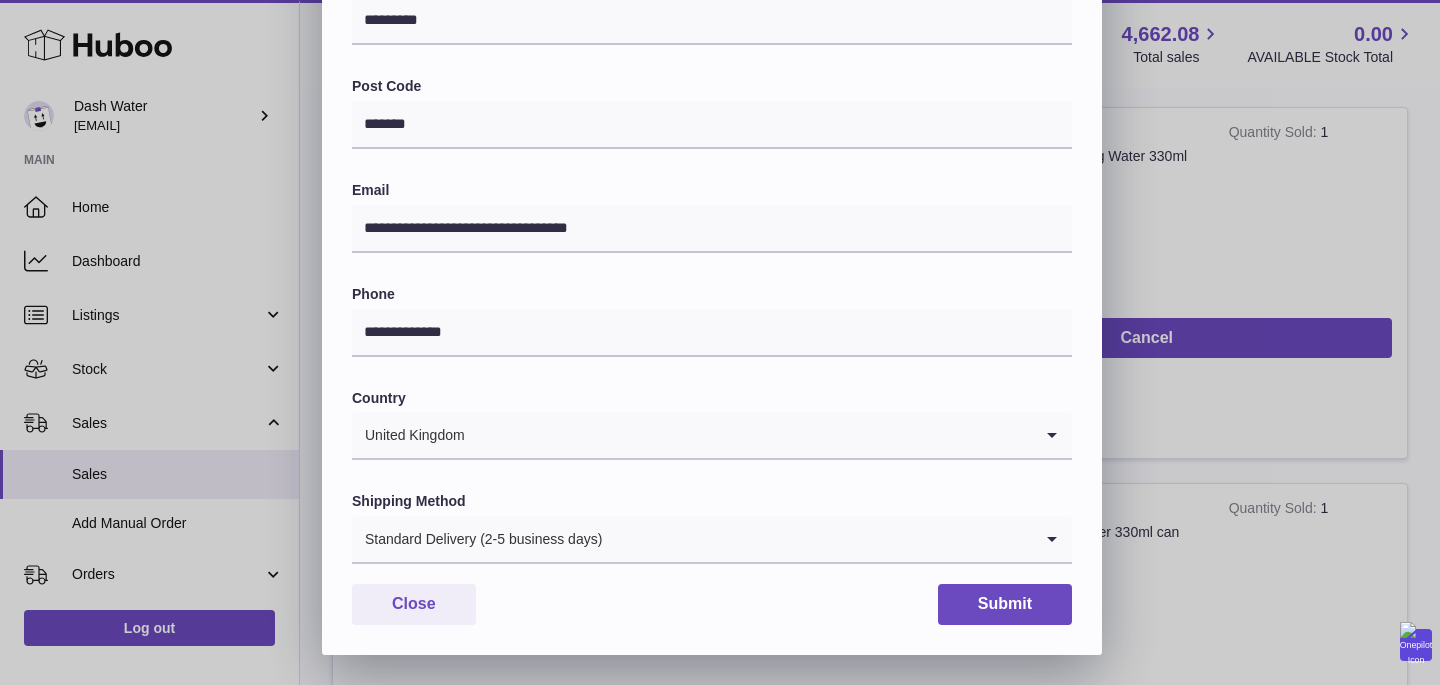 type on "******" 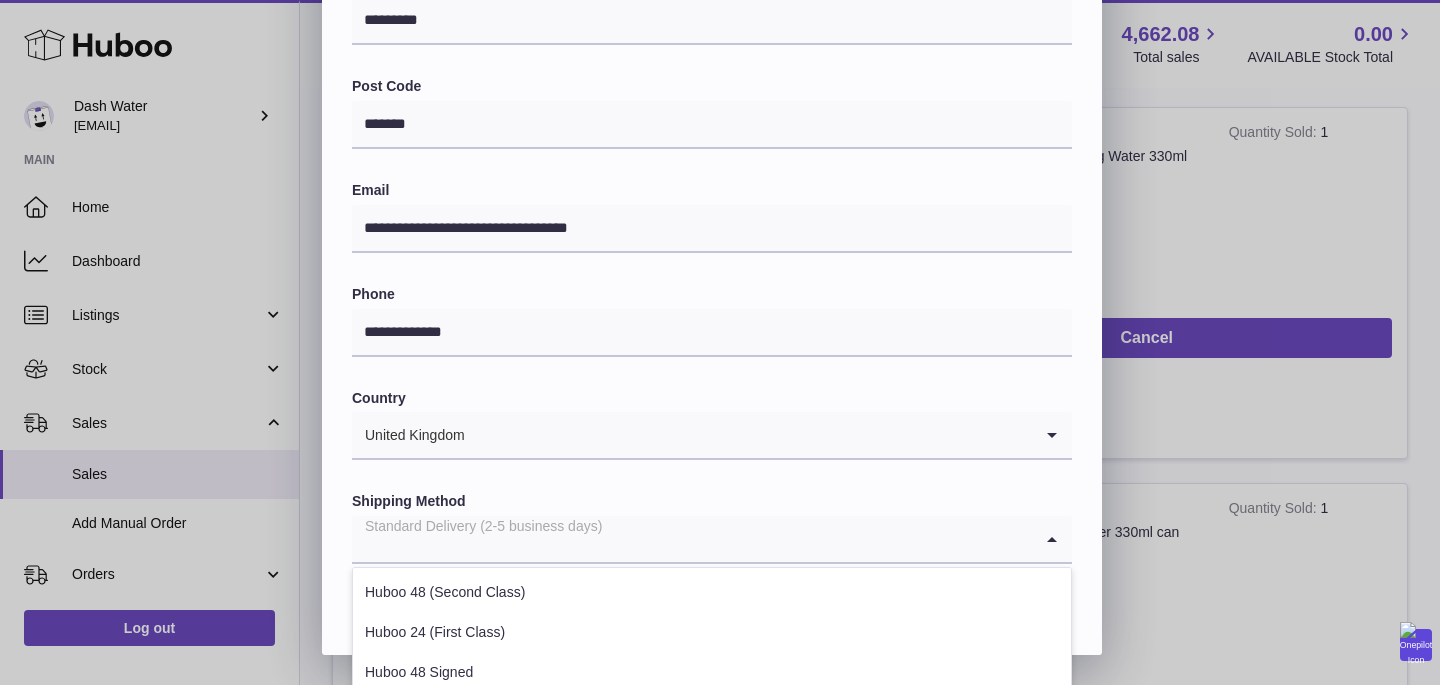 scroll, scrollTop: 807, scrollLeft: 0, axis: vertical 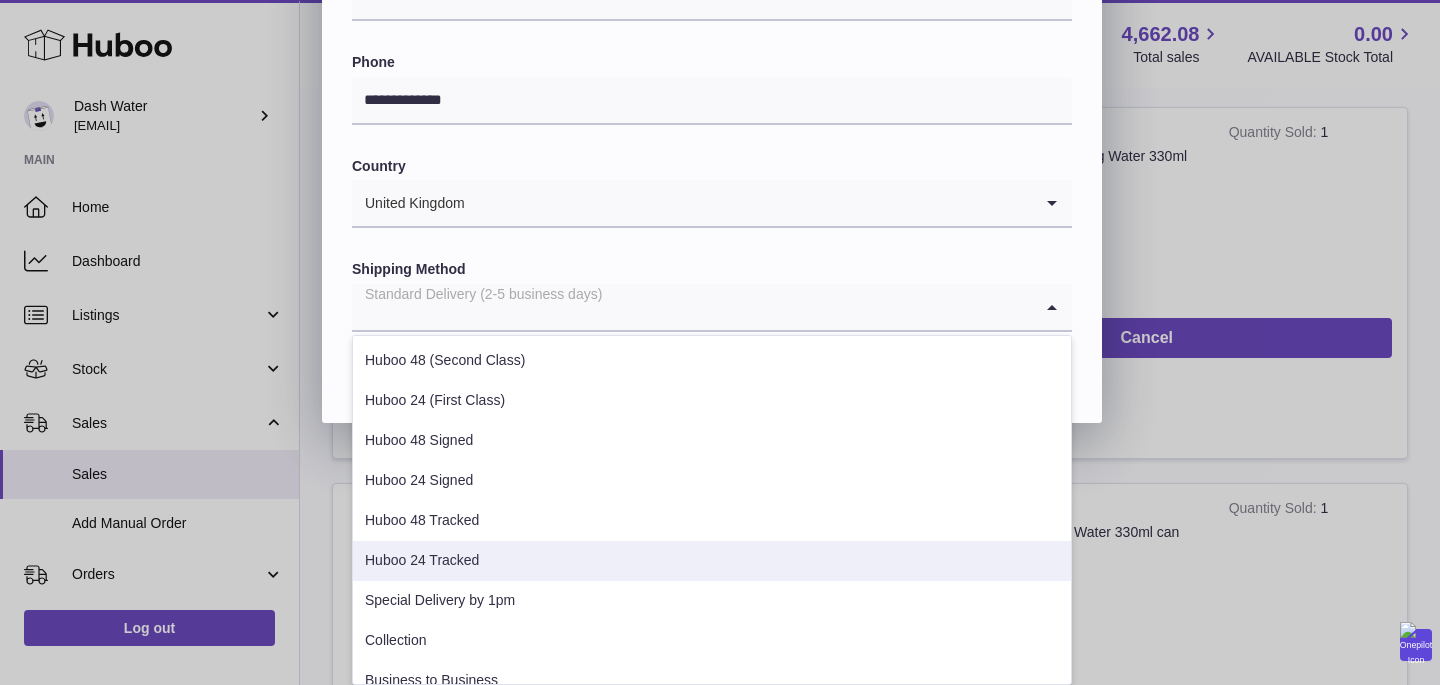 click on "Huboo 24 Tracked" at bounding box center (712, 561) 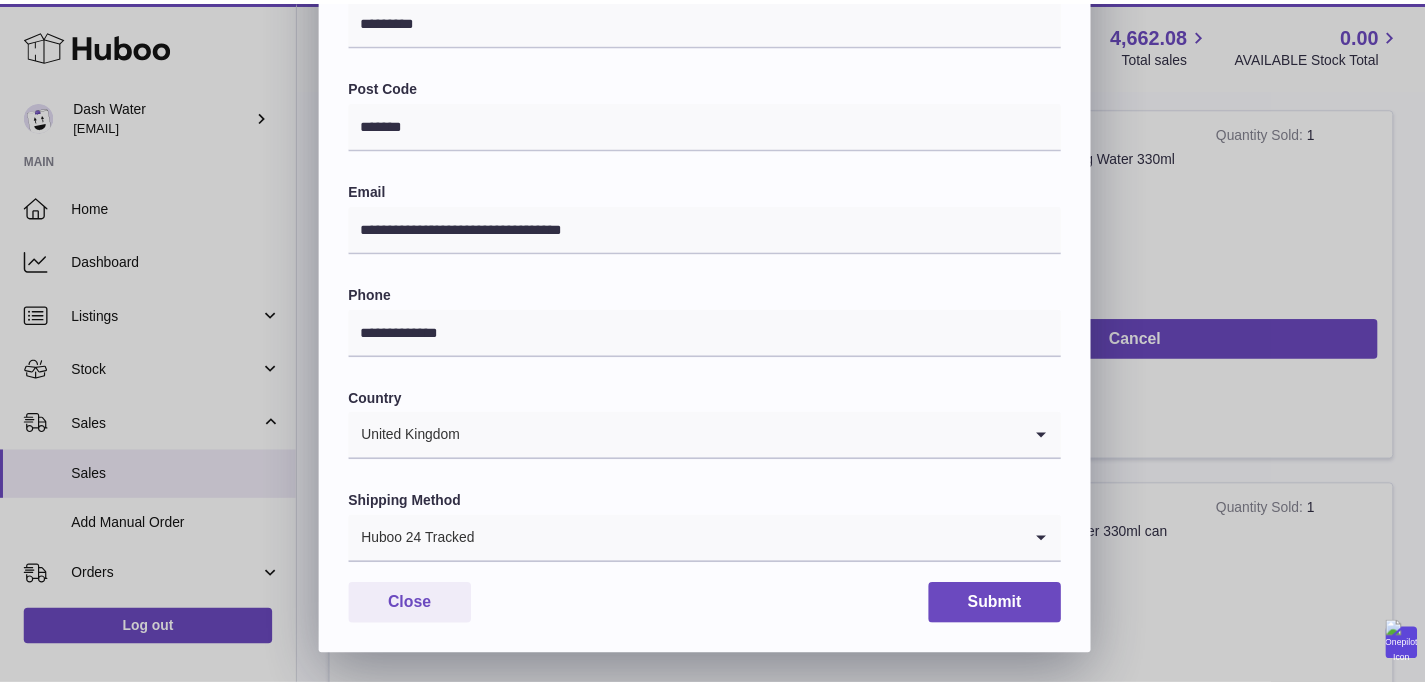 scroll, scrollTop: 575, scrollLeft: 0, axis: vertical 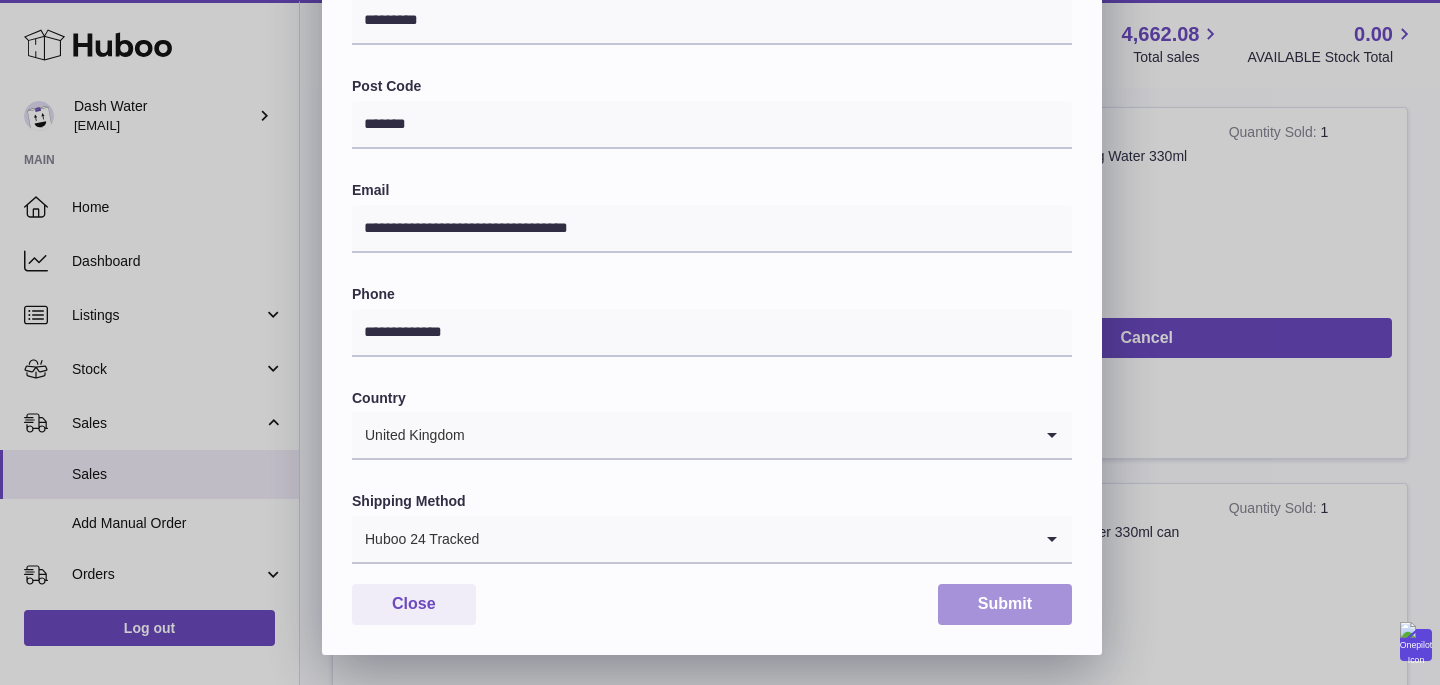 click on "Submit" at bounding box center (1005, 604) 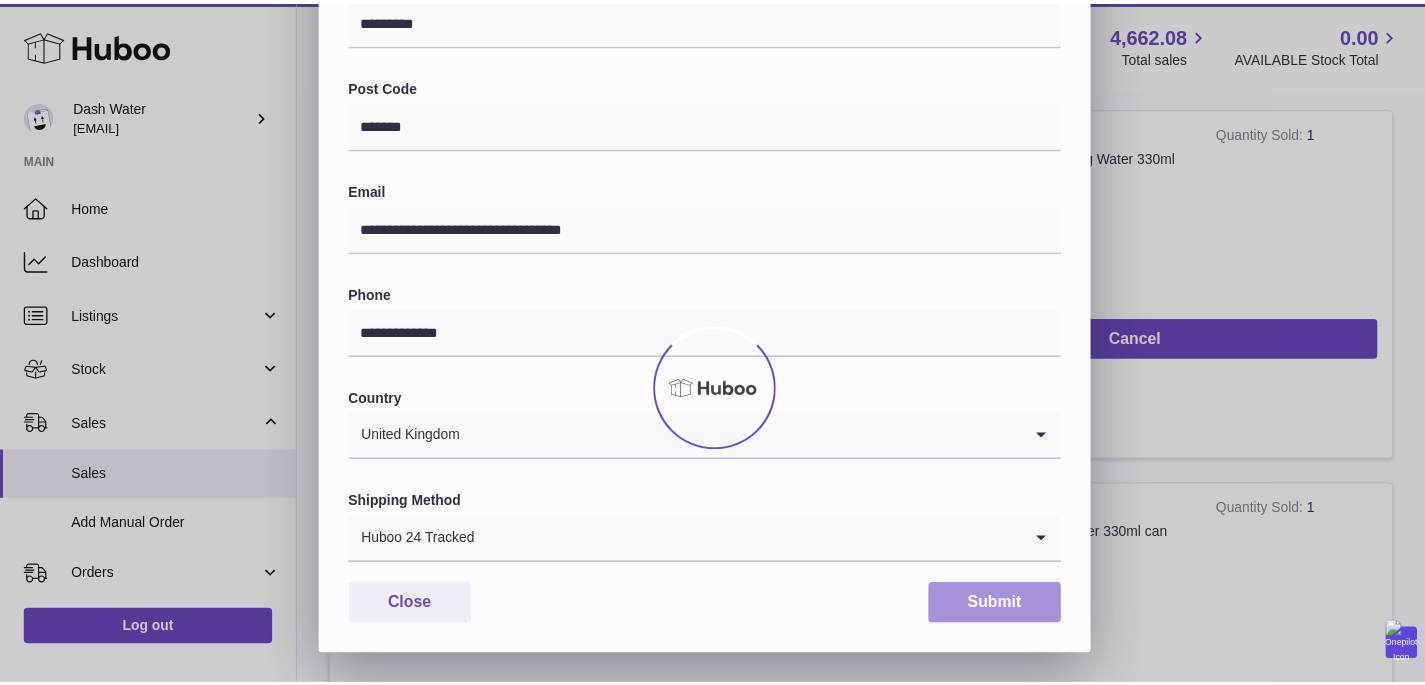 scroll, scrollTop: 0, scrollLeft: 0, axis: both 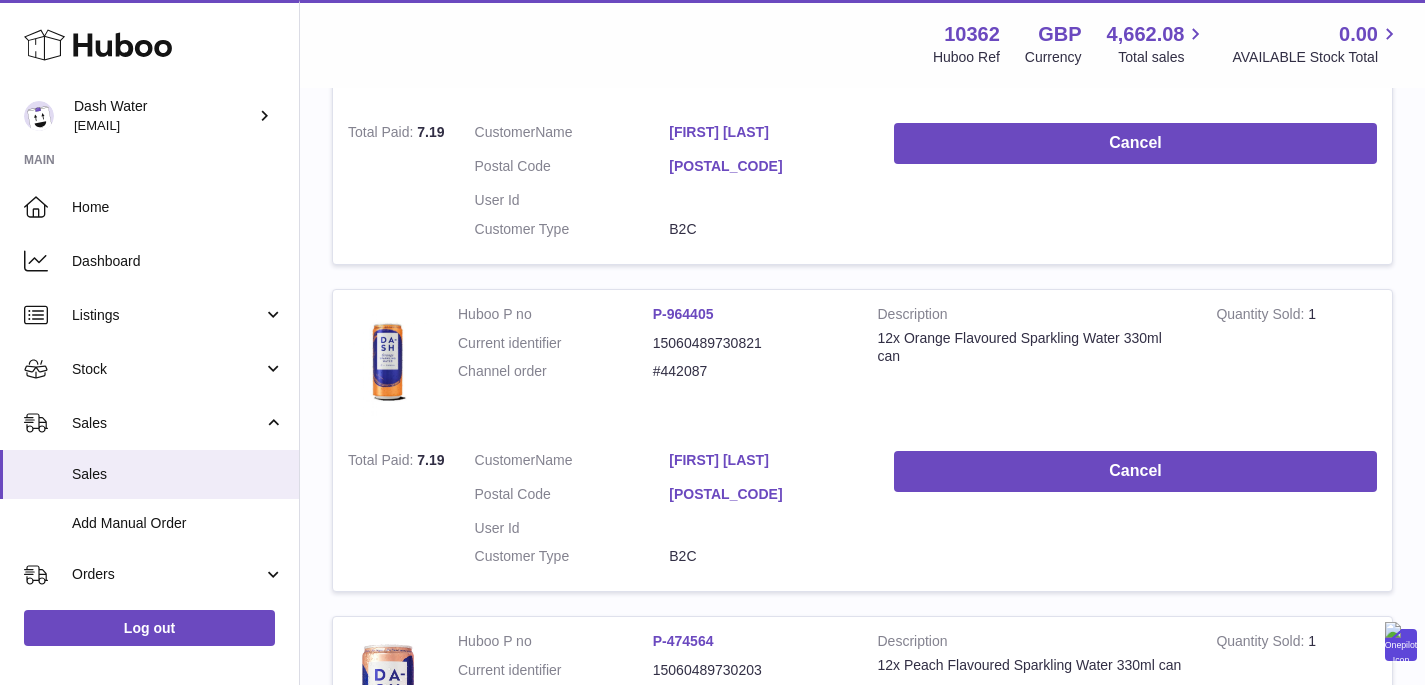 click on "[POSTAL_CODE]" at bounding box center [766, 166] 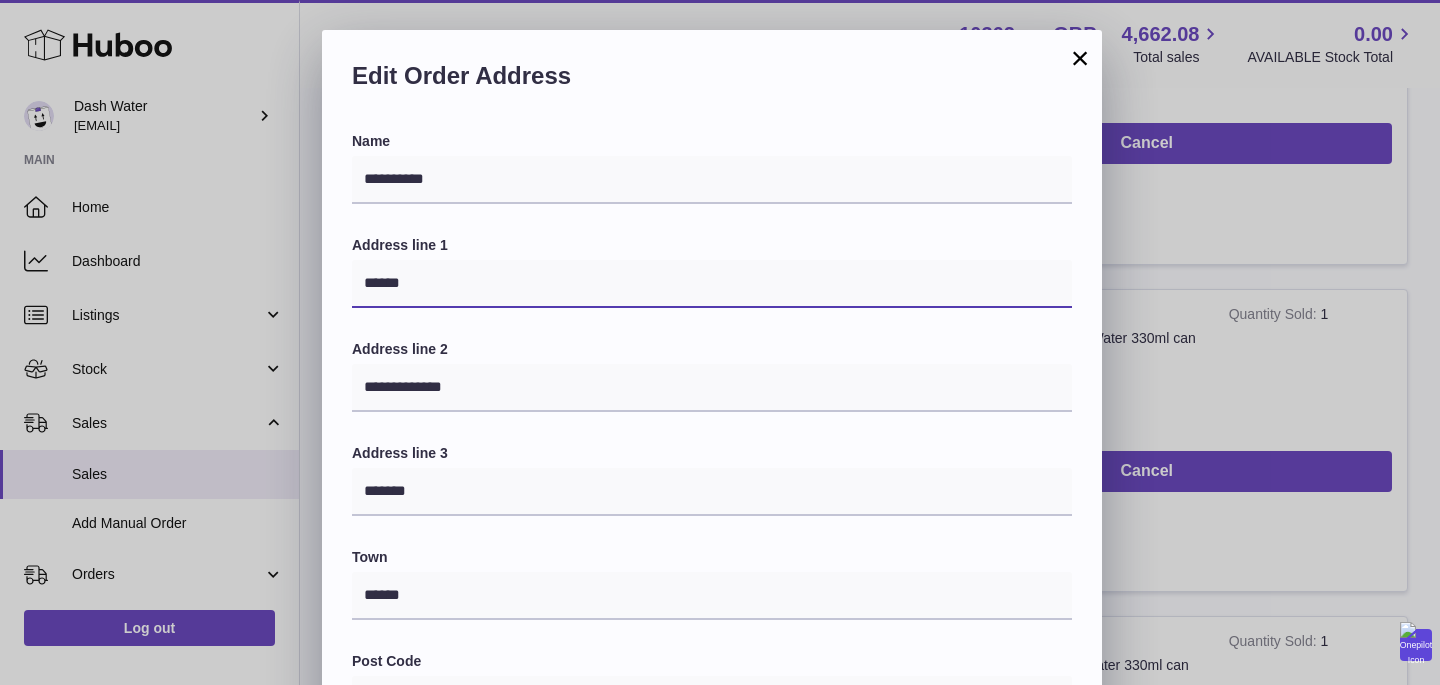 click on "******" at bounding box center (712, 284) 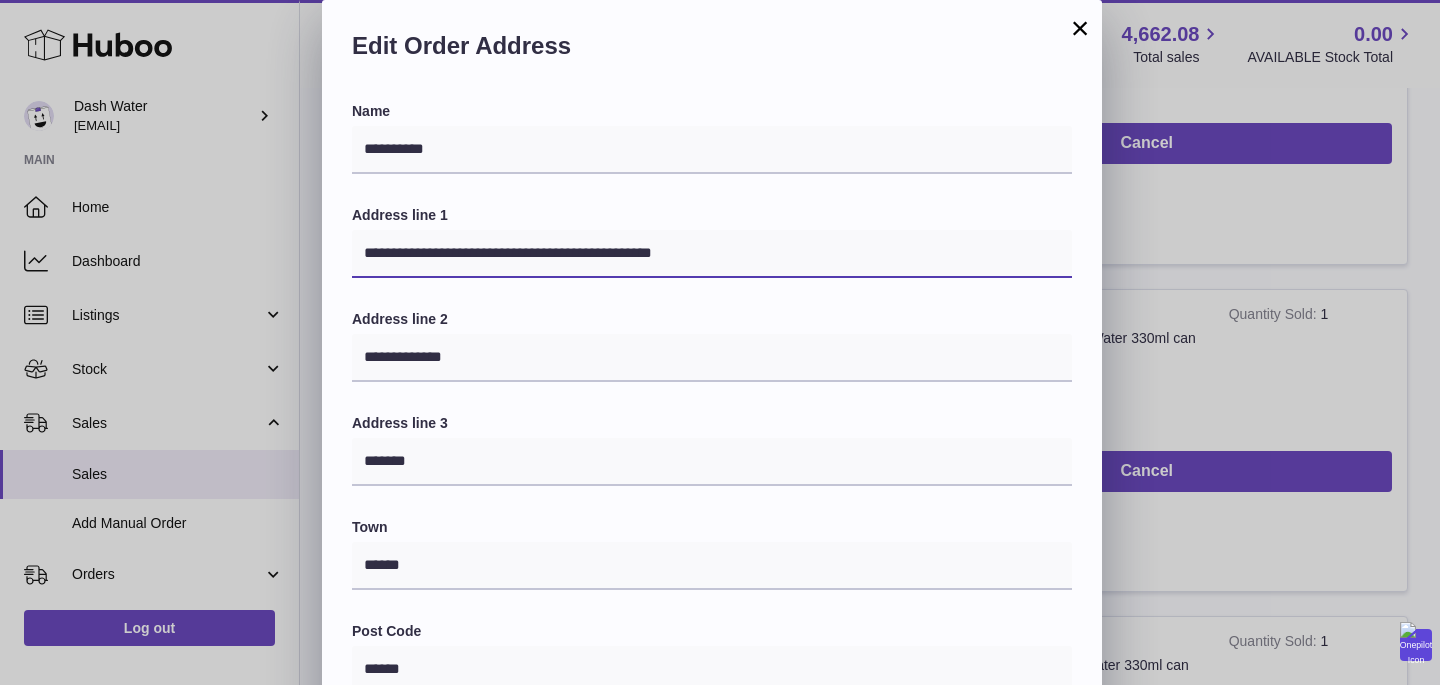 scroll, scrollTop: 34, scrollLeft: 0, axis: vertical 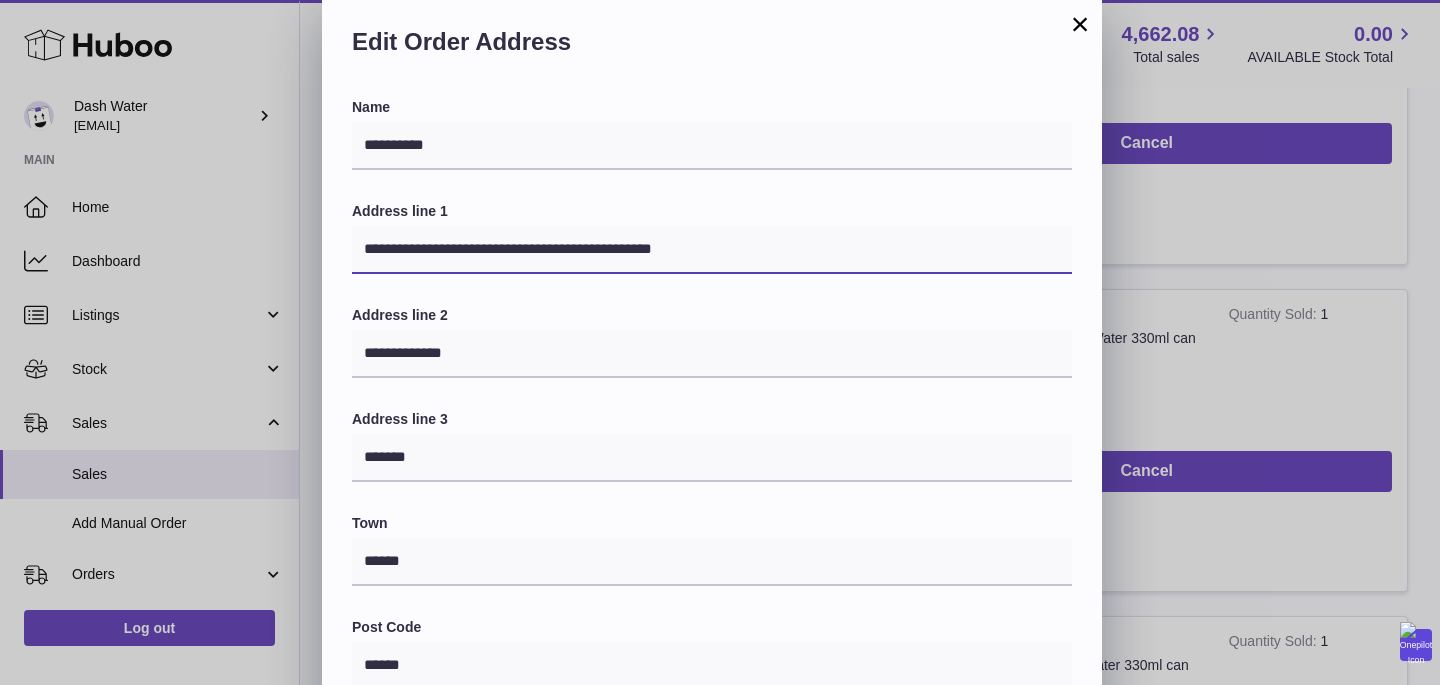 type on "**********" 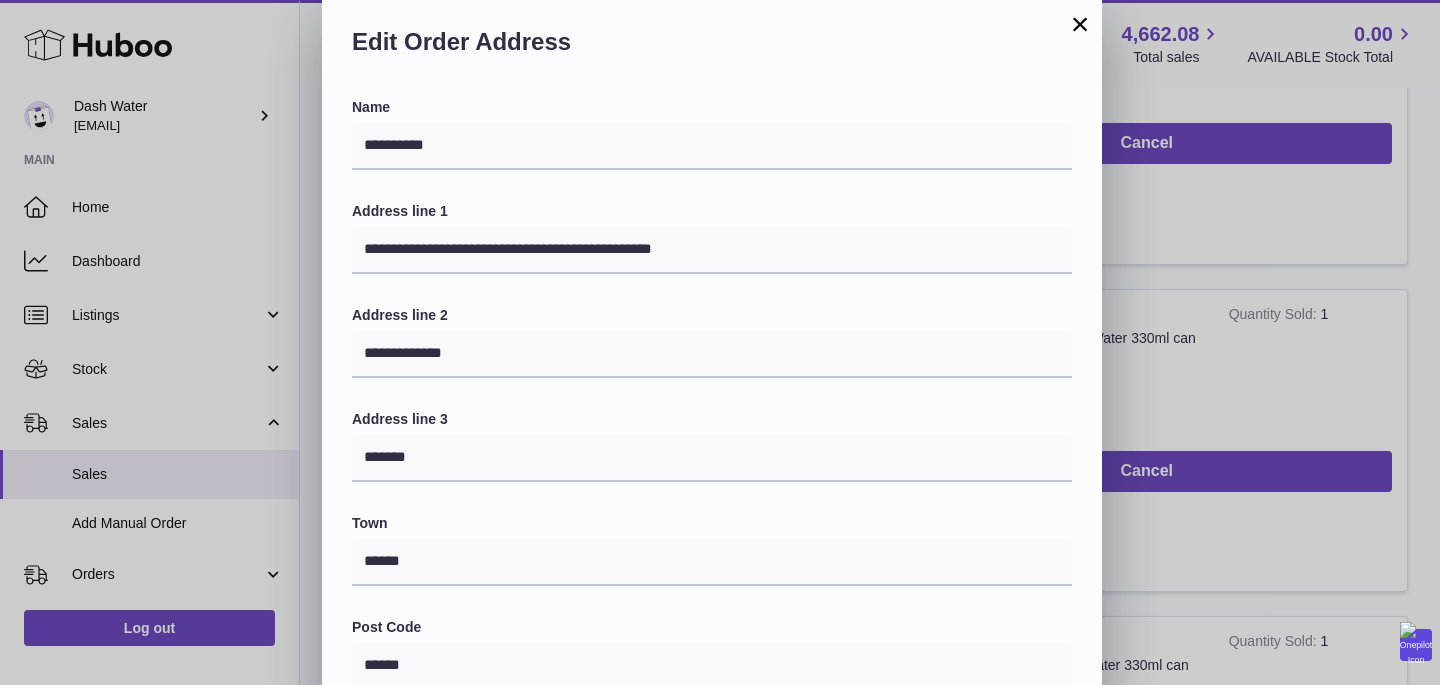 click on "******" at bounding box center (712, 666) 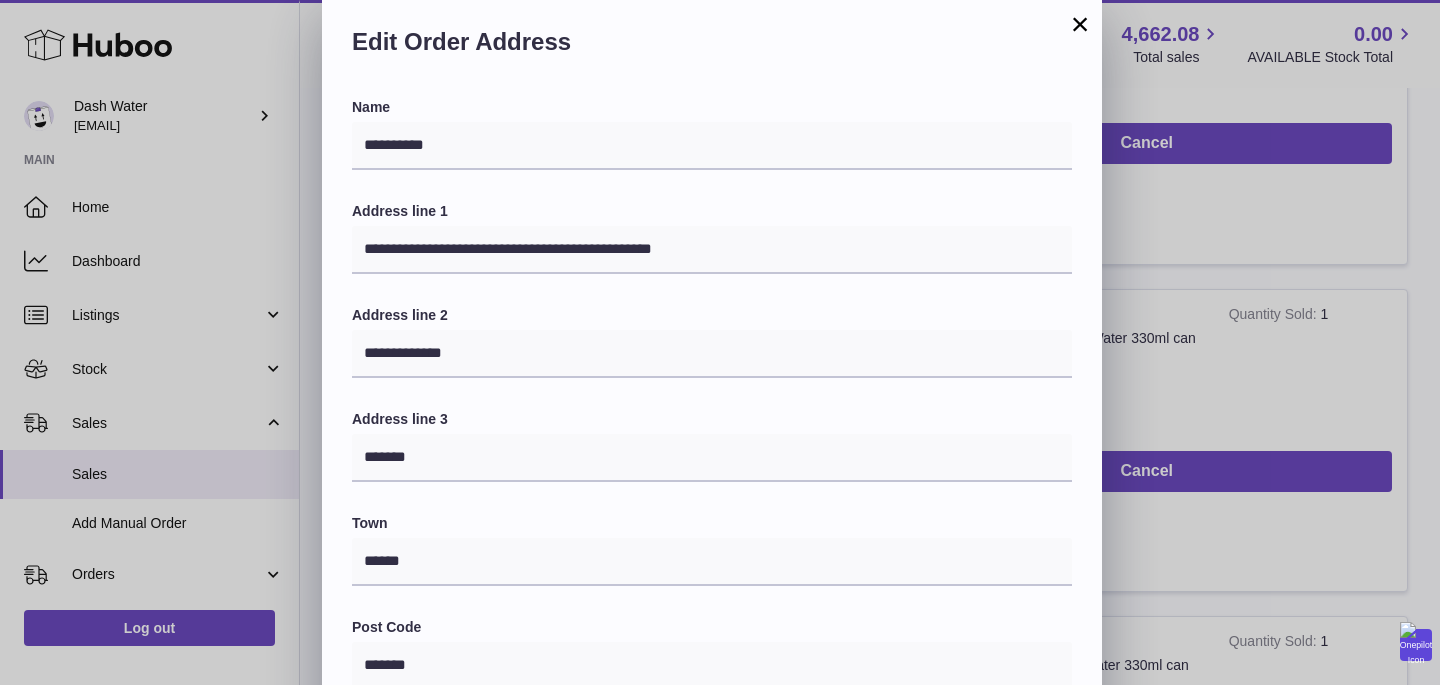 type on "*******" 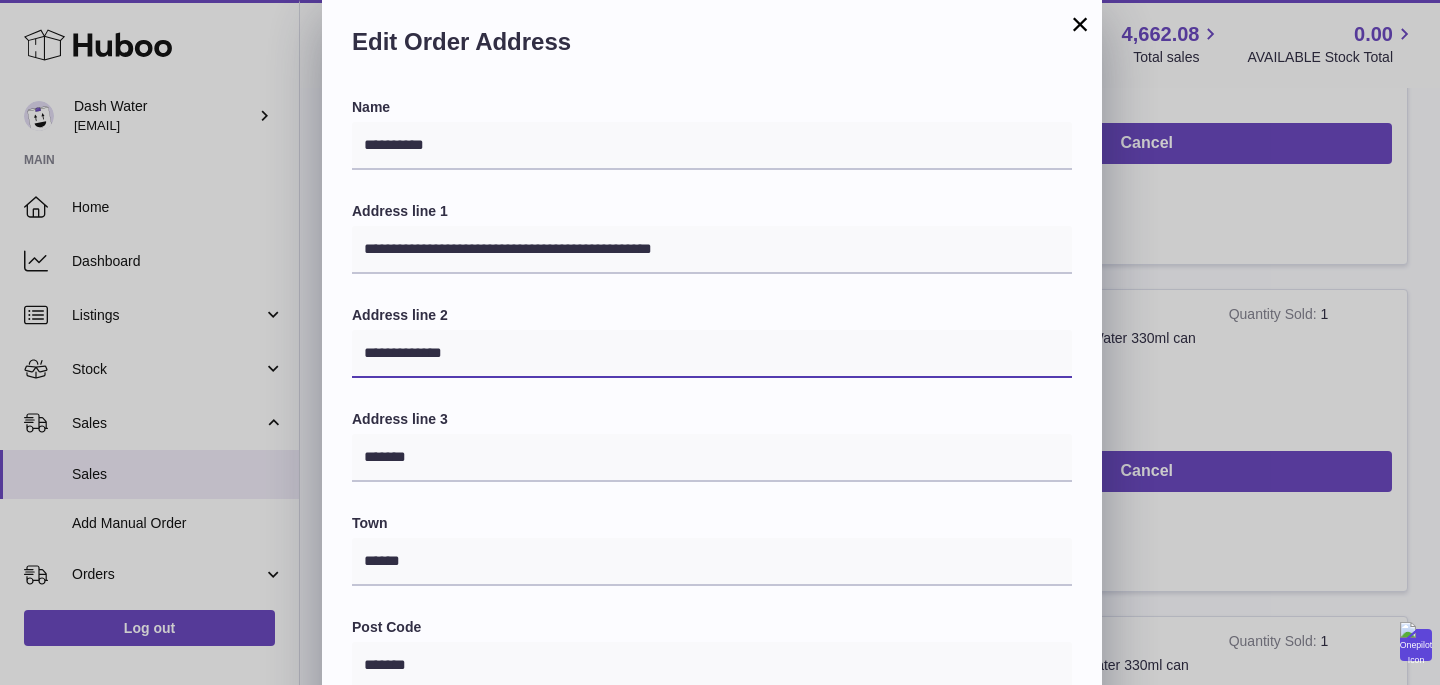 click on "**********" at bounding box center [712, 354] 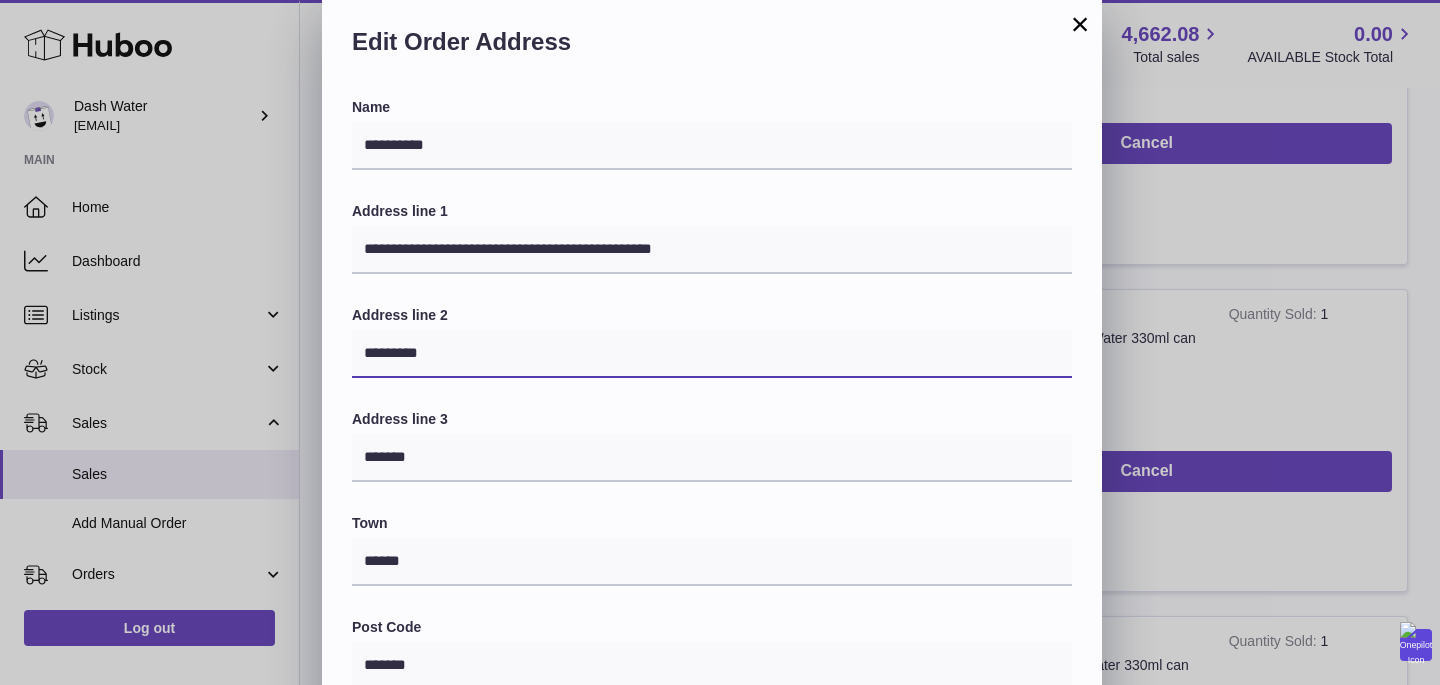 type on "*********" 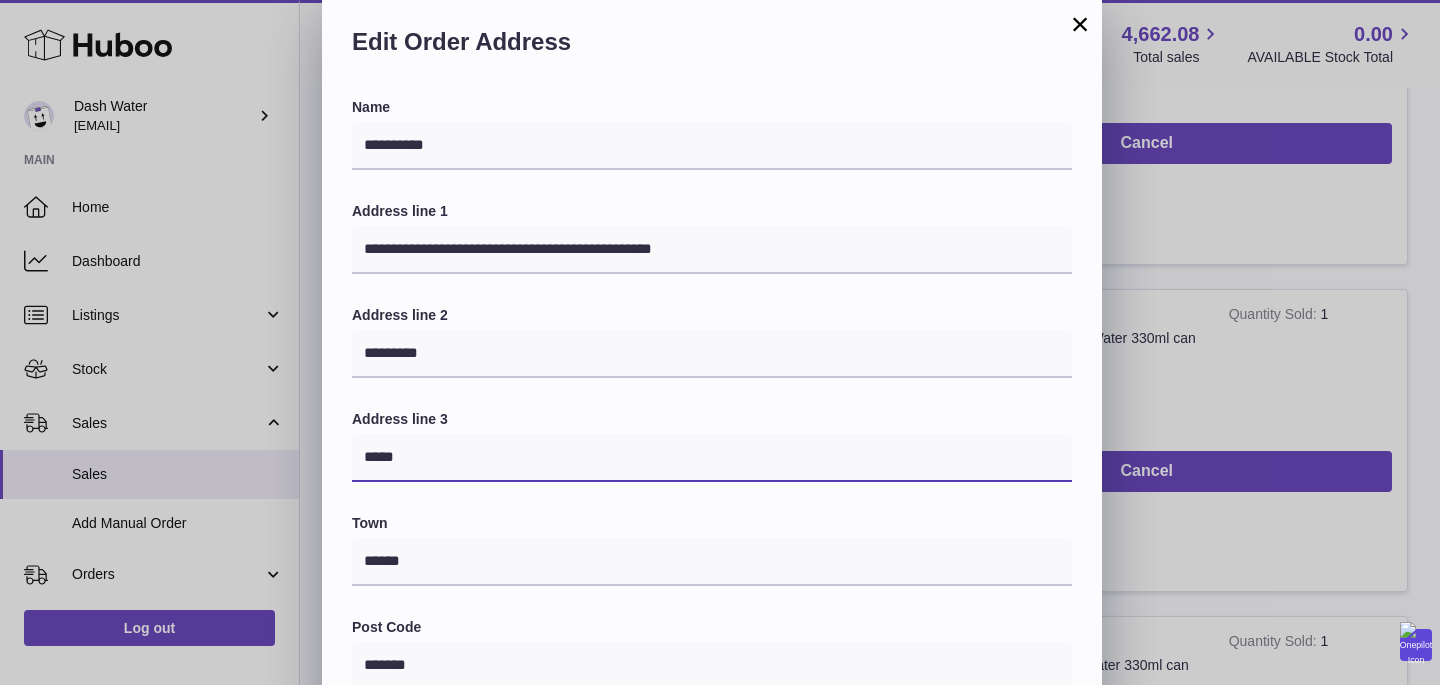 type on "*****" 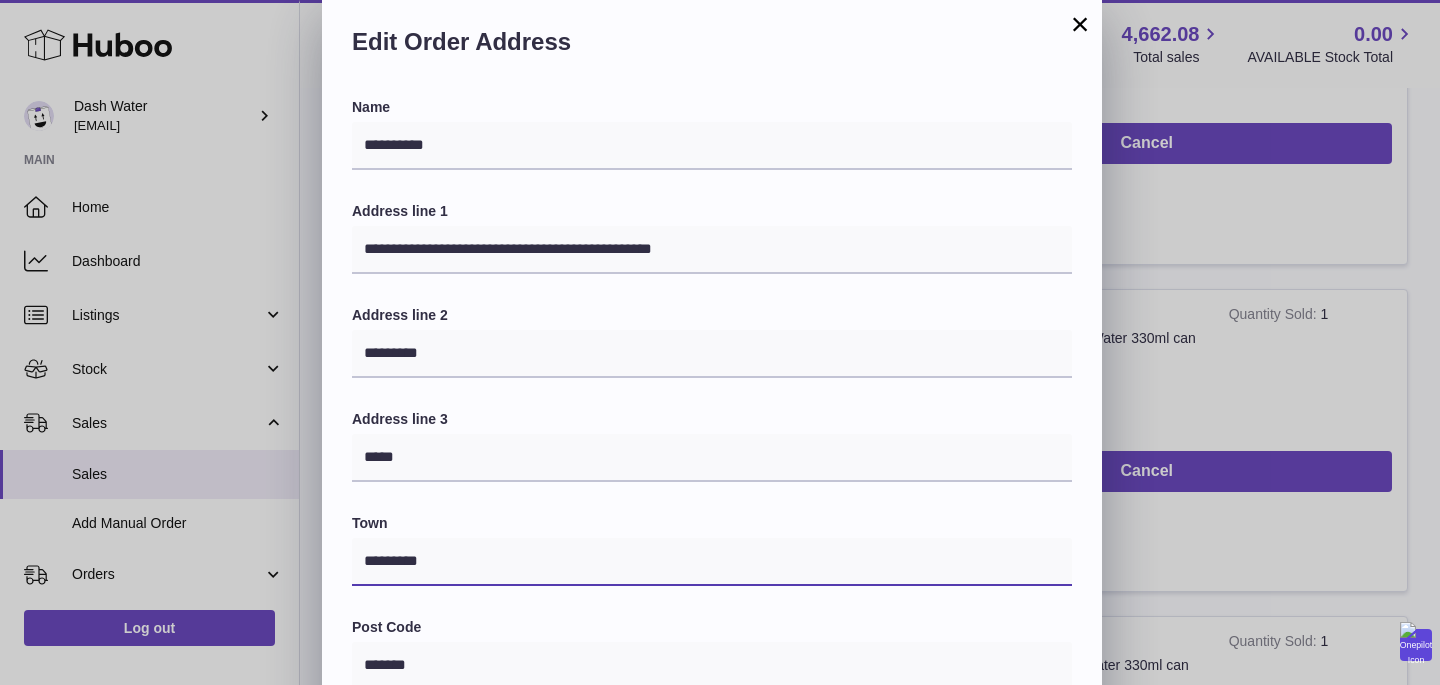 type on "*********" 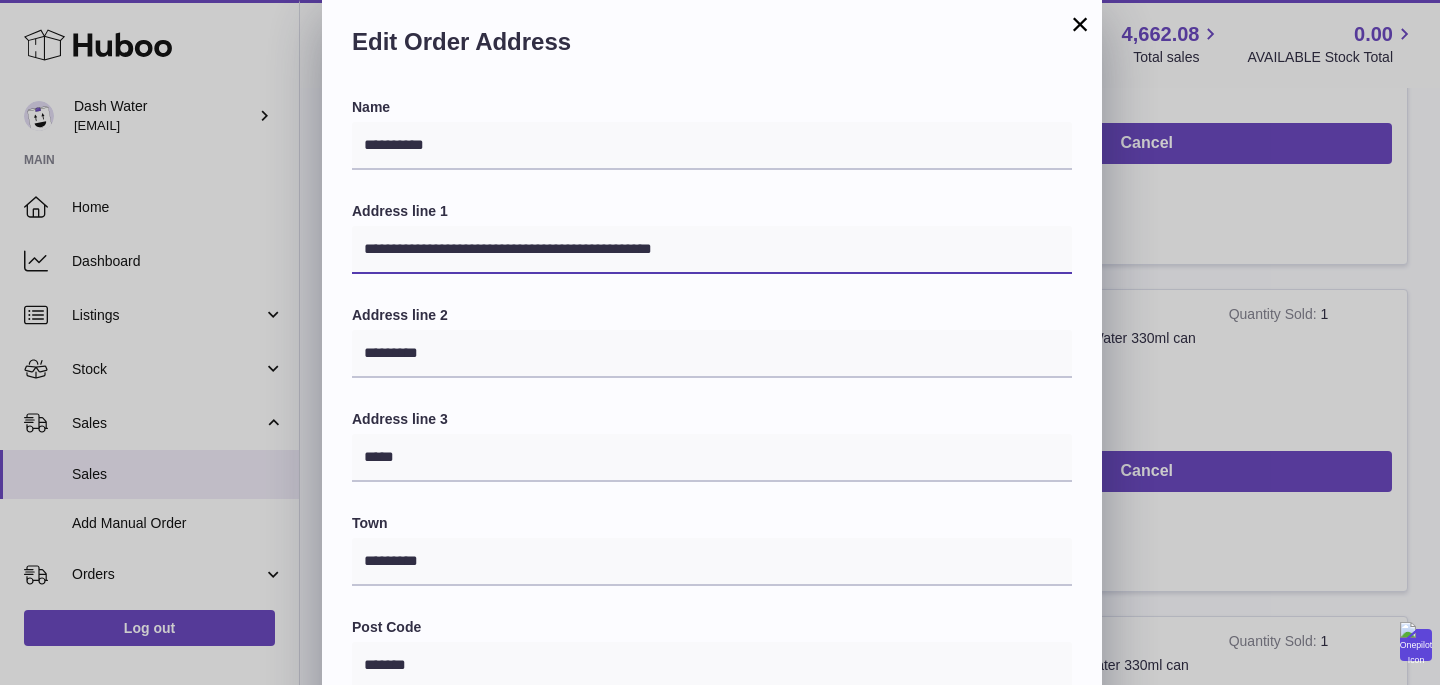 drag, startPoint x: 417, startPoint y: 247, endPoint x: 881, endPoint y: 246, distance: 464.00107 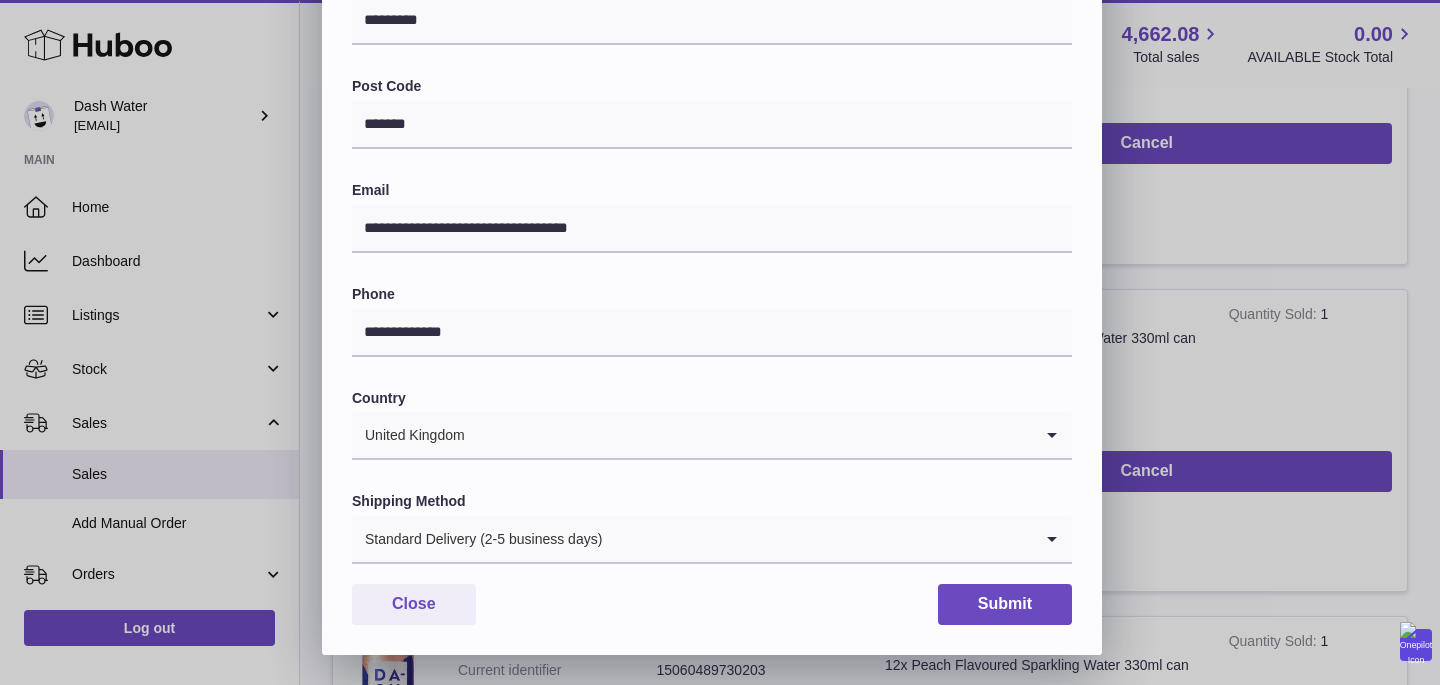 type on "******" 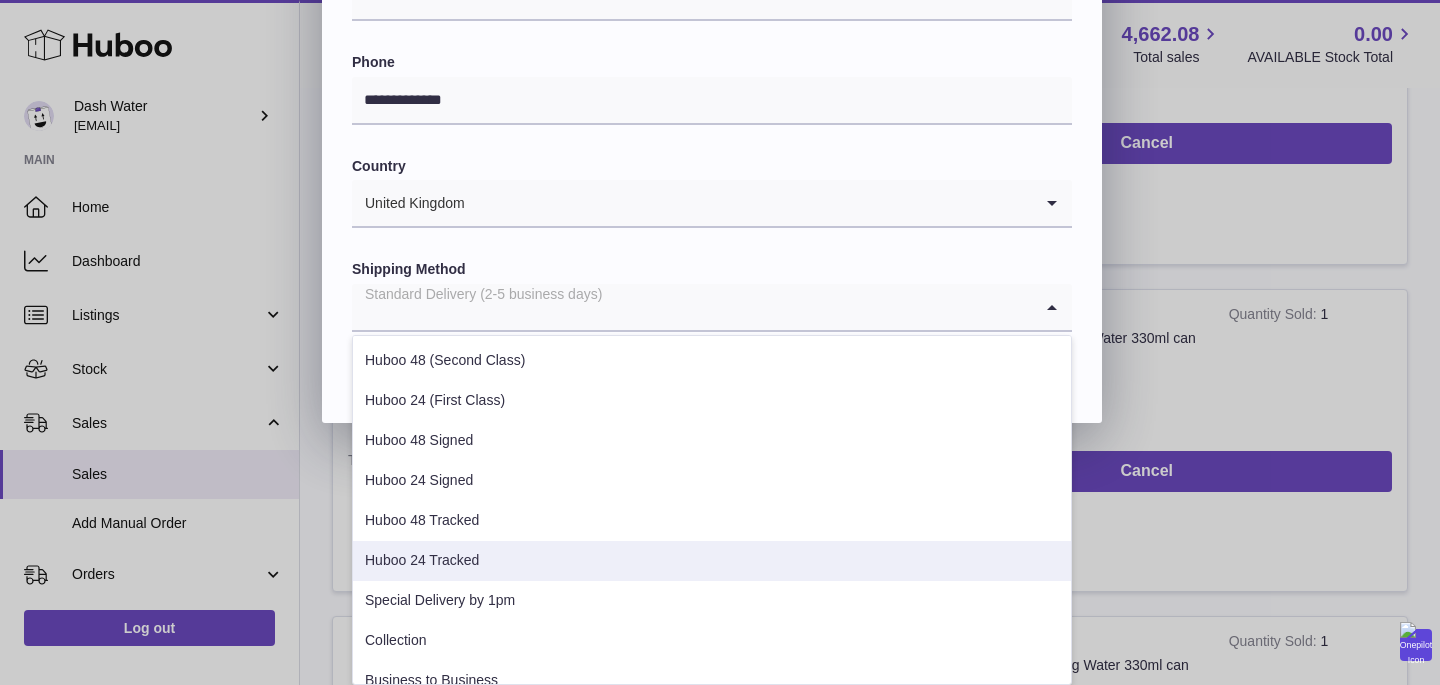 click on "Huboo 24 Tracked" at bounding box center (712, 561) 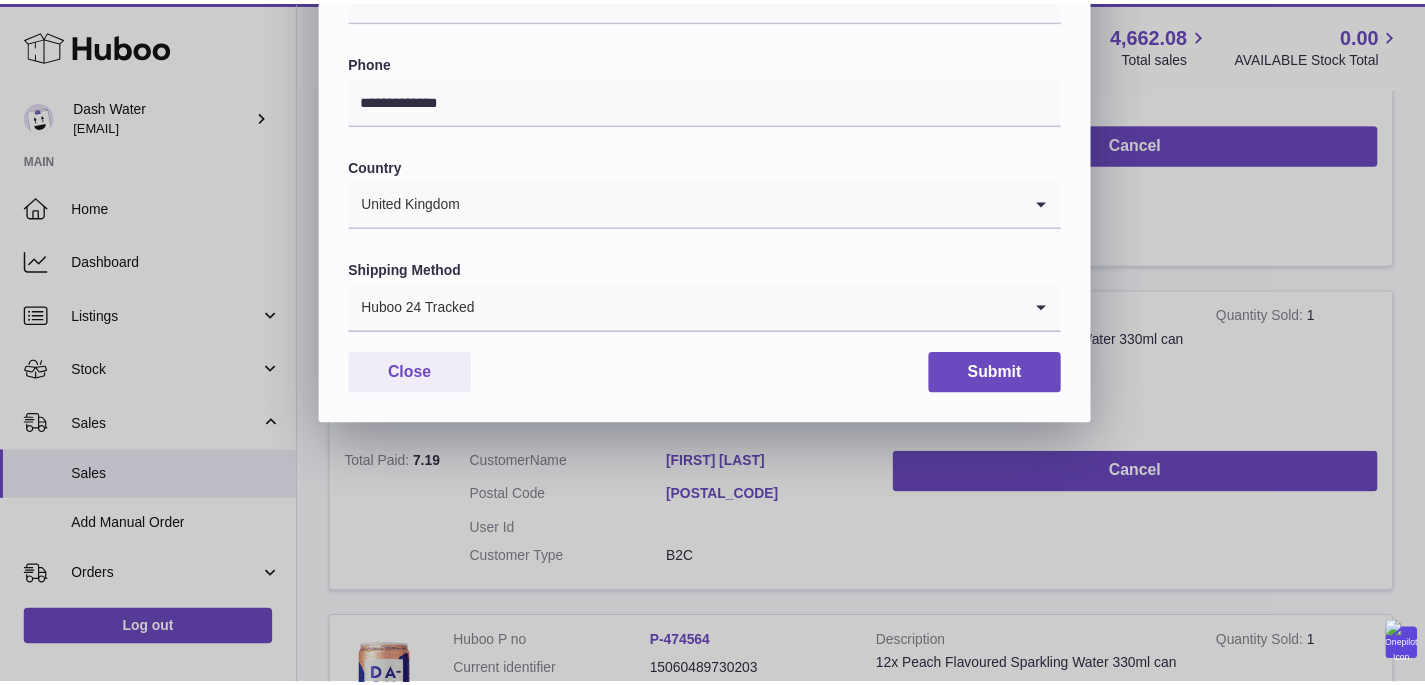 scroll, scrollTop: 575, scrollLeft: 0, axis: vertical 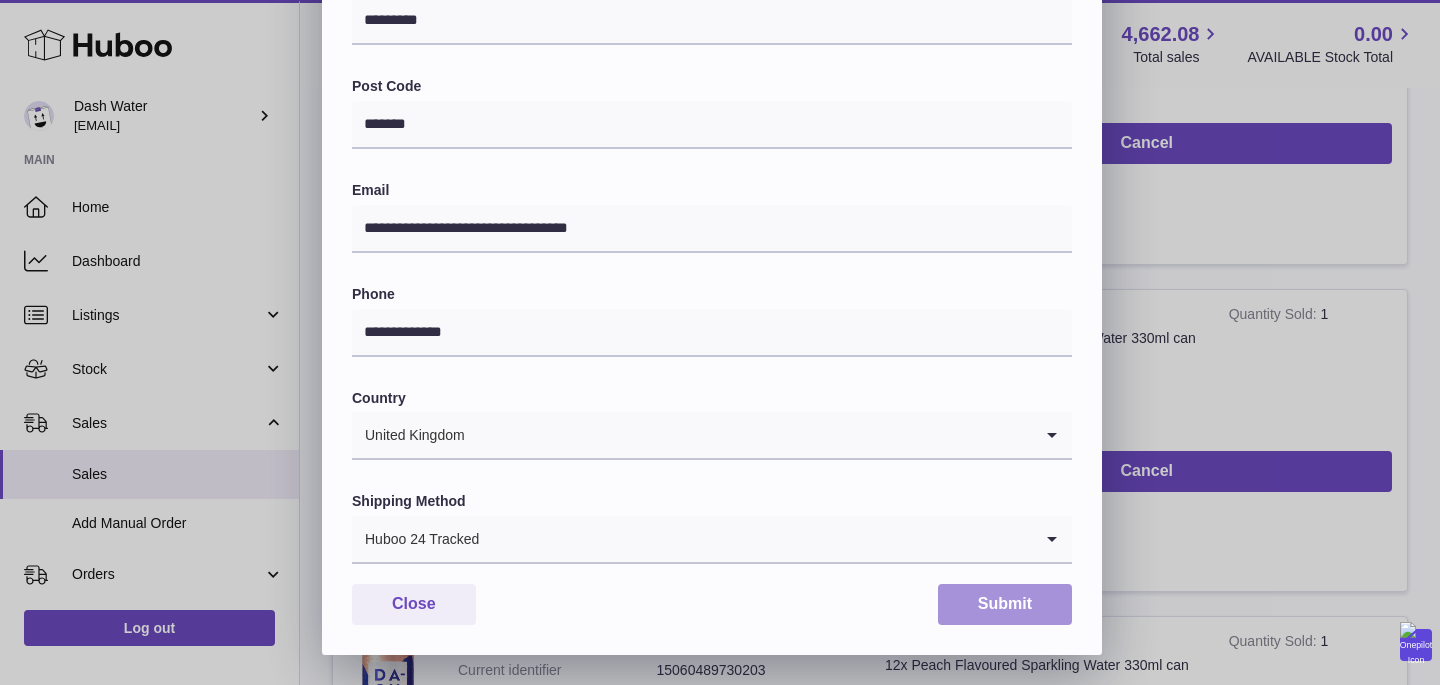 click on "Submit" at bounding box center (1005, 604) 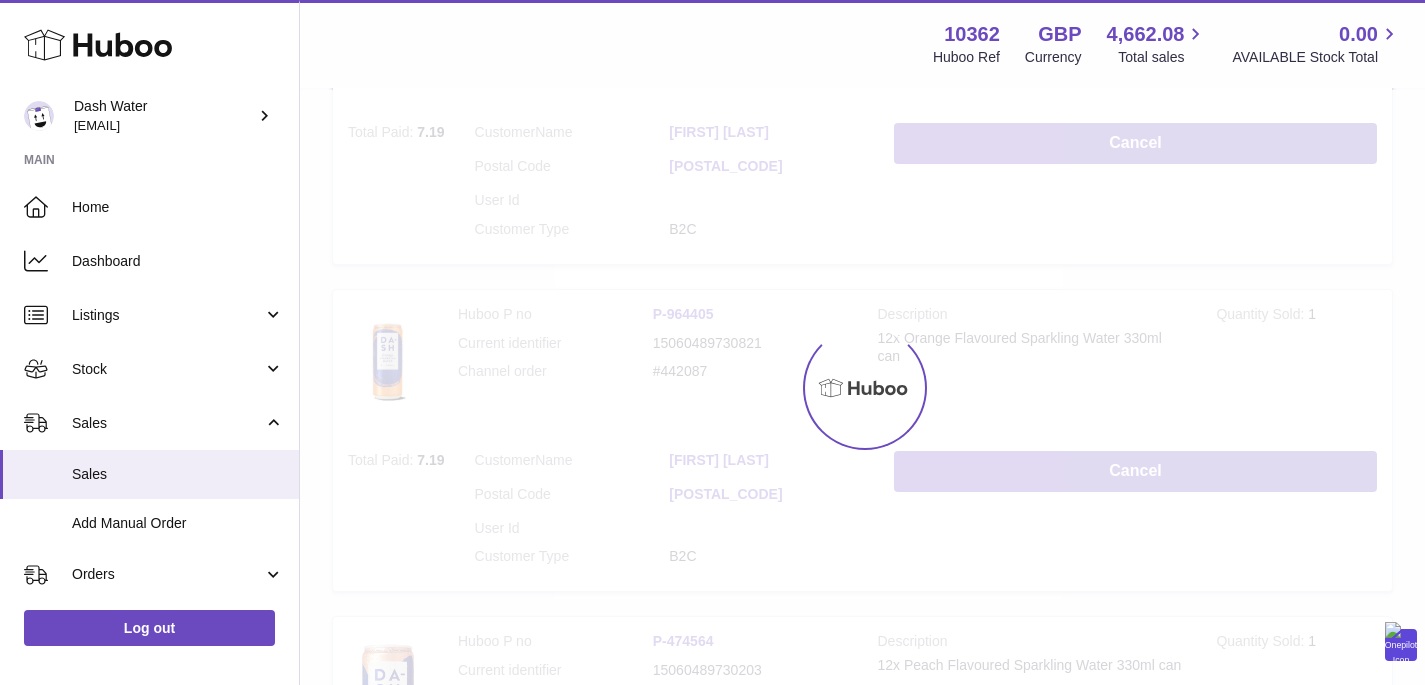 scroll, scrollTop: 0, scrollLeft: 0, axis: both 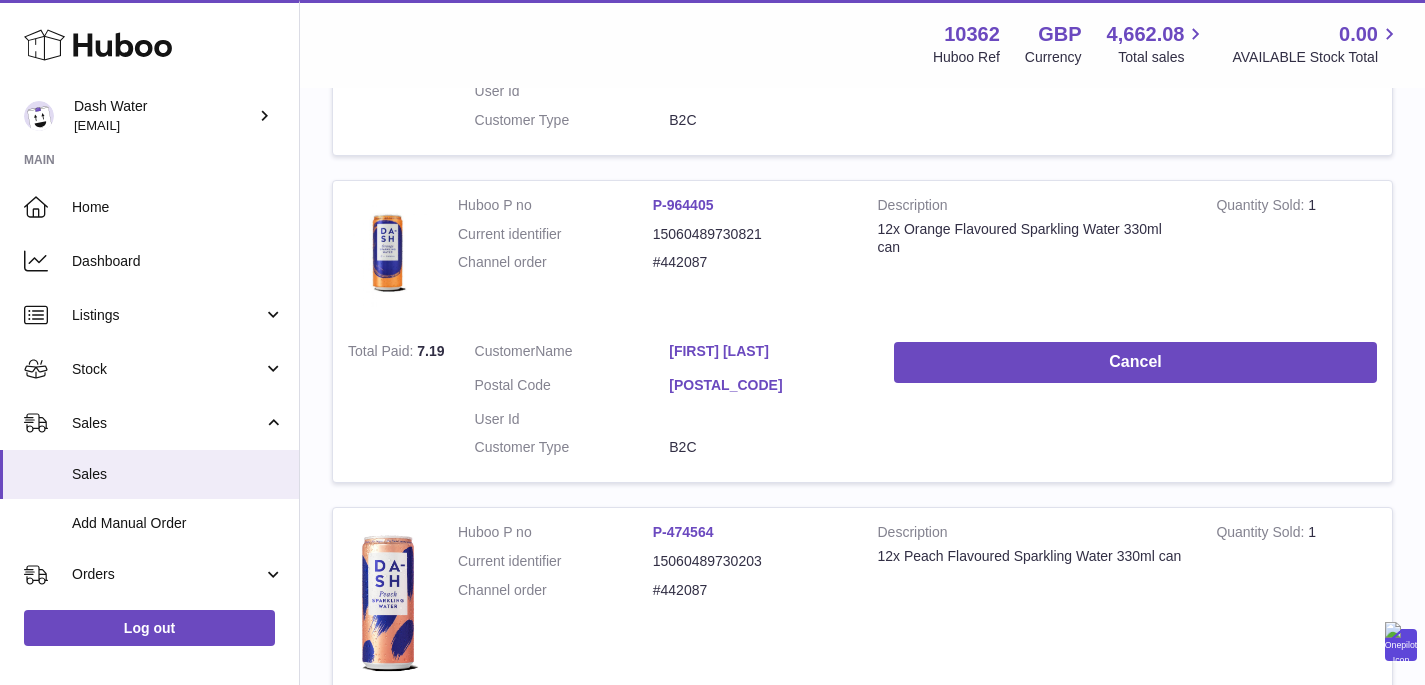 click on "[POSTAL_CODE]" at bounding box center (766, 385) 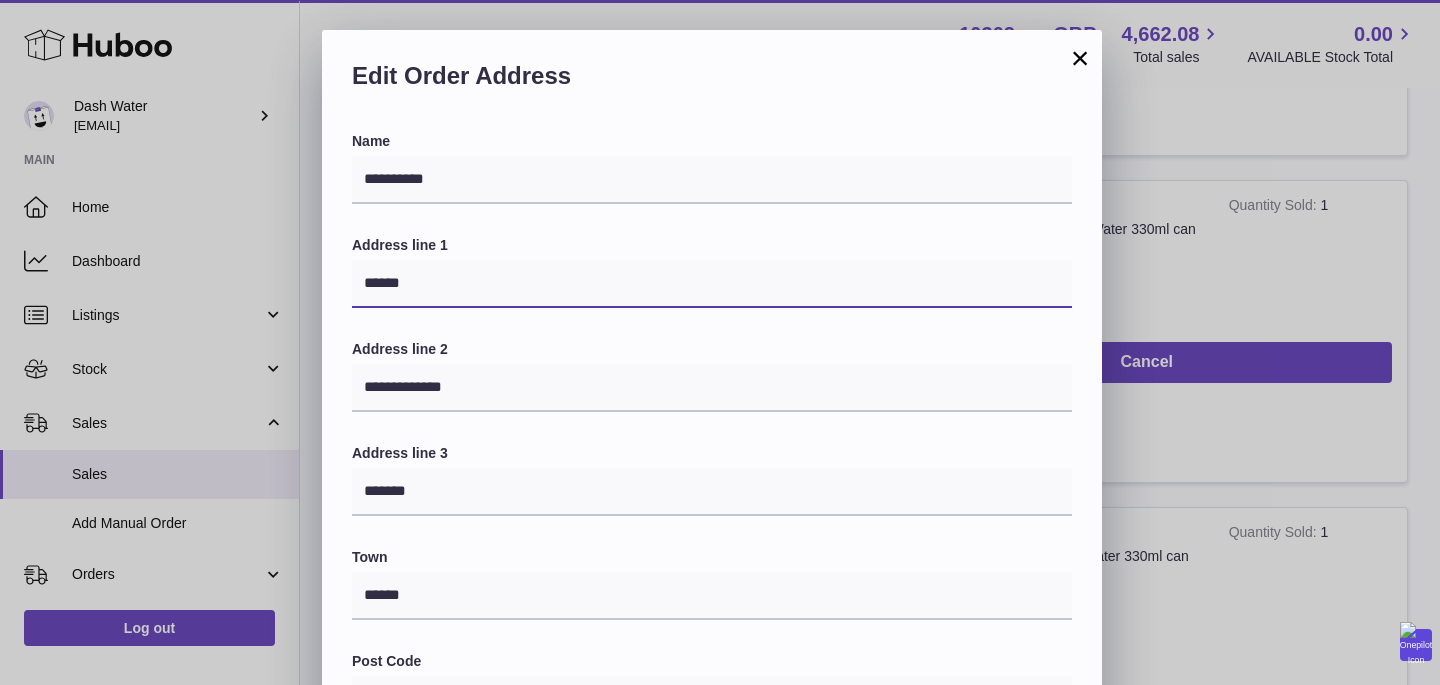 click on "******" at bounding box center [712, 284] 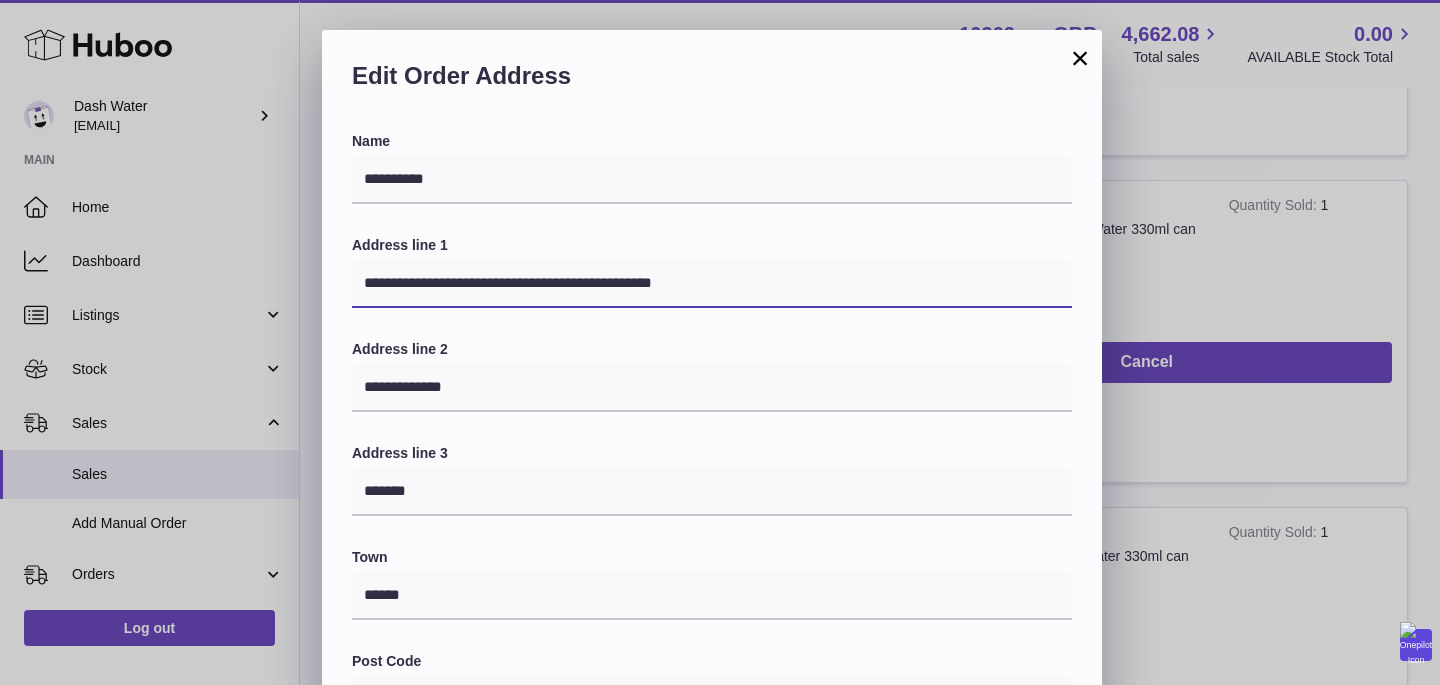 type on "**********" 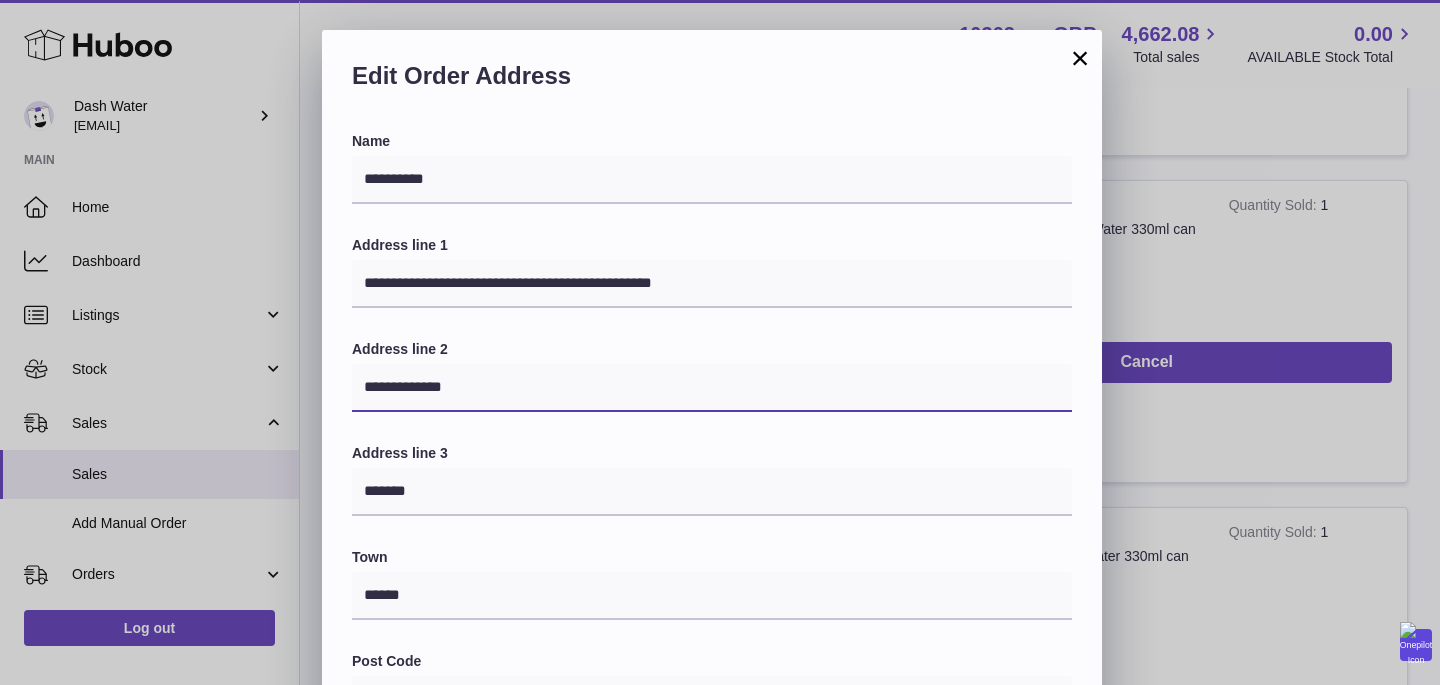 click on "**********" at bounding box center (712, 388) 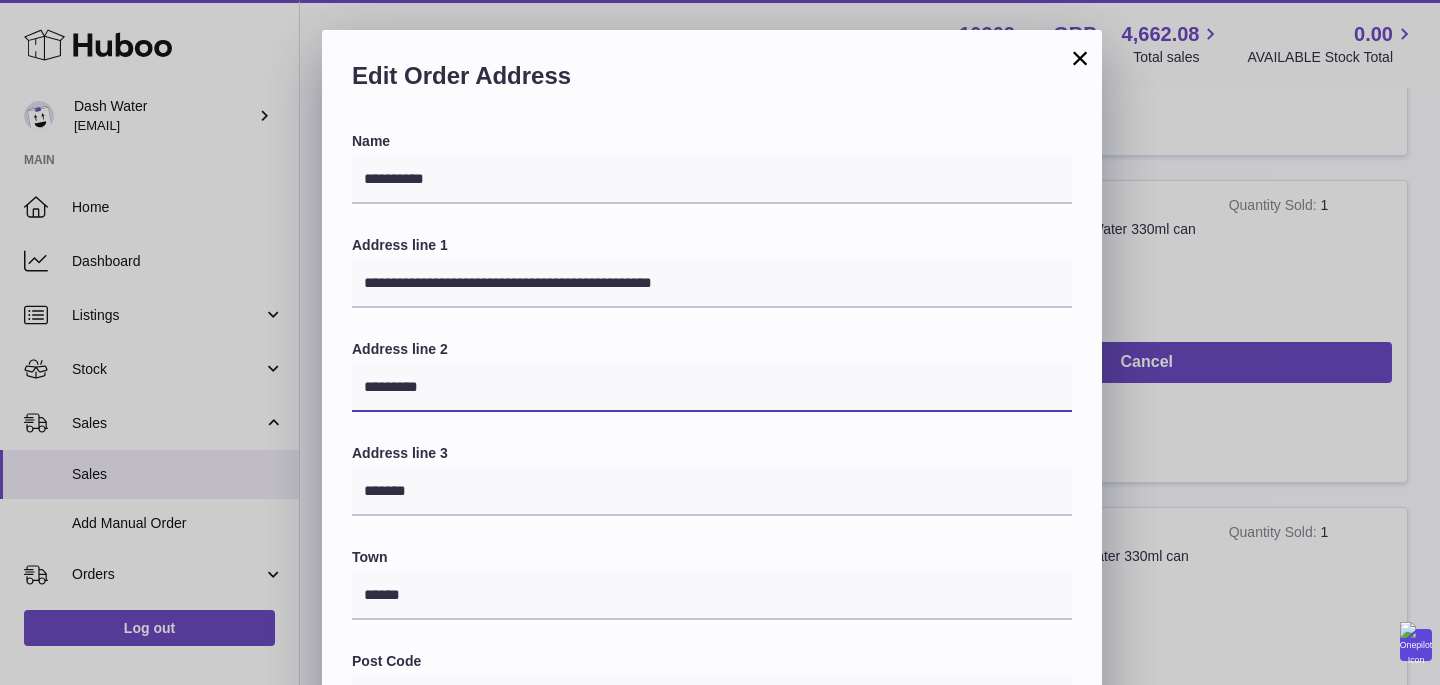 type on "*********" 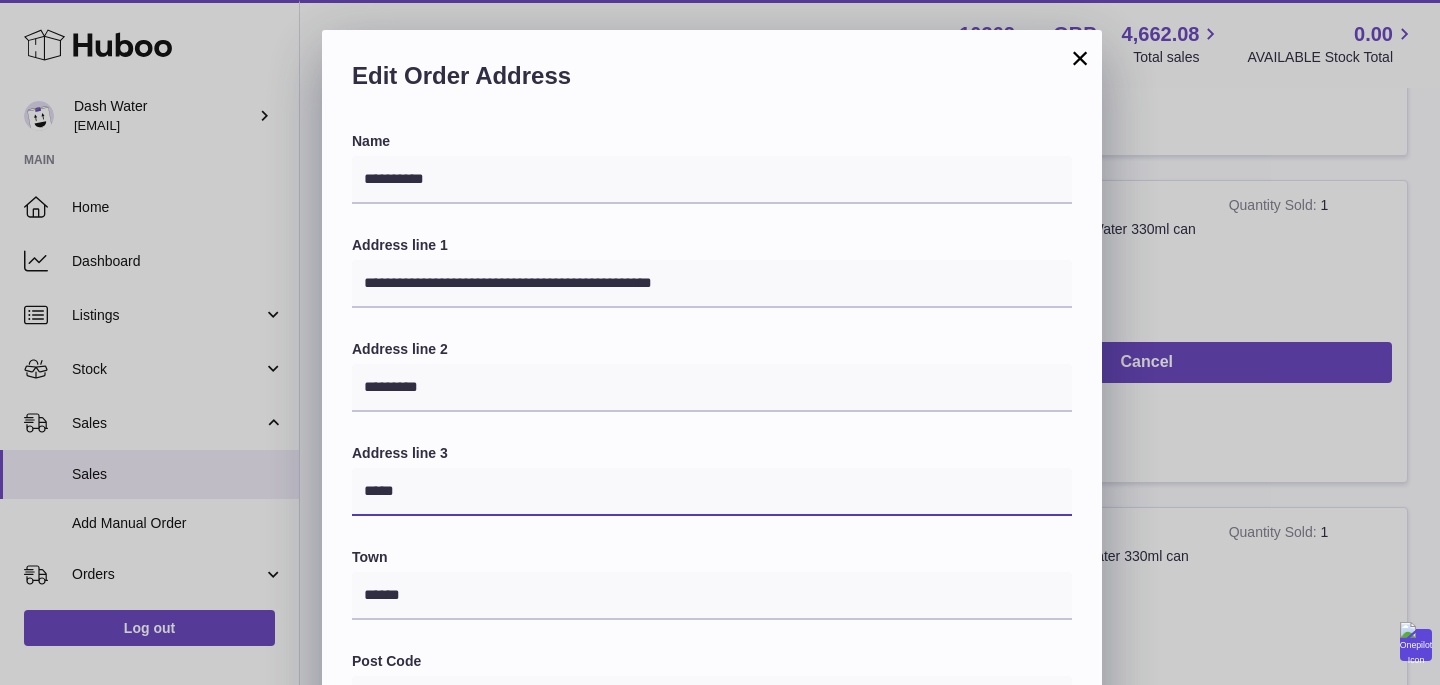type on "*****" 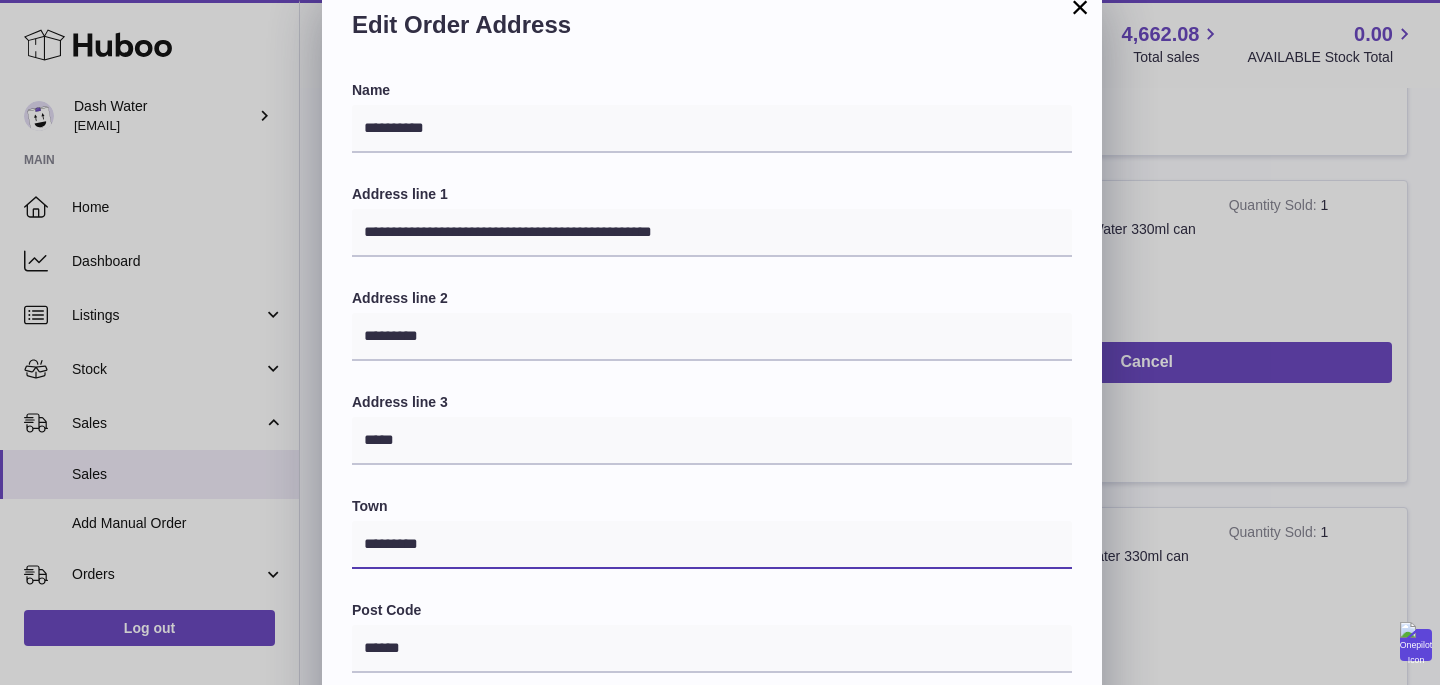 scroll, scrollTop: 67, scrollLeft: 0, axis: vertical 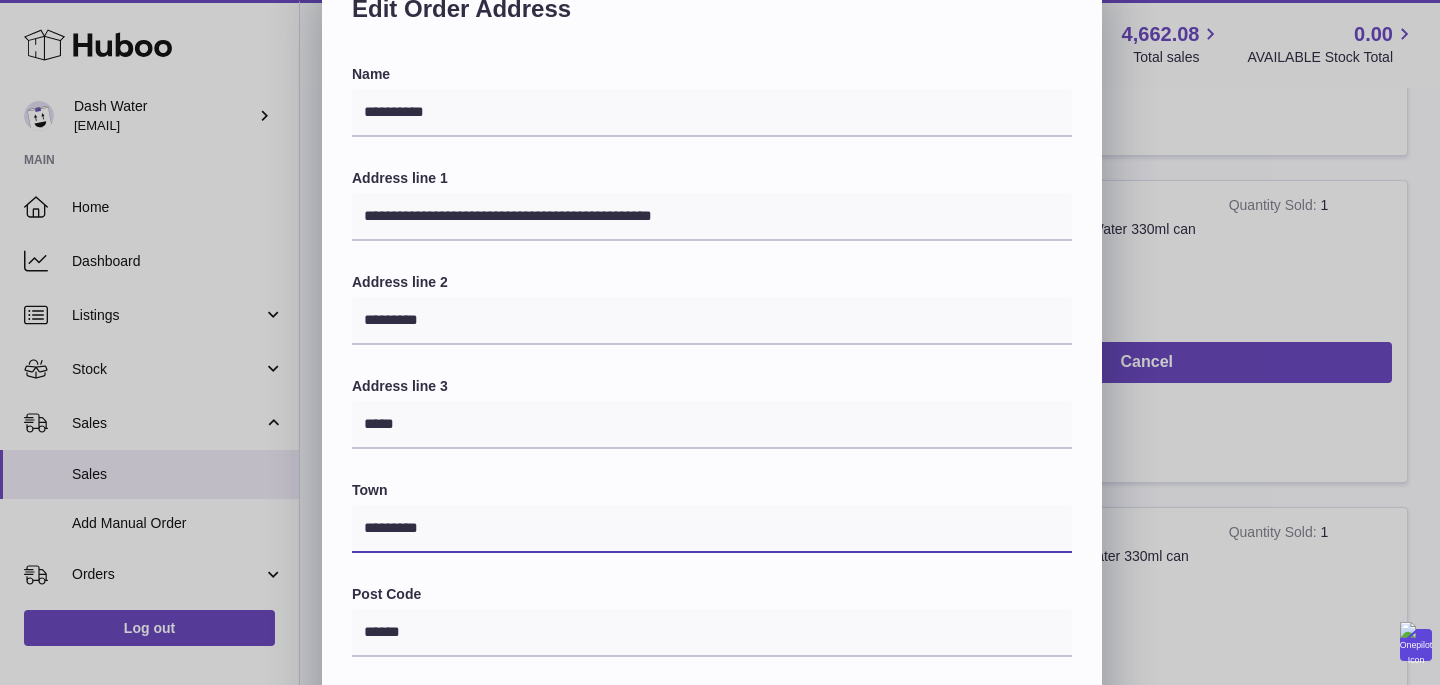 type on "*********" 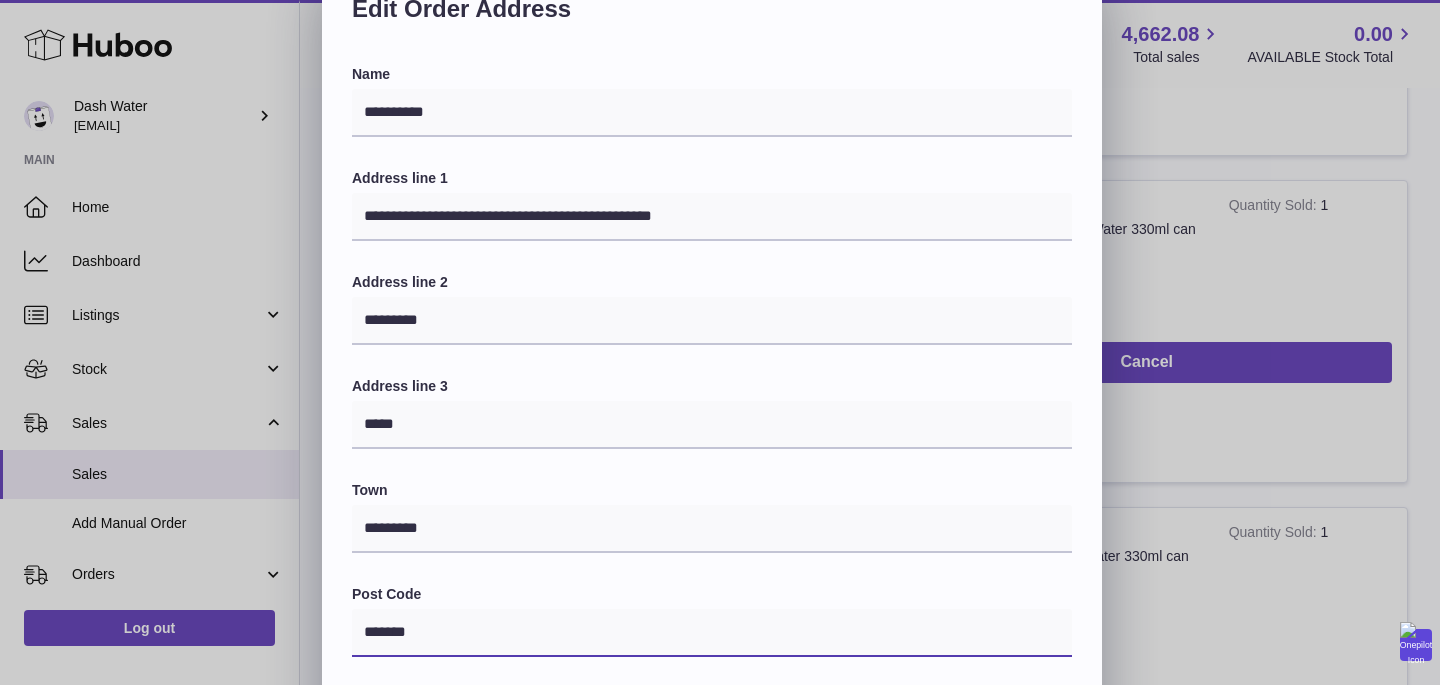 type on "*******" 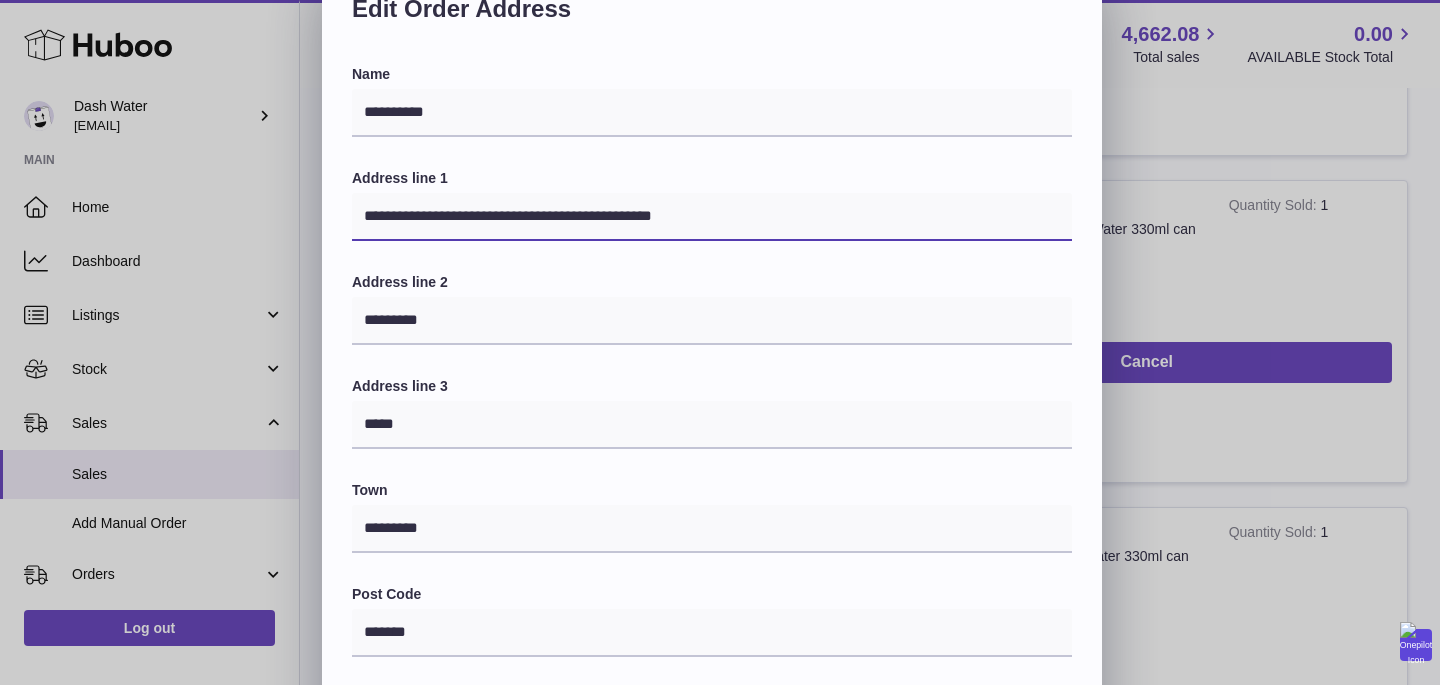 drag, startPoint x: 419, startPoint y: 216, endPoint x: 761, endPoint y: 210, distance: 342.0526 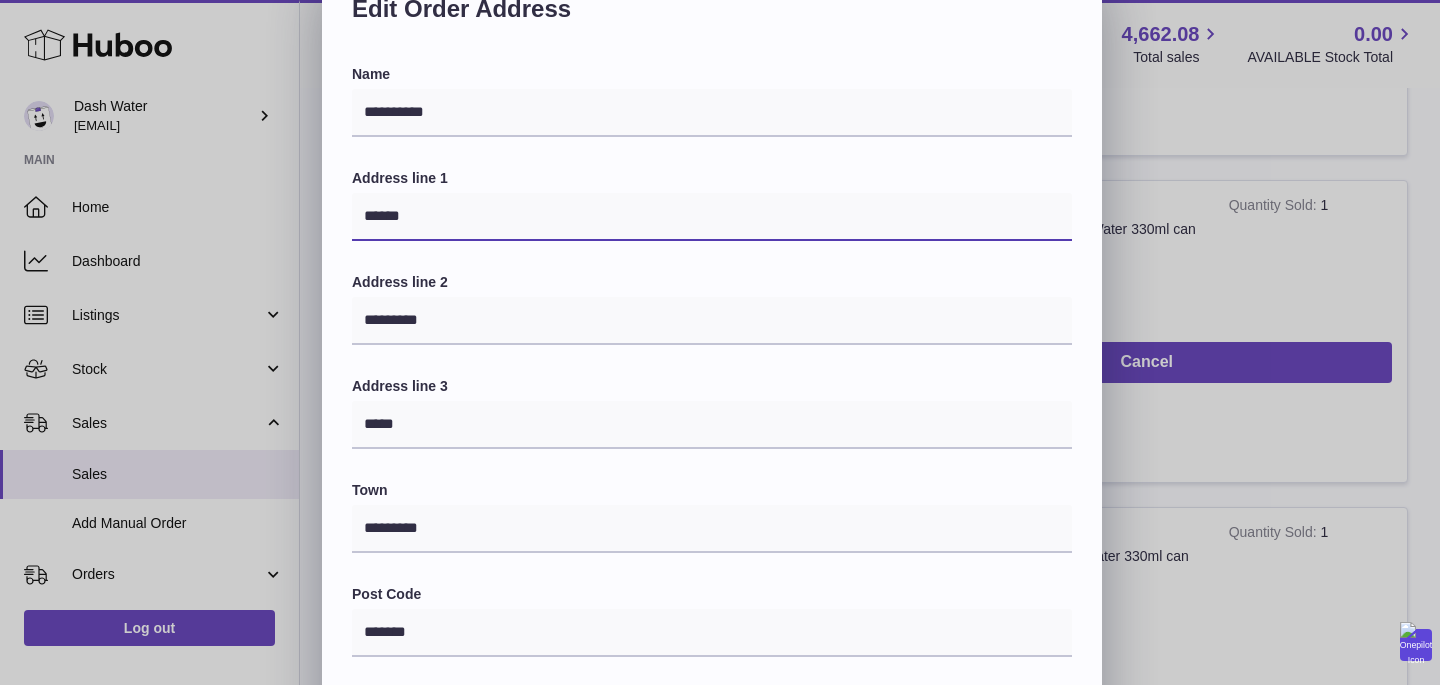 scroll, scrollTop: 575, scrollLeft: 0, axis: vertical 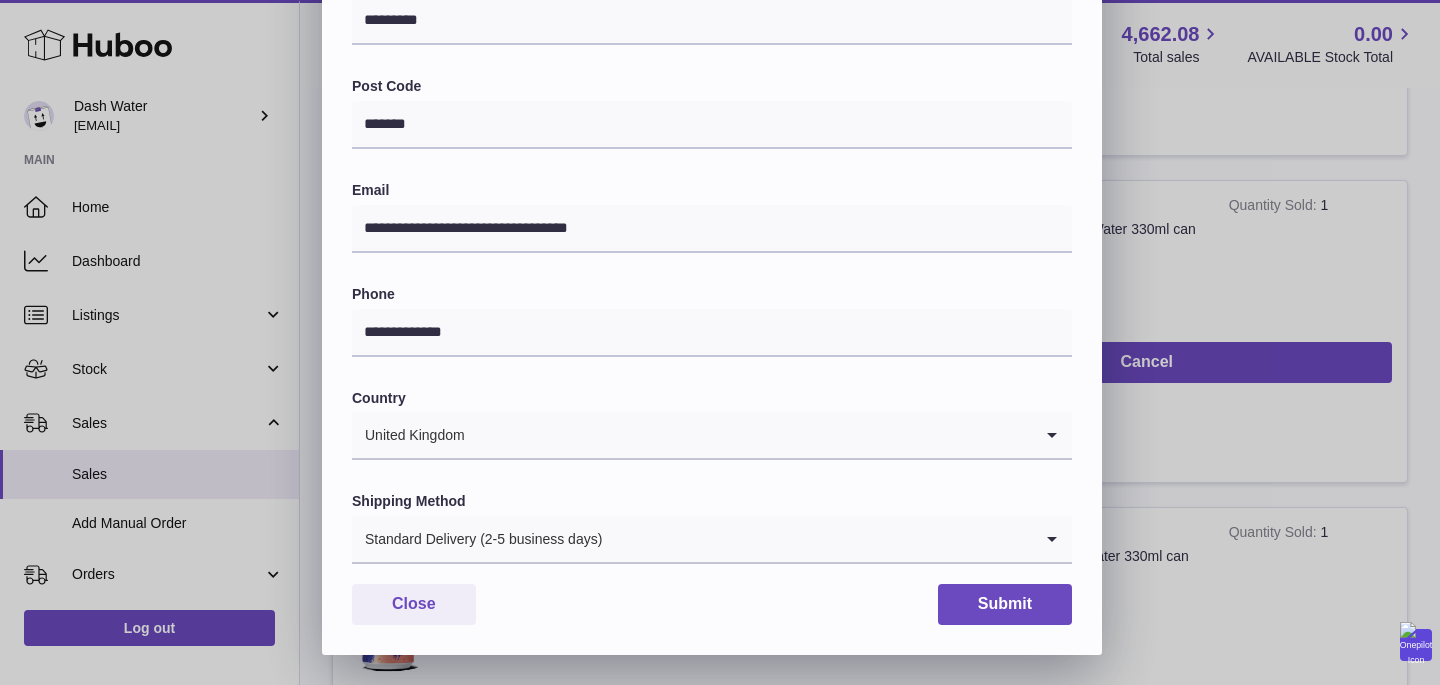 type on "******" 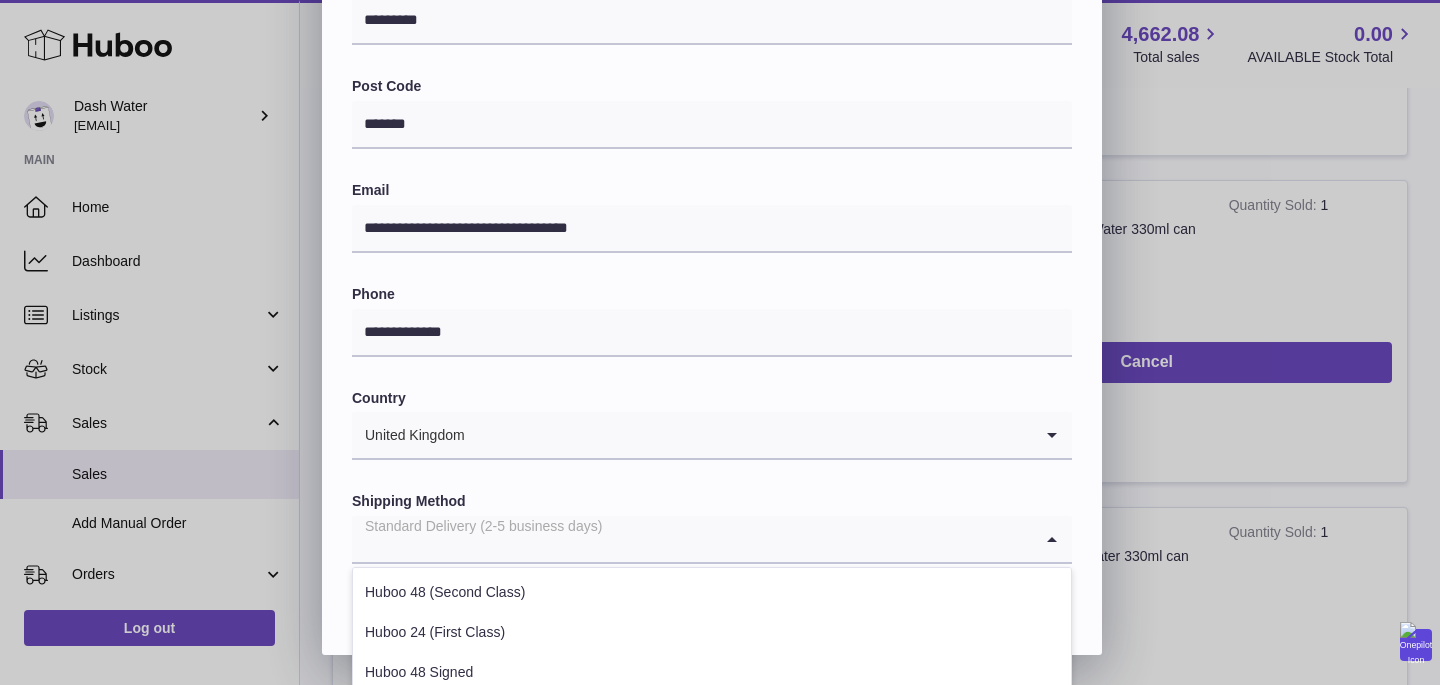 scroll, scrollTop: 807, scrollLeft: 0, axis: vertical 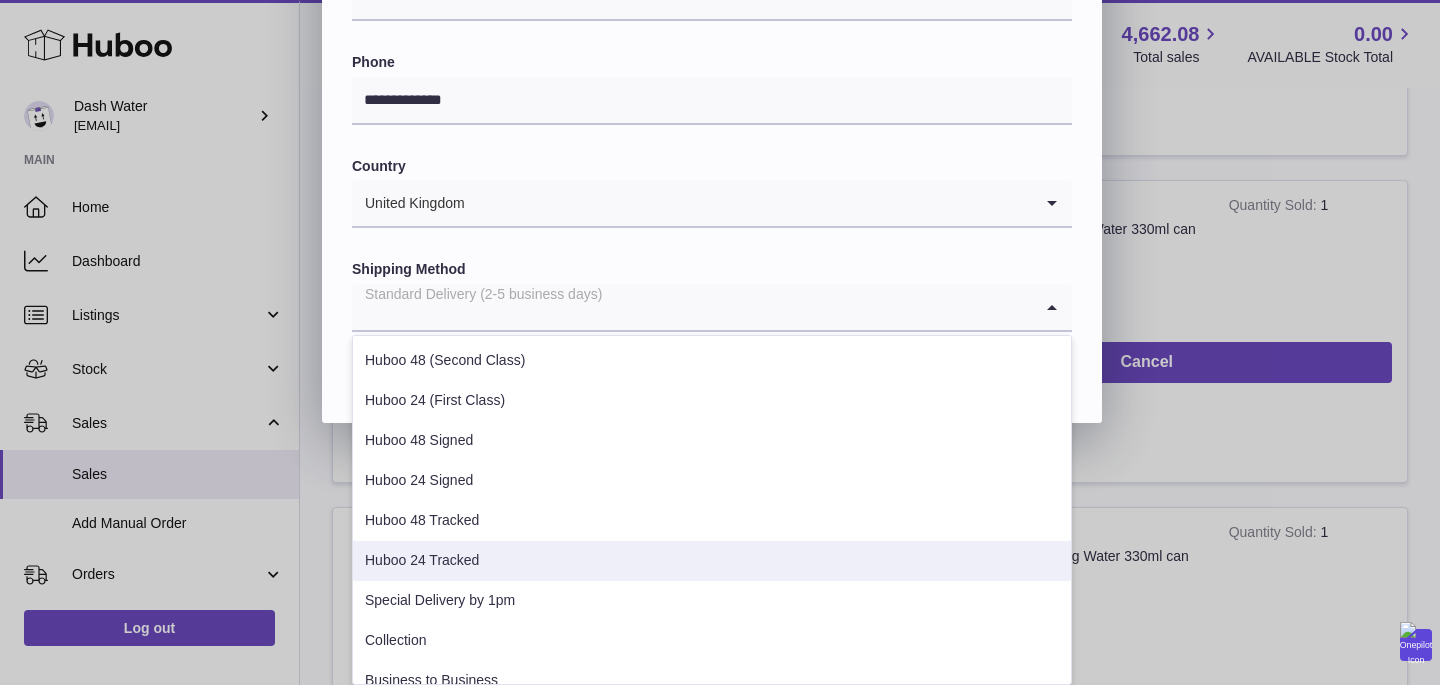 click on "Huboo 24 Tracked" at bounding box center [712, 561] 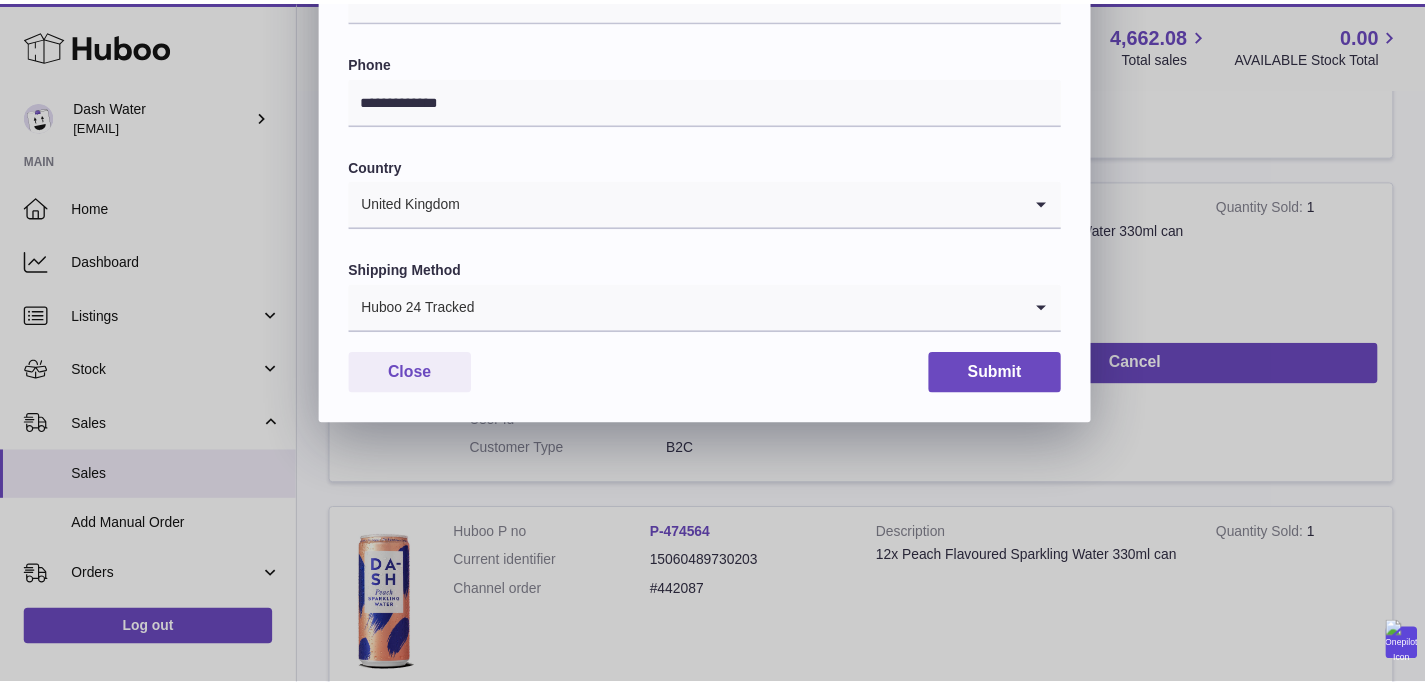 scroll, scrollTop: 575, scrollLeft: 0, axis: vertical 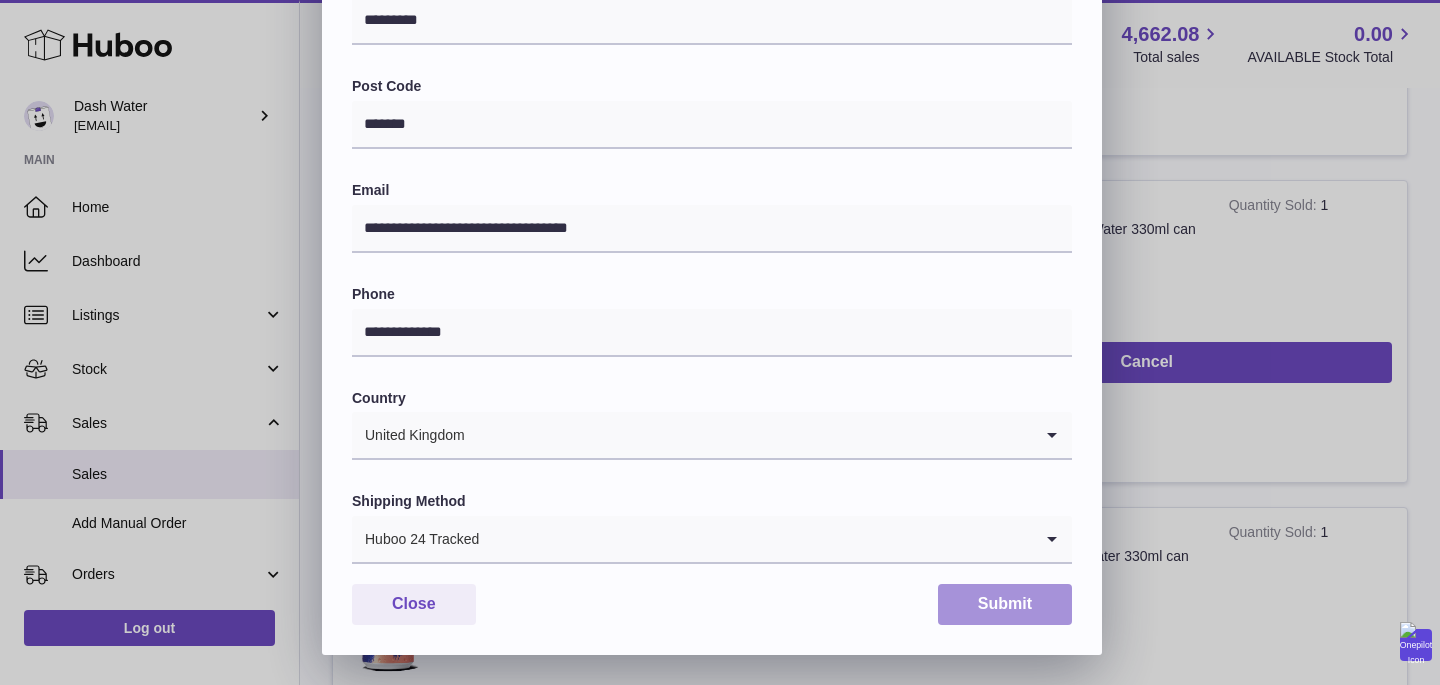 click on "Submit" at bounding box center (1005, 604) 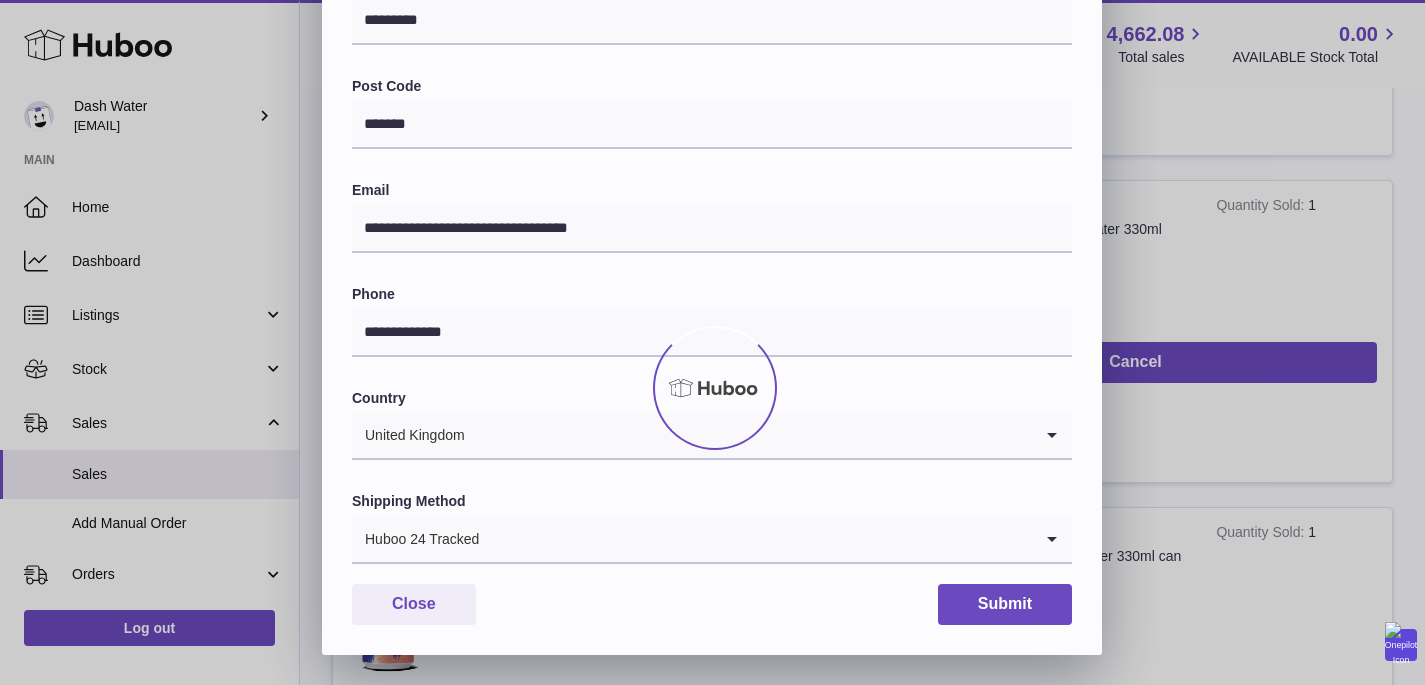 scroll, scrollTop: 0, scrollLeft: 0, axis: both 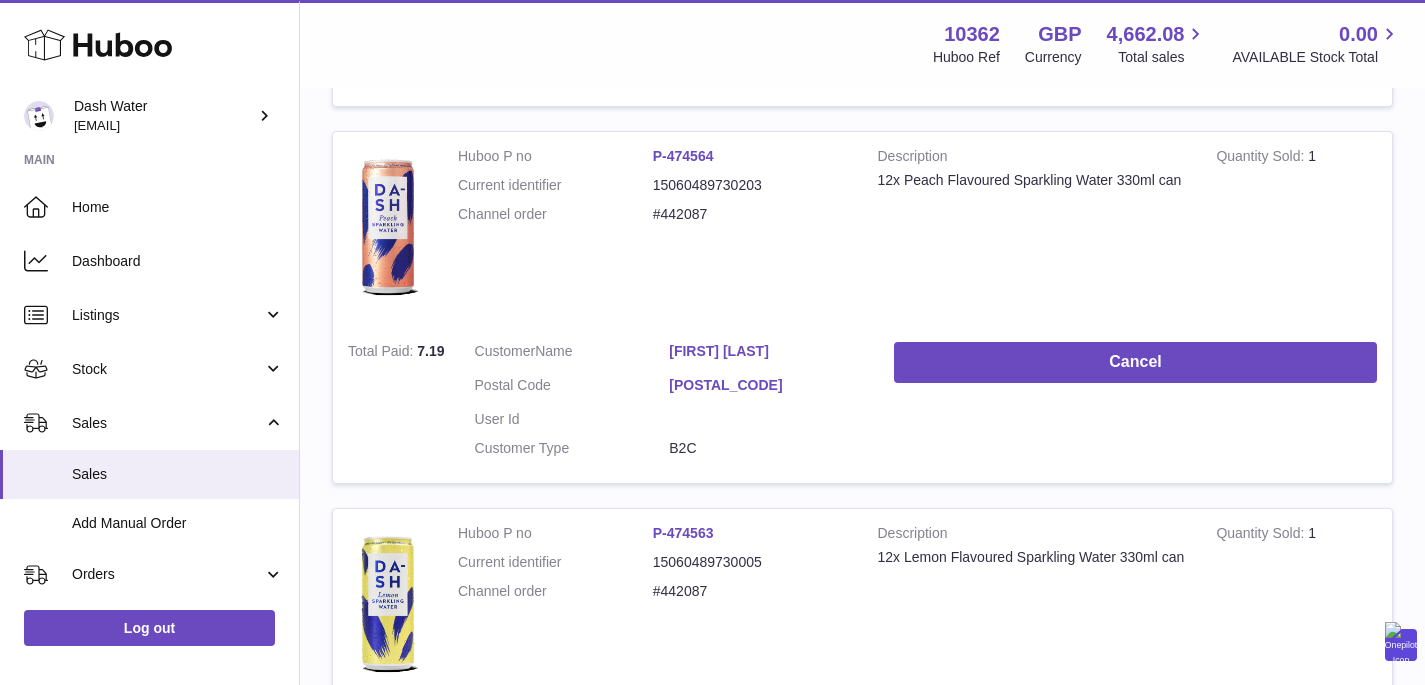 click on "[POSTAL_CODE]" at bounding box center (766, 385) 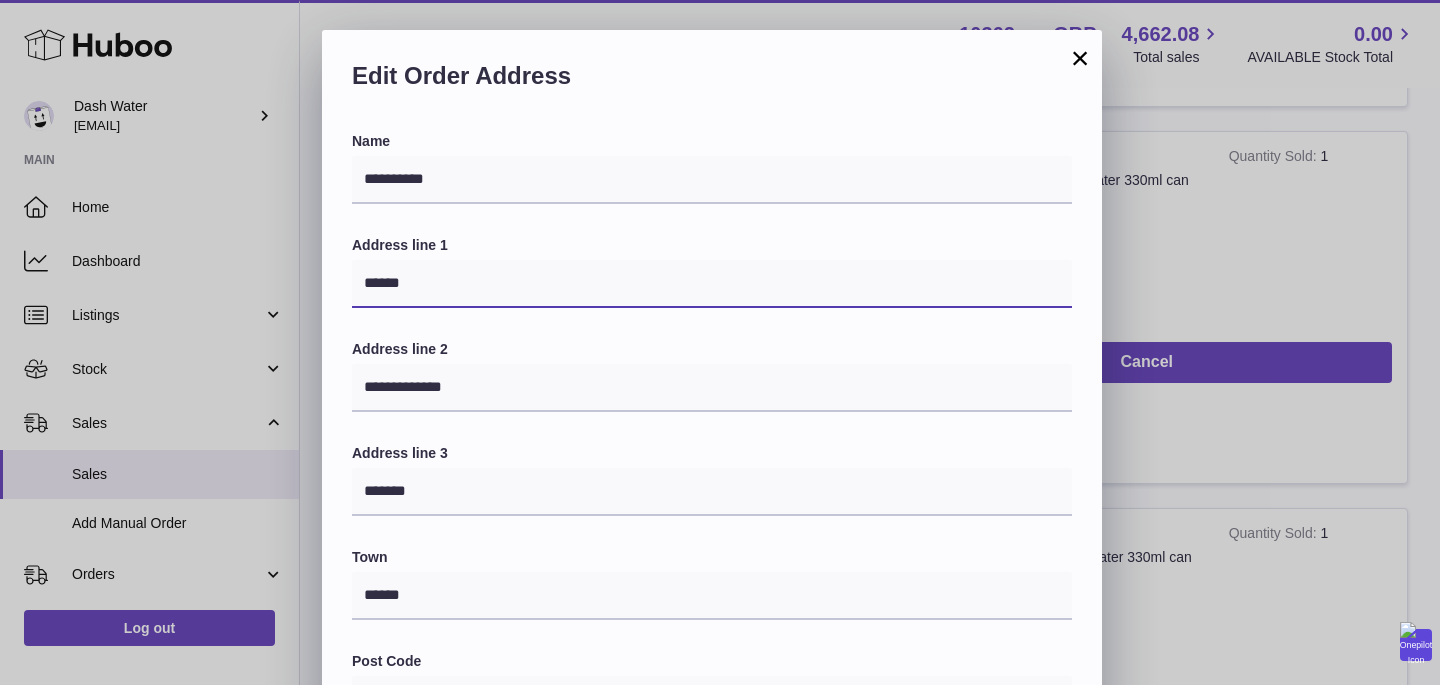 click on "******" at bounding box center [712, 284] 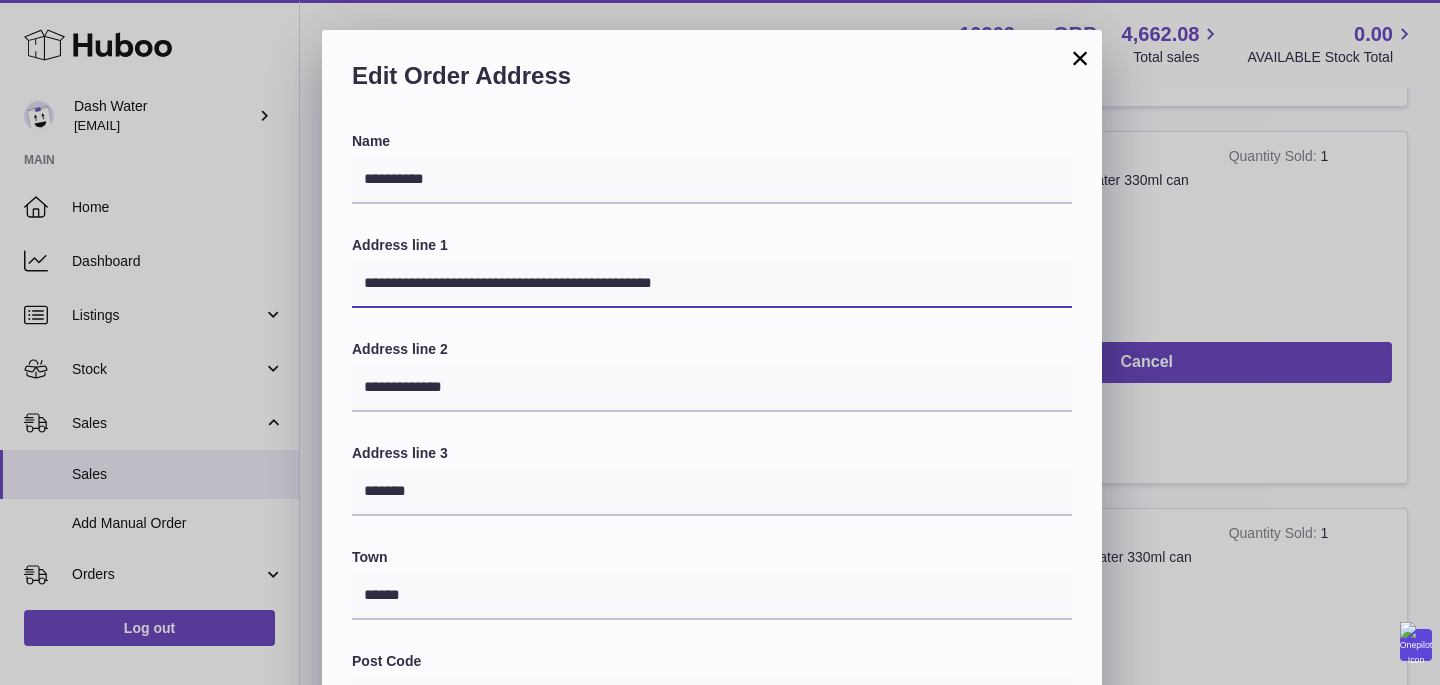 type on "**********" 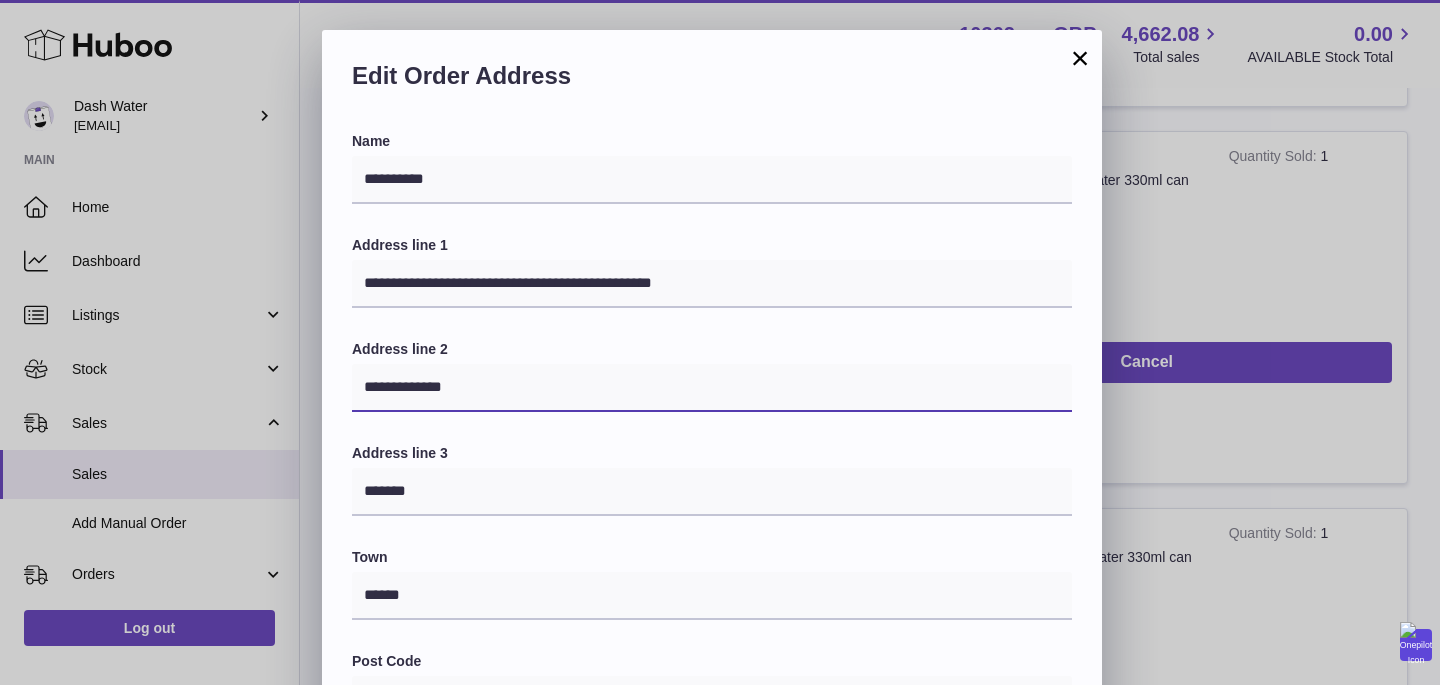 click on "**********" at bounding box center (712, 388) 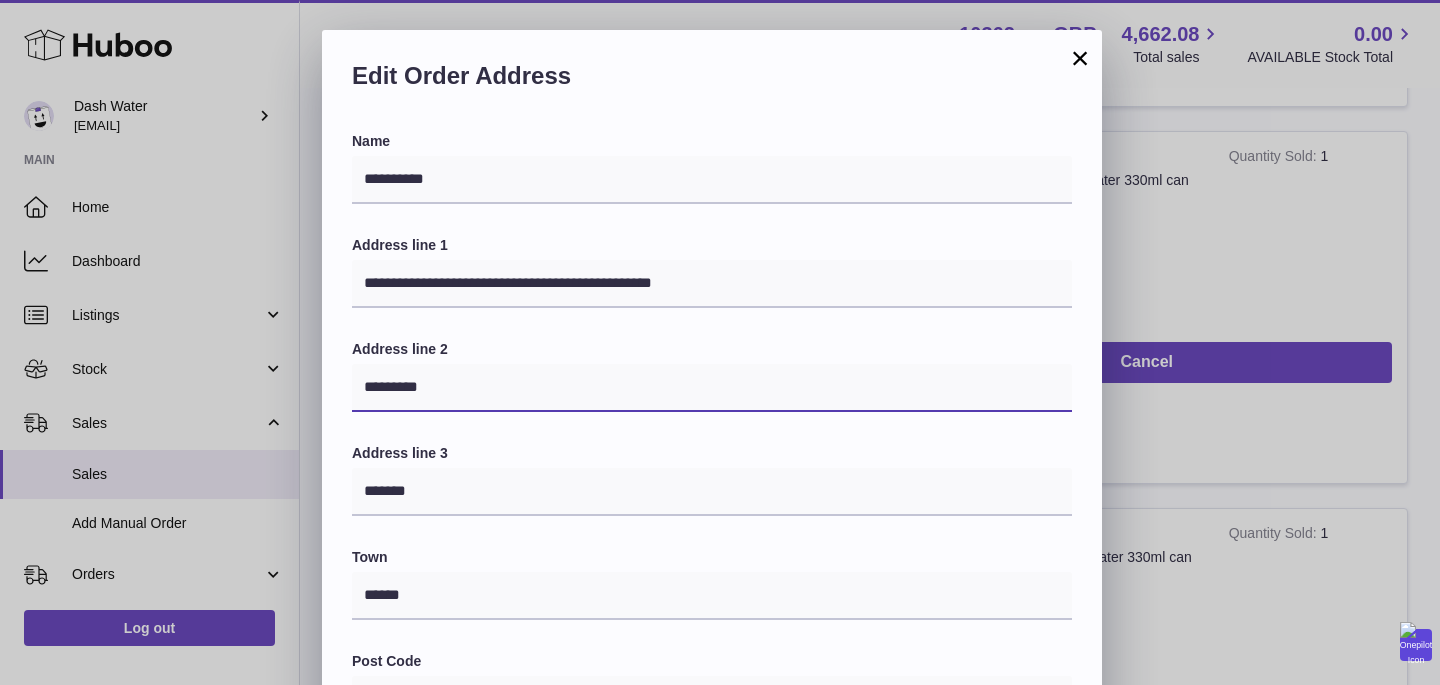 type on "*********" 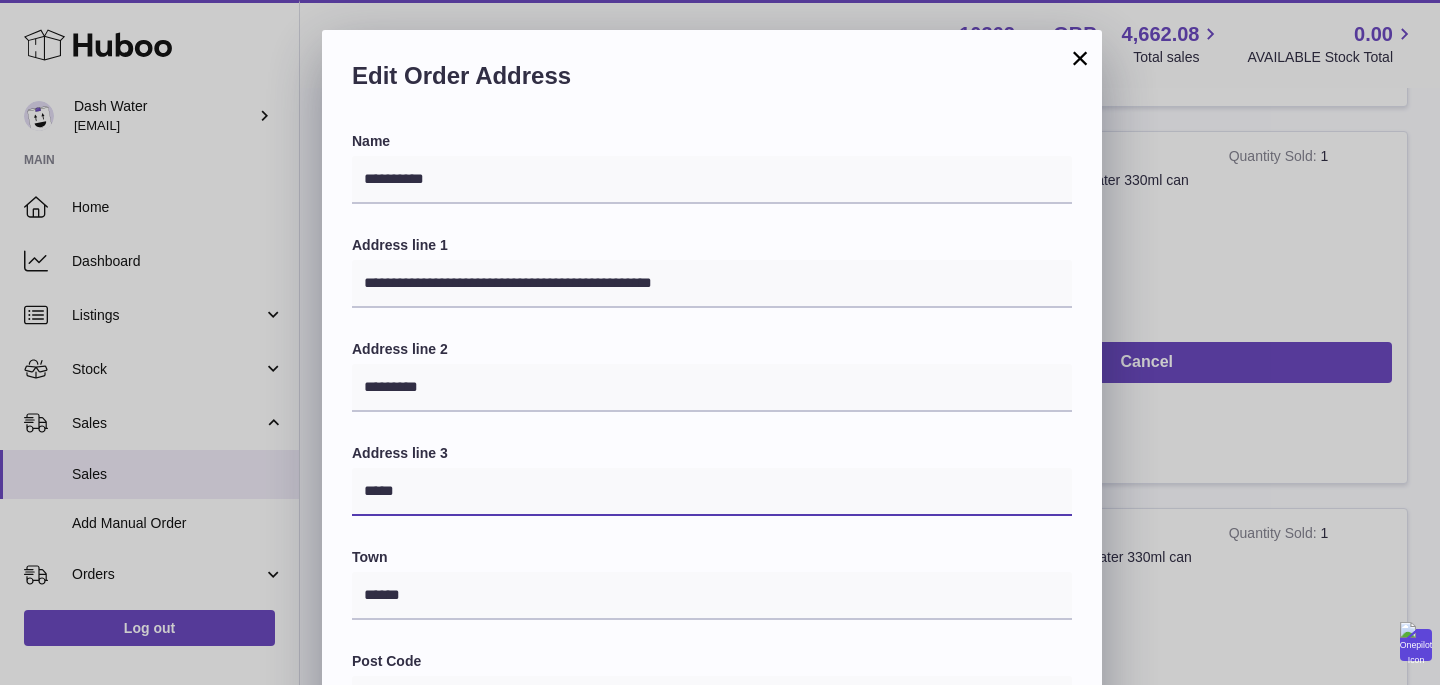 type on "*****" 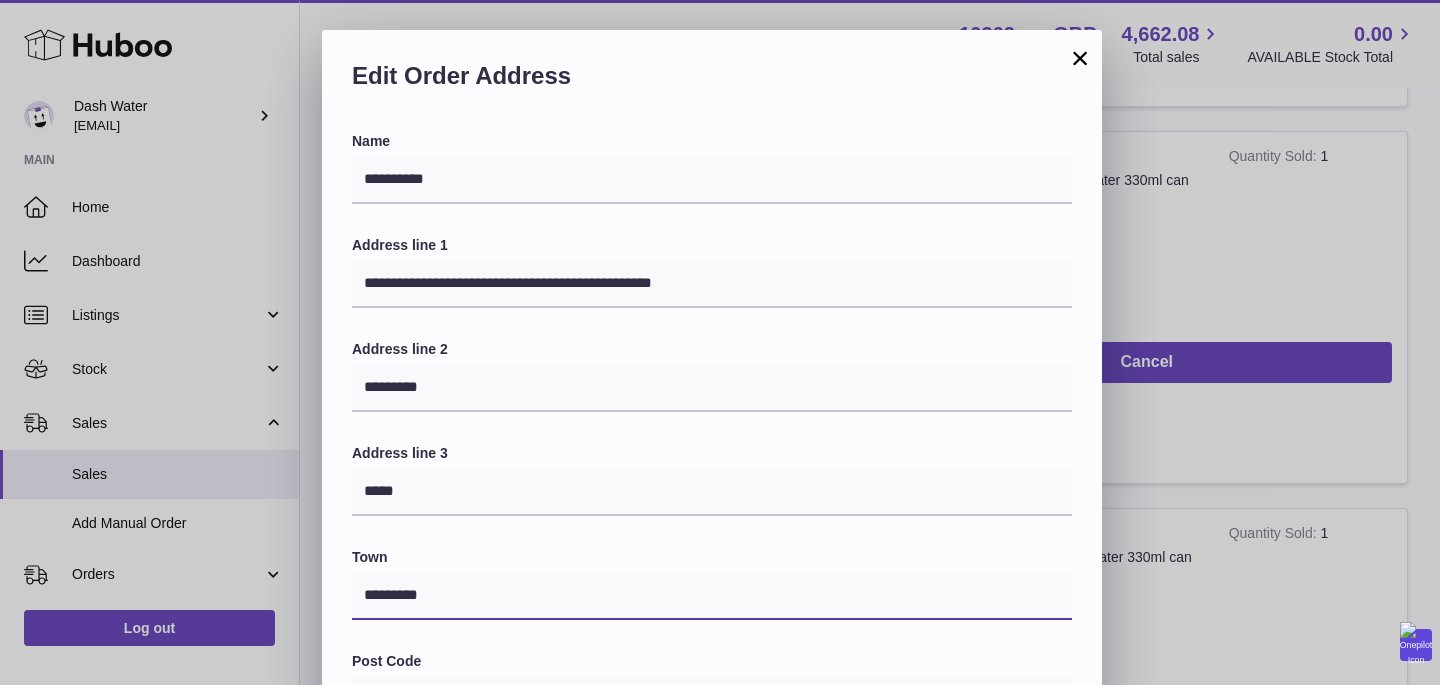 type on "*********" 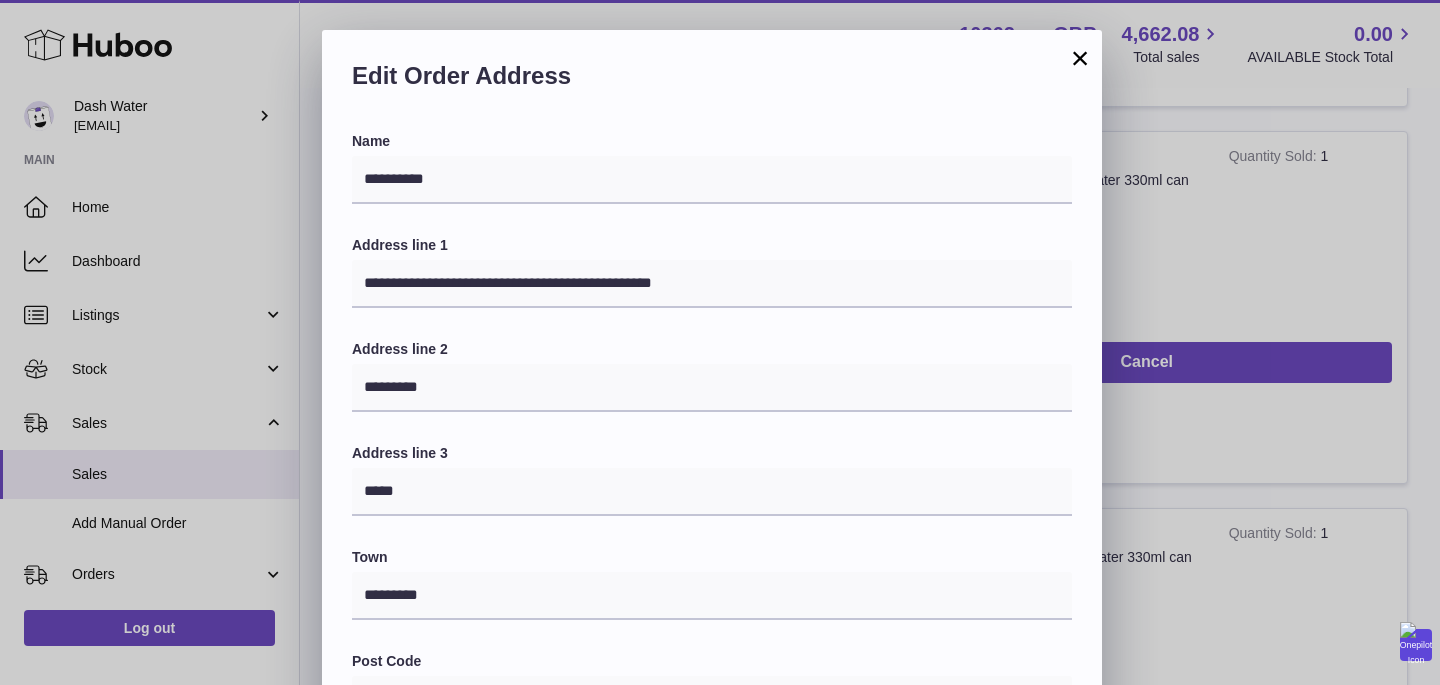 scroll, scrollTop: 39, scrollLeft: 0, axis: vertical 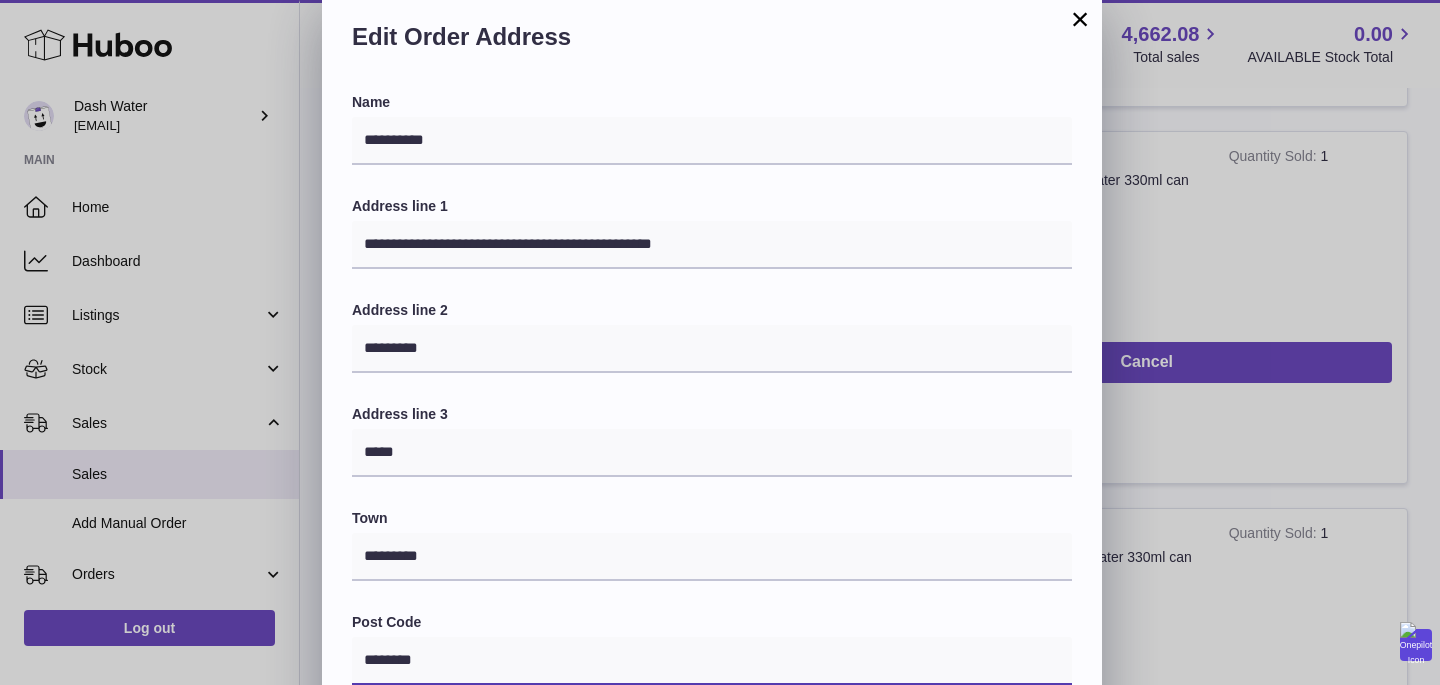 type on "********" 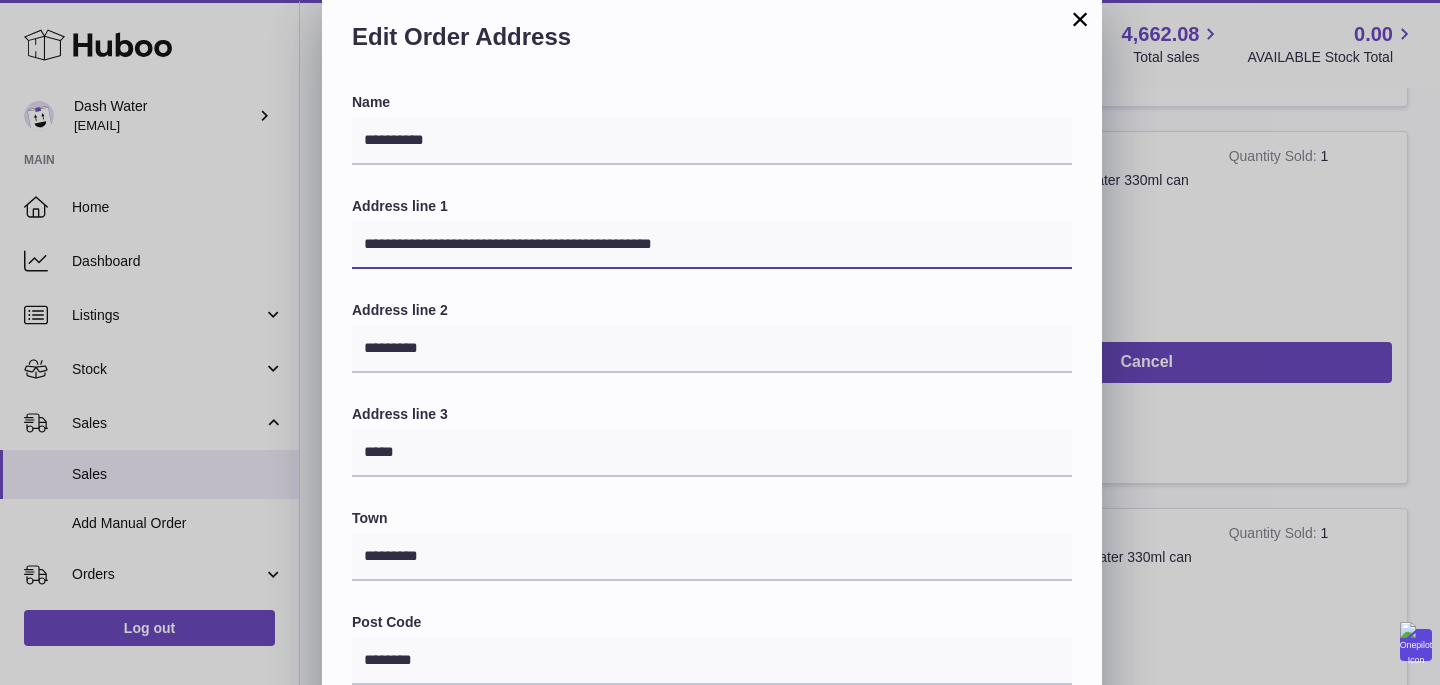 drag, startPoint x: 743, startPoint y: 242, endPoint x: 419, endPoint y: 244, distance: 324.00616 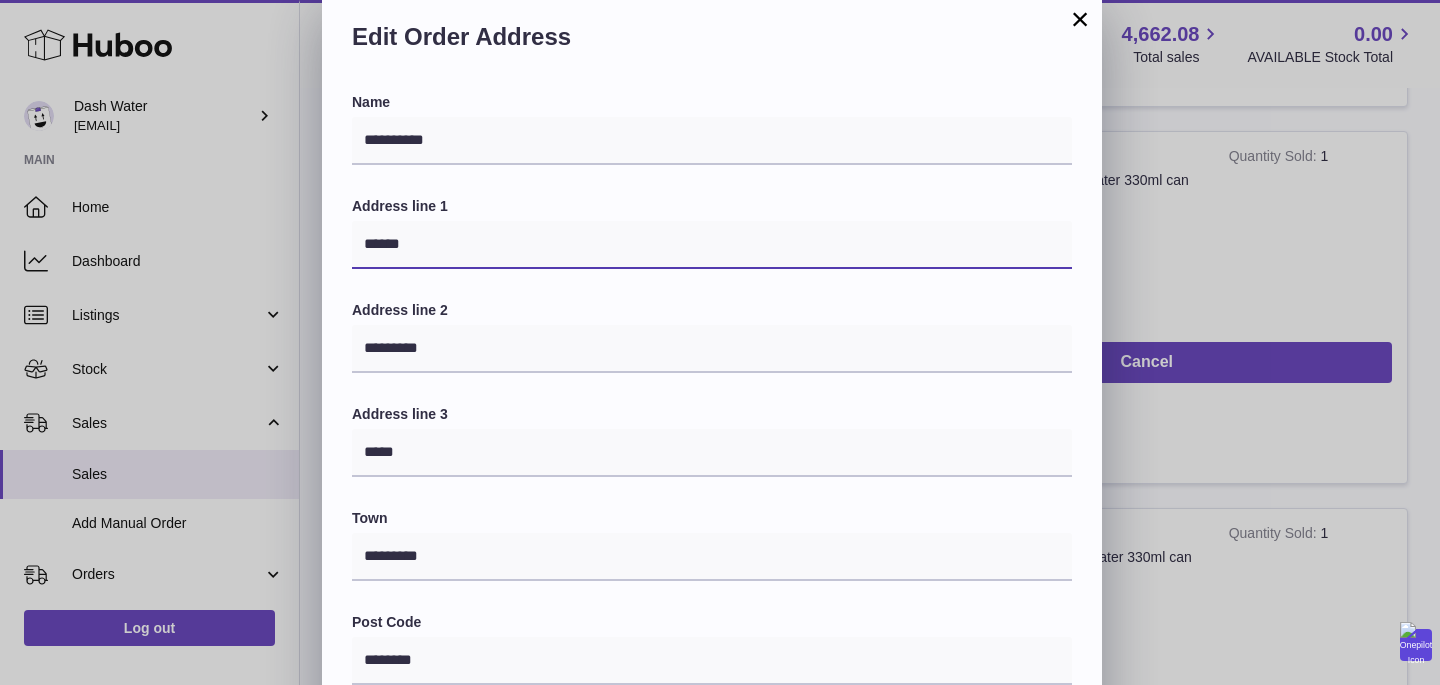 scroll, scrollTop: 575, scrollLeft: 0, axis: vertical 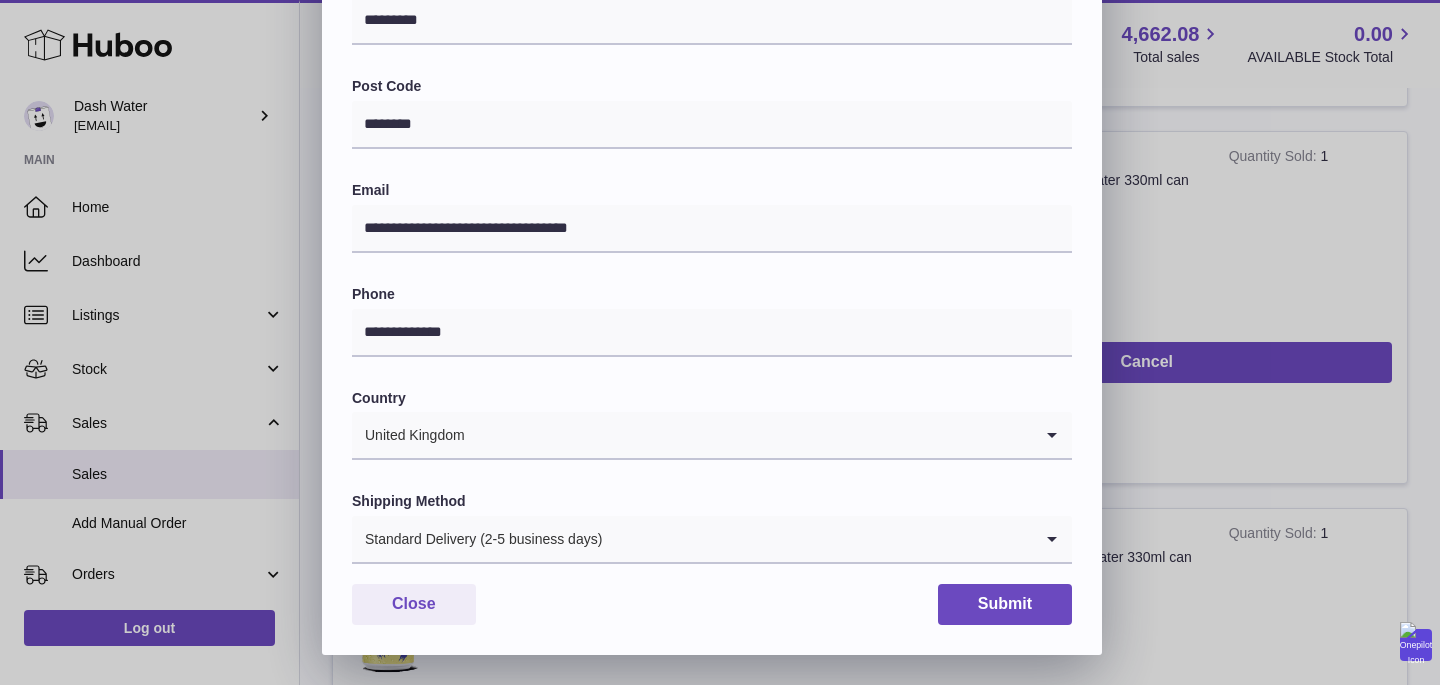 type on "******" 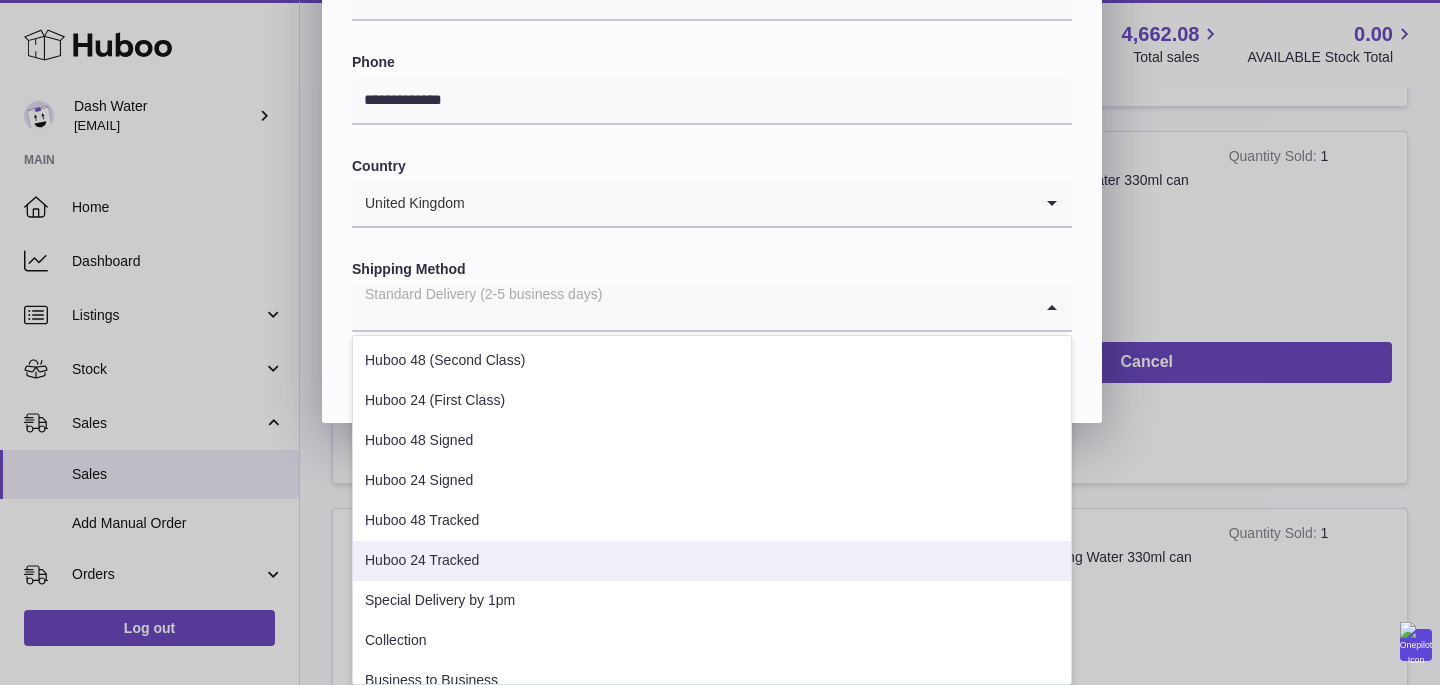 click on "Huboo 24 Tracked" at bounding box center (712, 561) 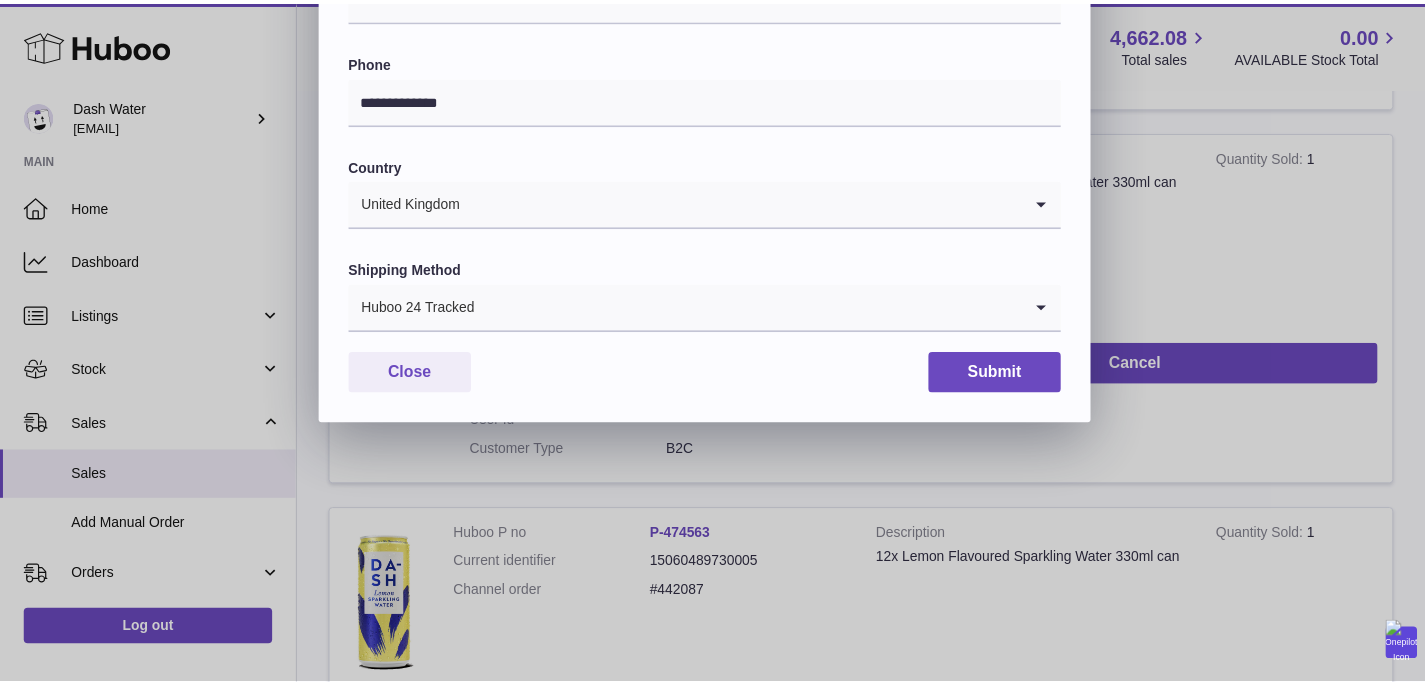 scroll, scrollTop: 575, scrollLeft: 0, axis: vertical 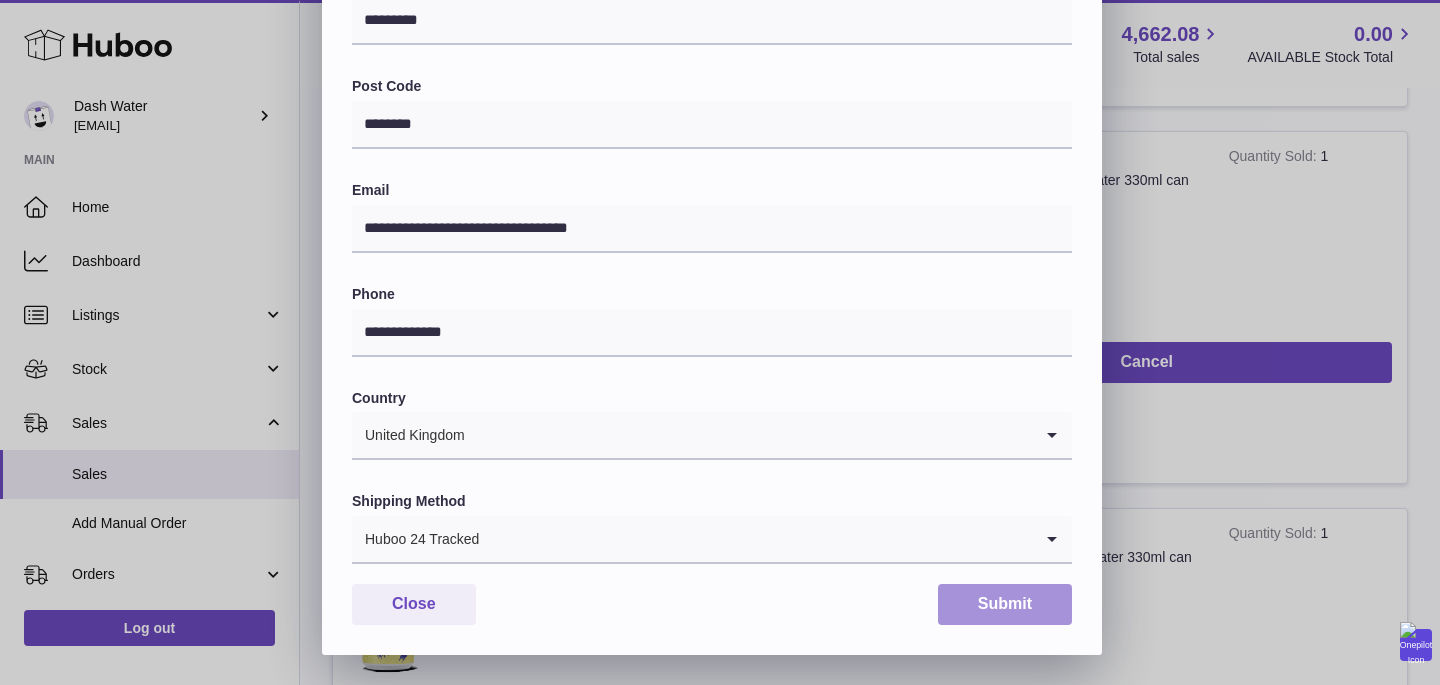 click on "Submit" at bounding box center (1005, 604) 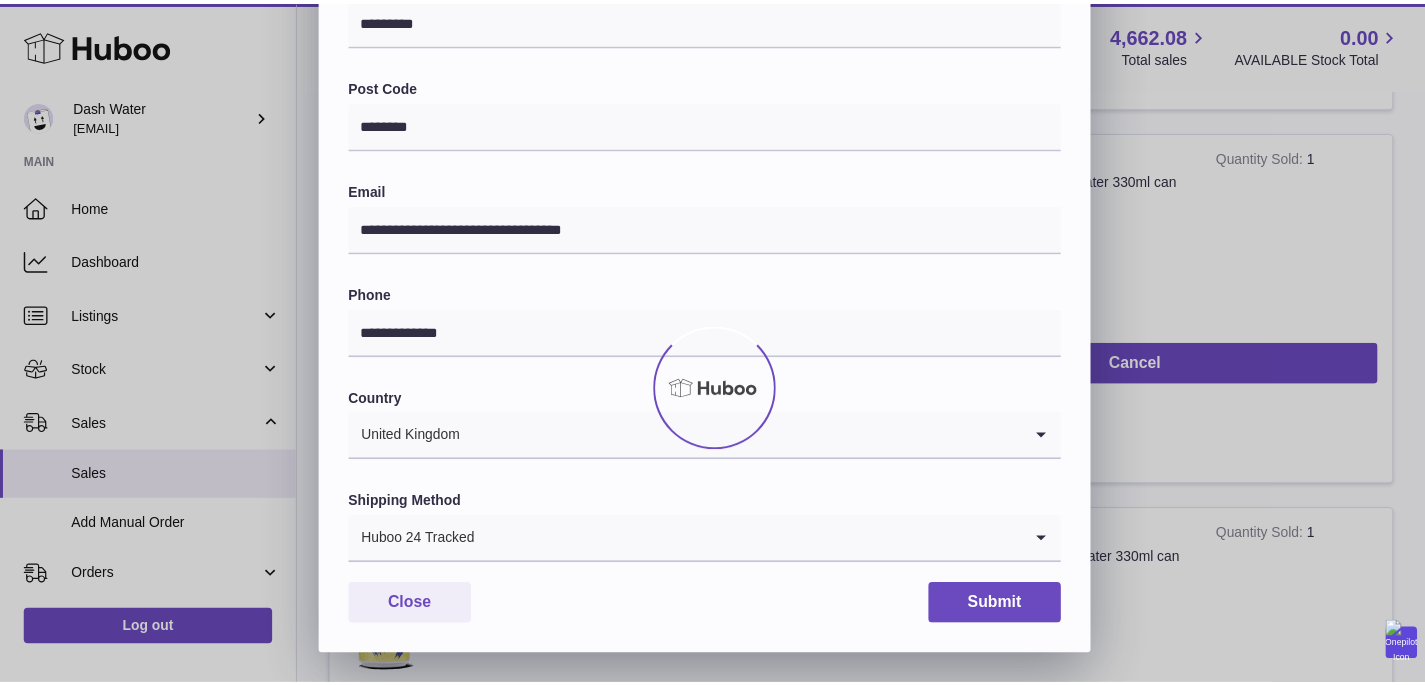 scroll, scrollTop: 0, scrollLeft: 0, axis: both 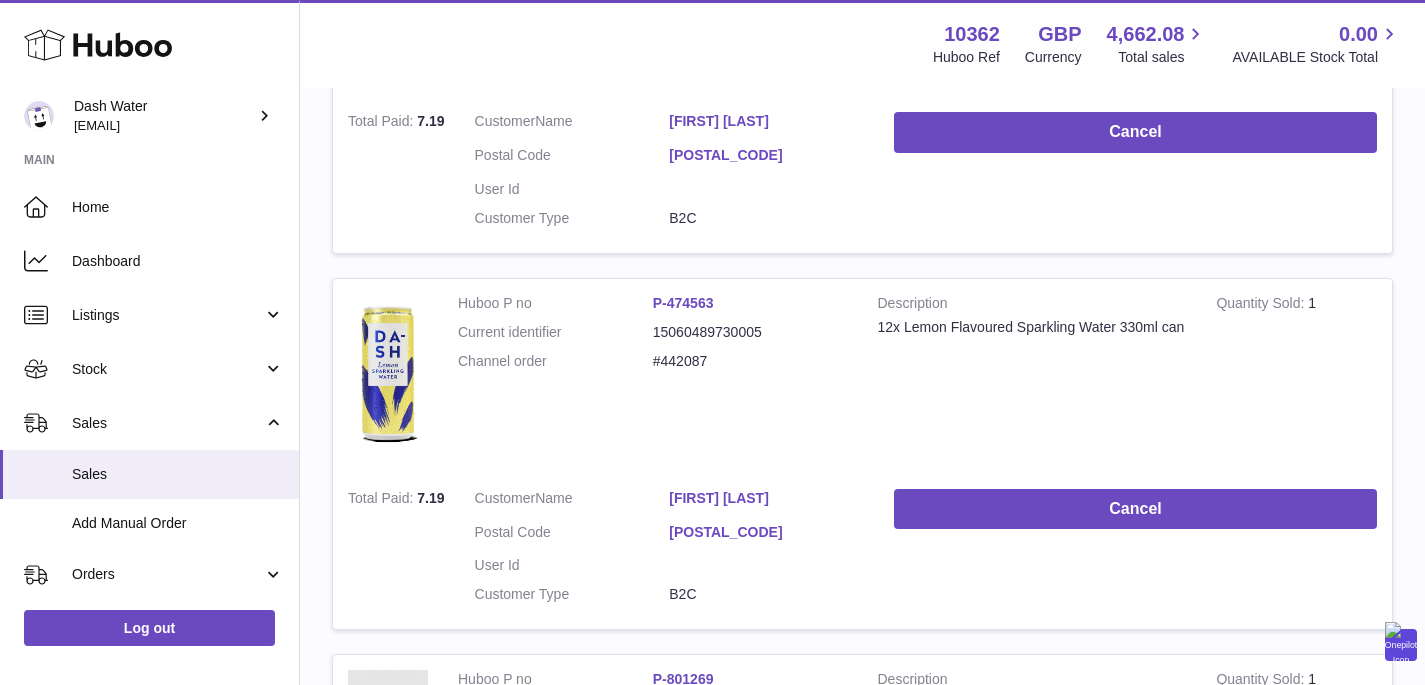 click on "[POSTAL_CODE]" at bounding box center (766, 532) 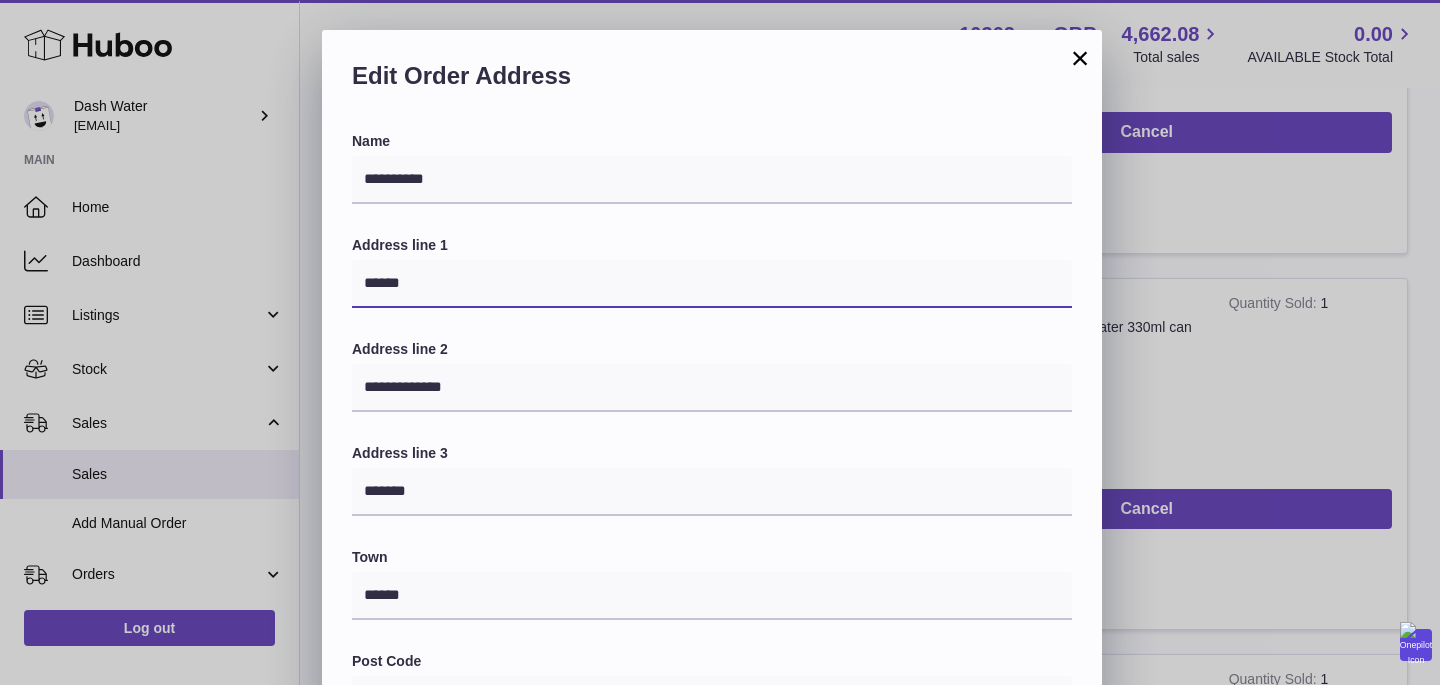 click on "******" at bounding box center [712, 284] 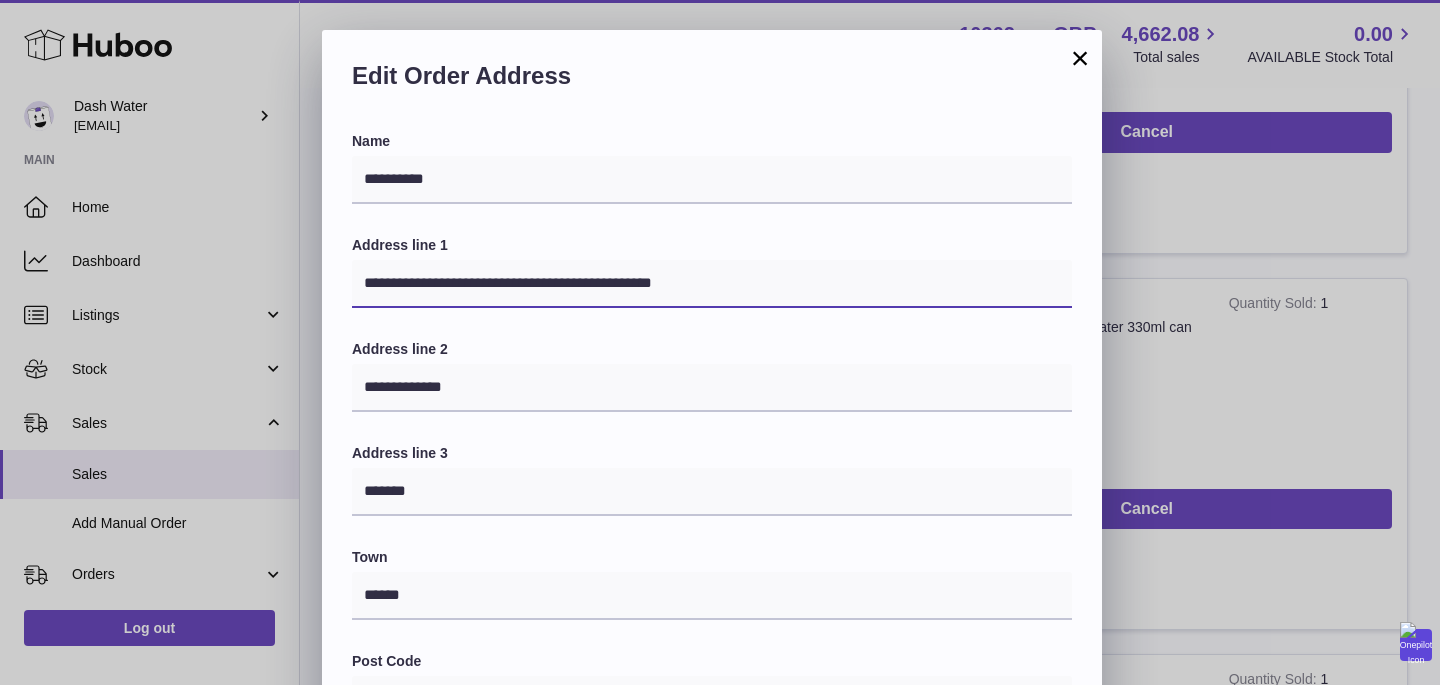 type on "**********" 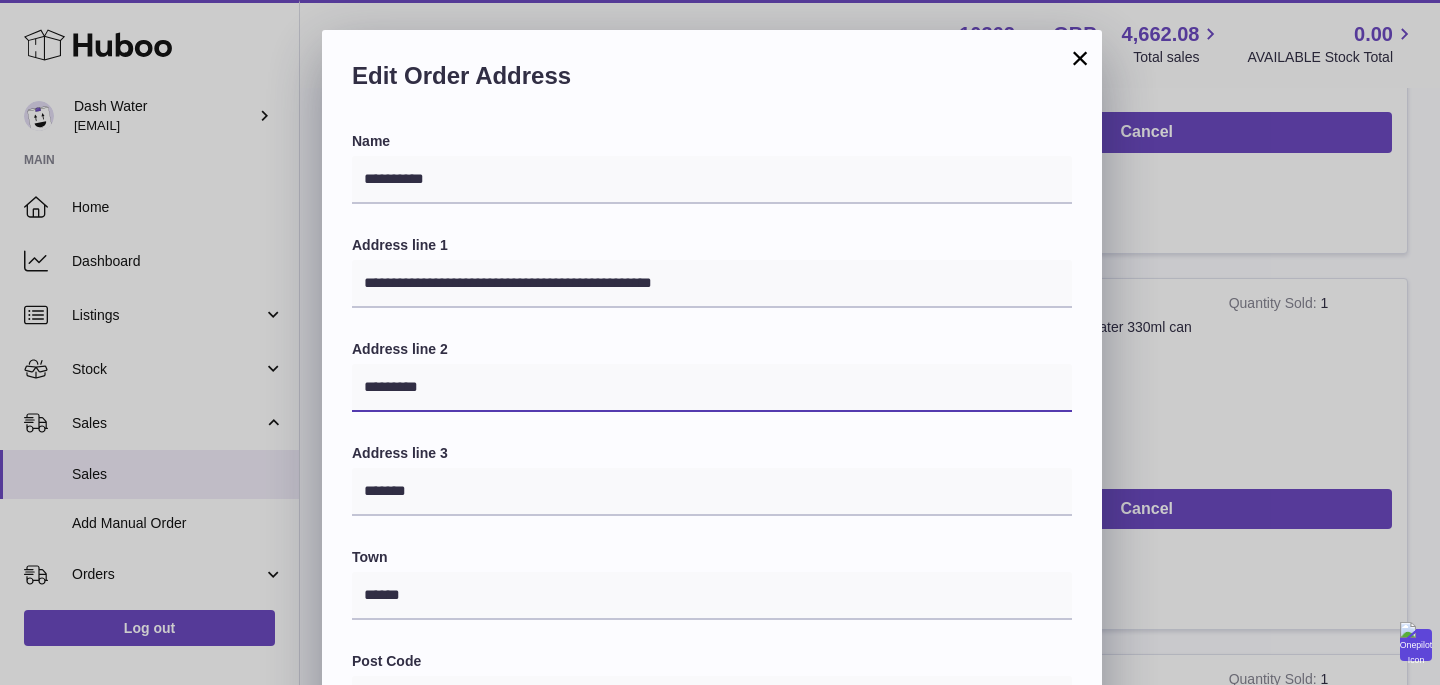 type on "*********" 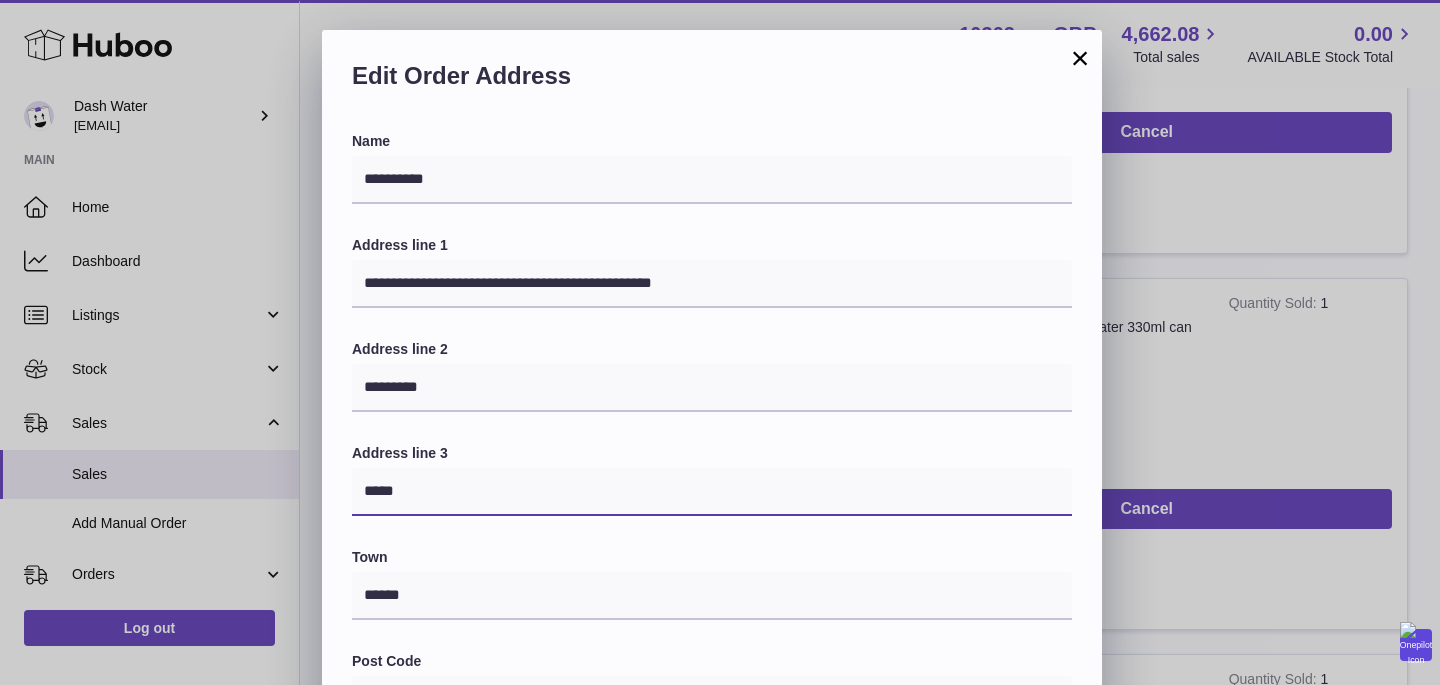 type on "*****" 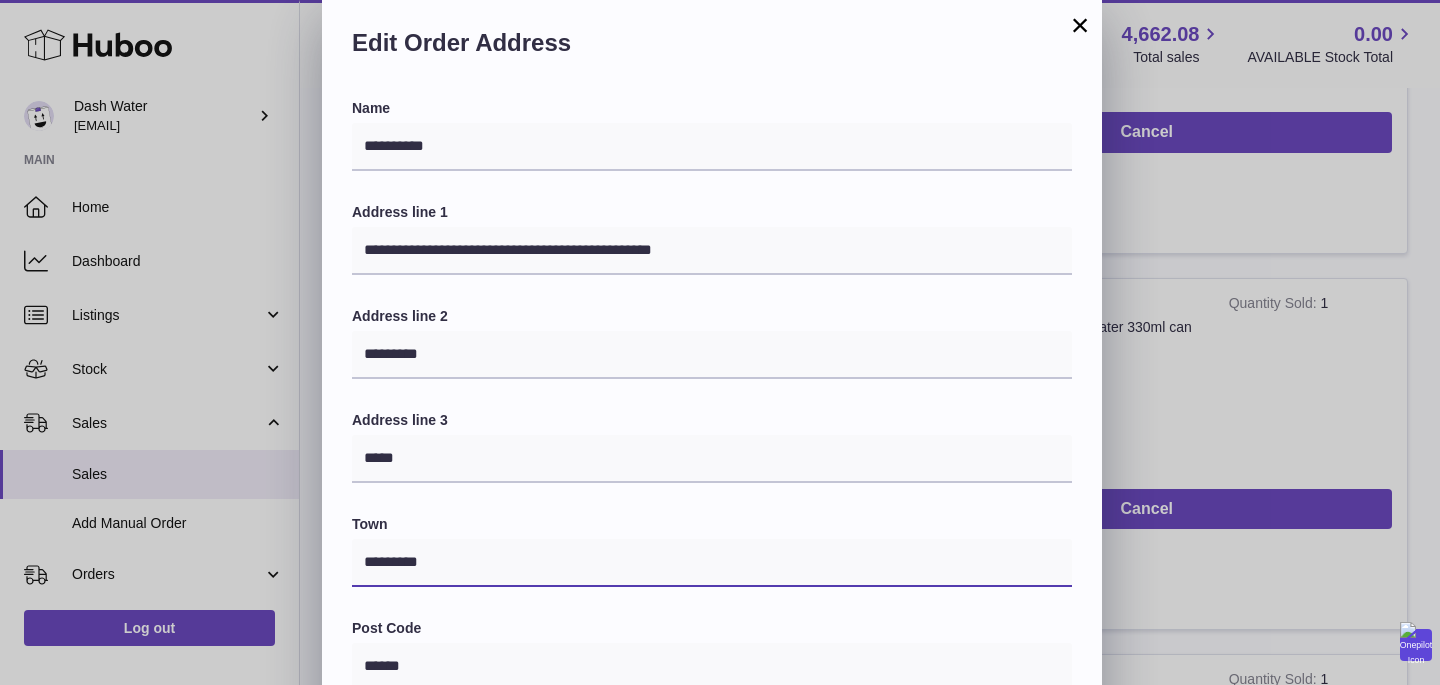 type on "*********" 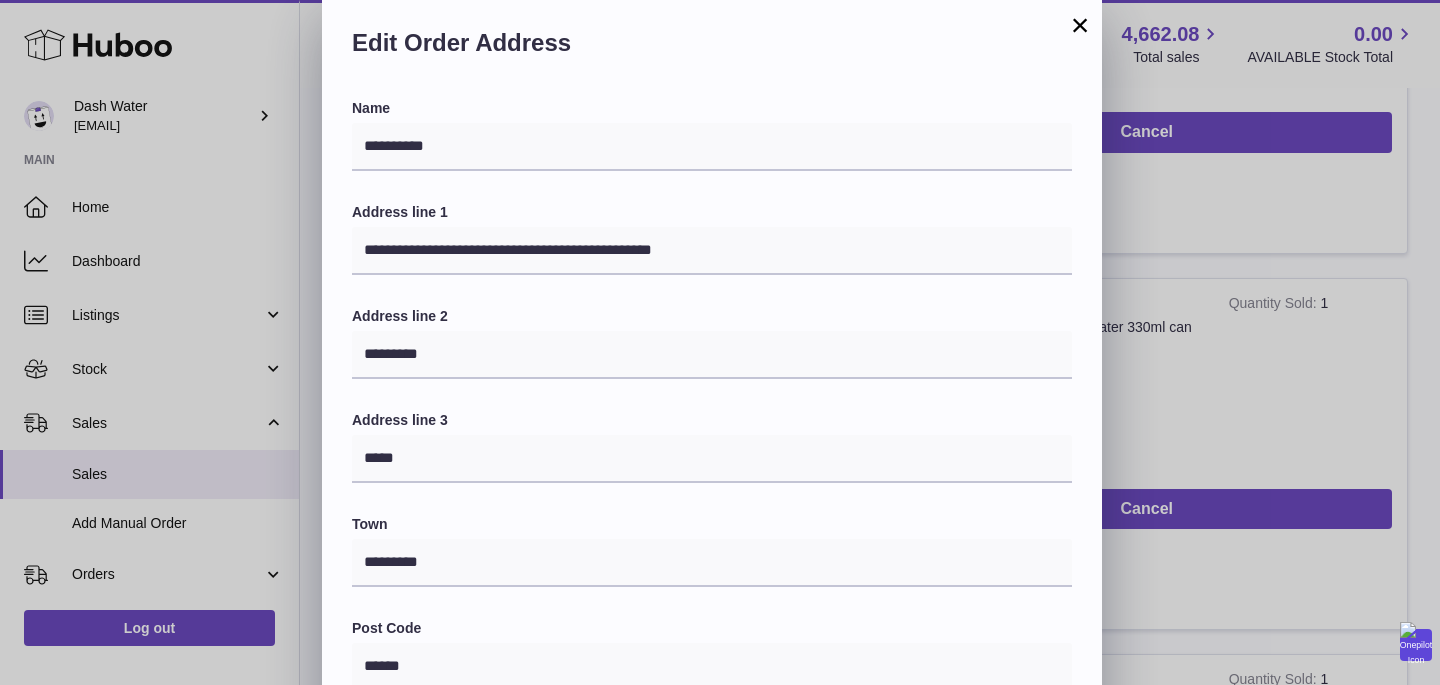 scroll, scrollTop: 39, scrollLeft: 0, axis: vertical 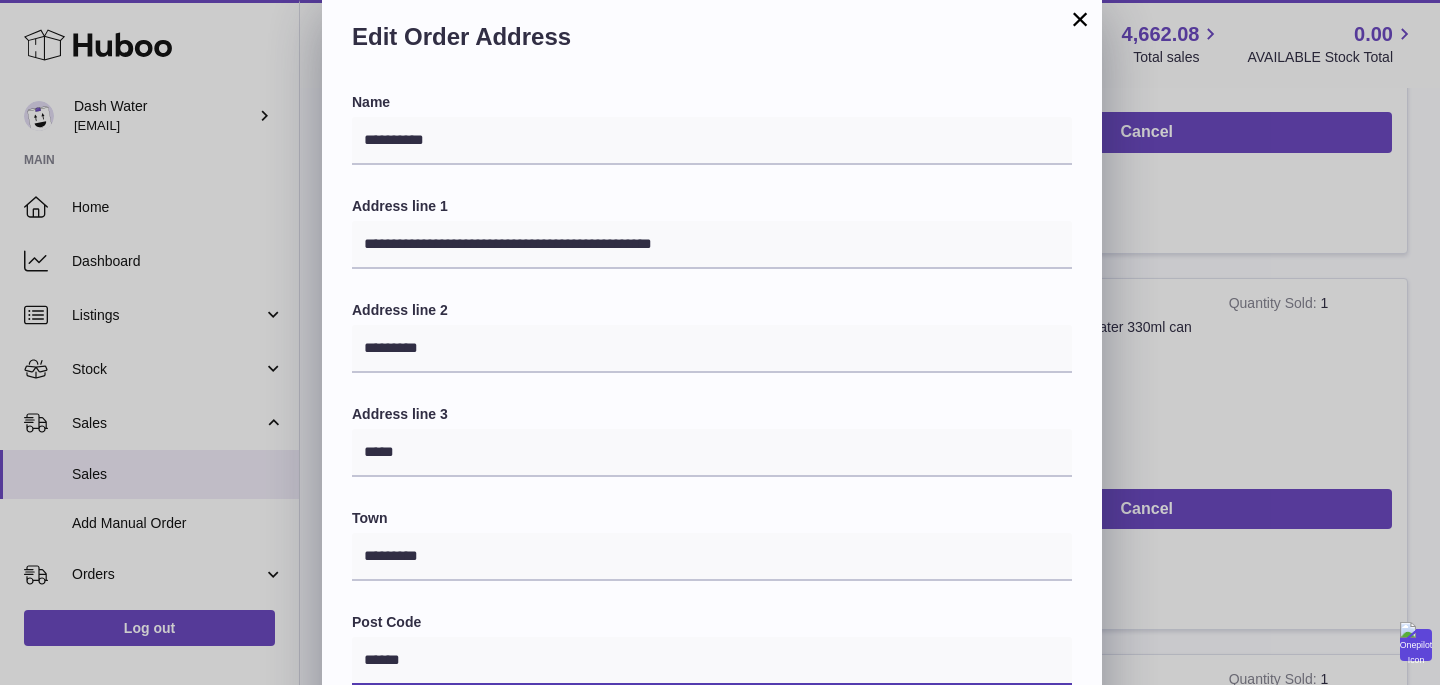 type on "*" 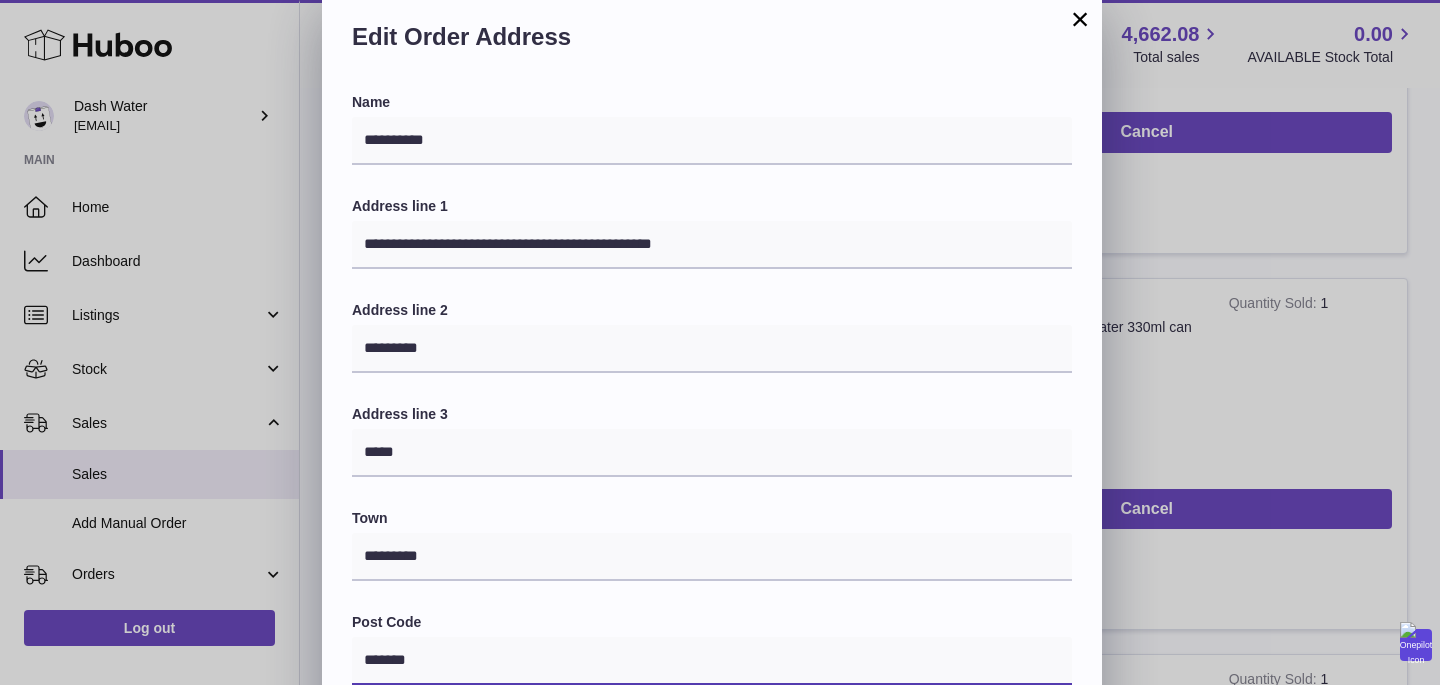 type on "*******" 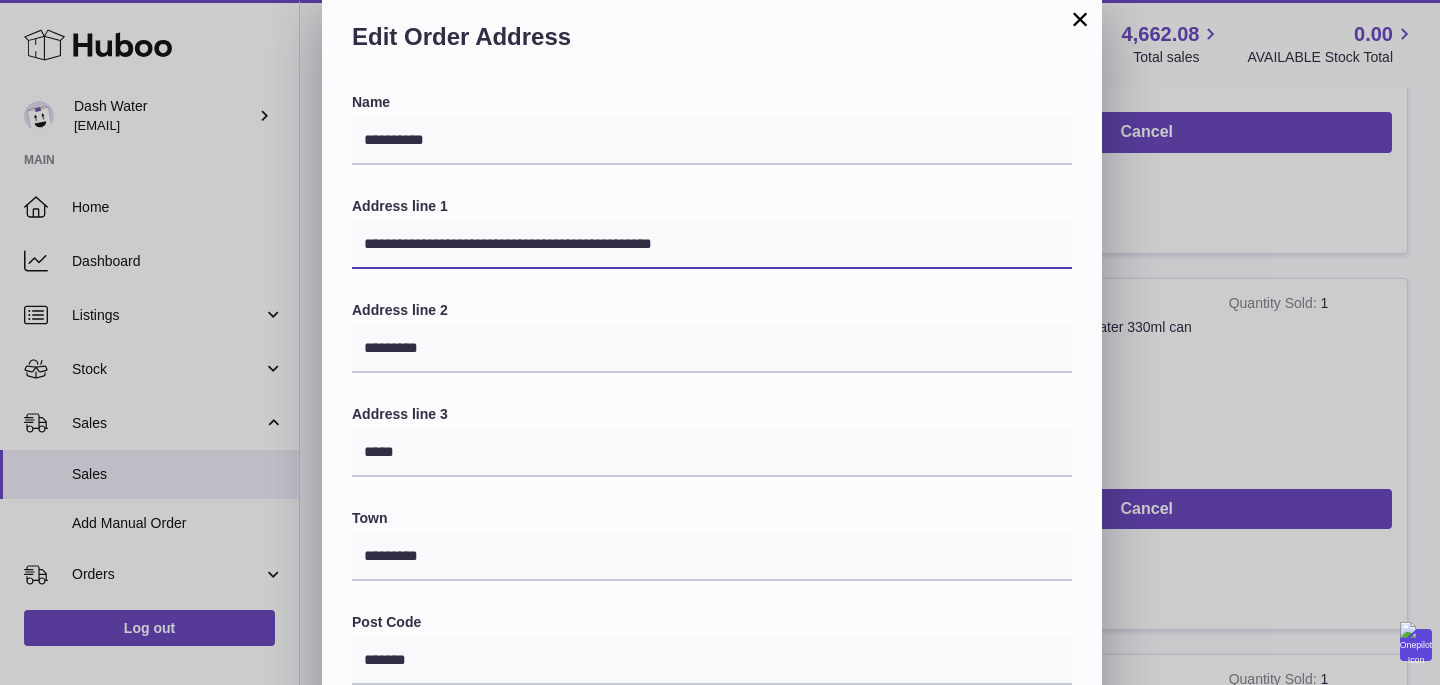 drag, startPoint x: 747, startPoint y: 235, endPoint x: 497, endPoint y: 250, distance: 250.4496 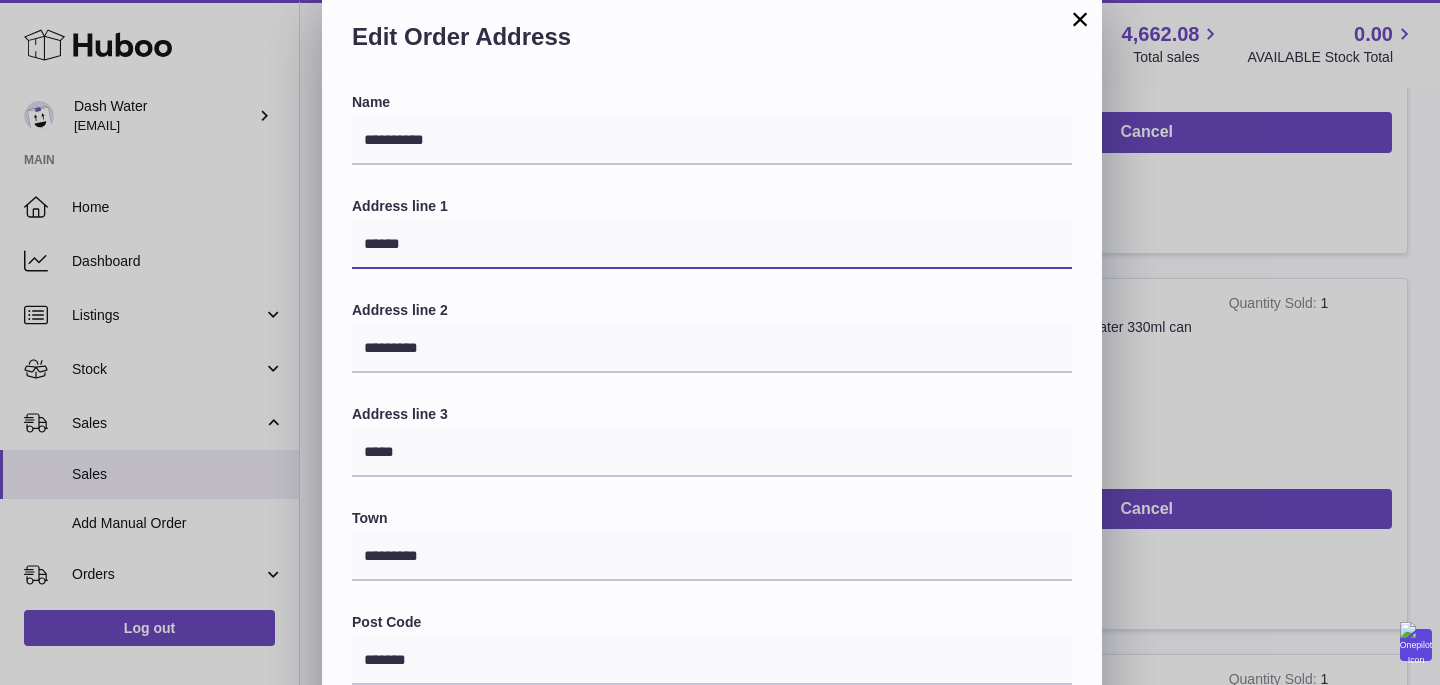 scroll, scrollTop: 575, scrollLeft: 0, axis: vertical 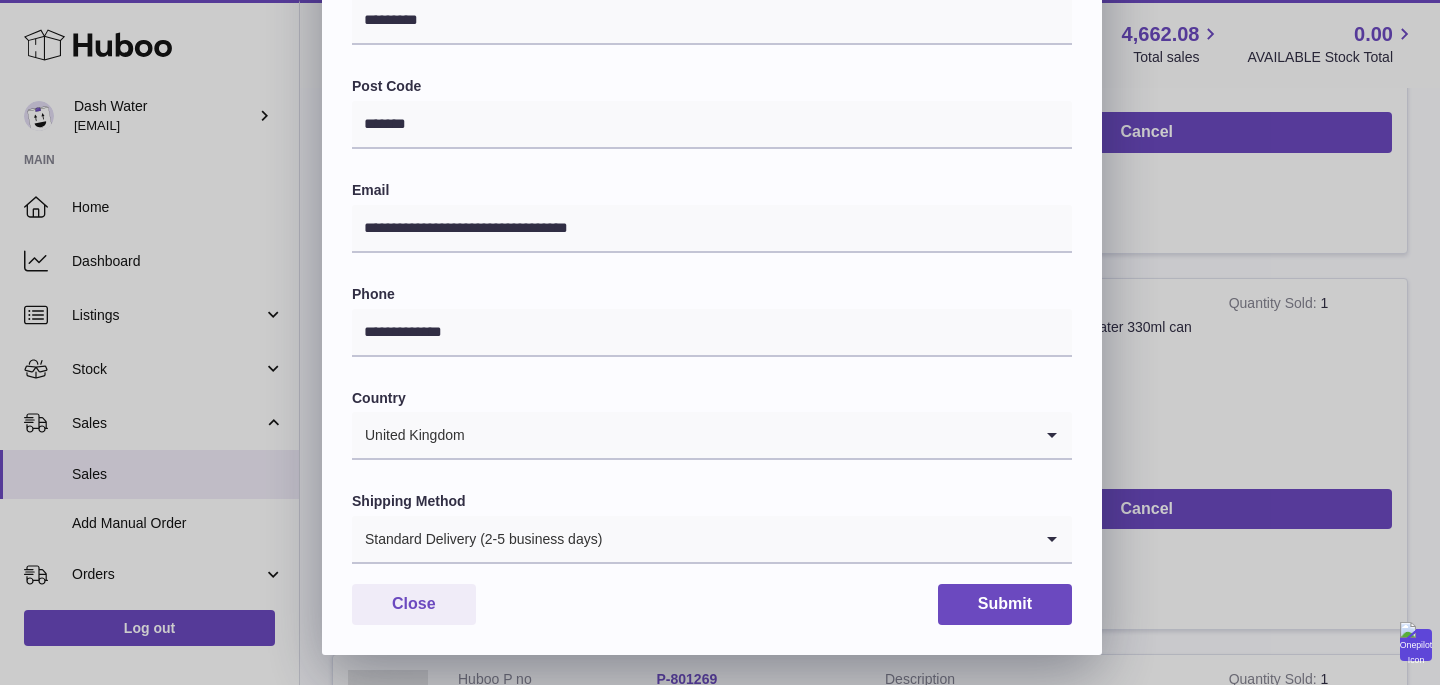 type on "******" 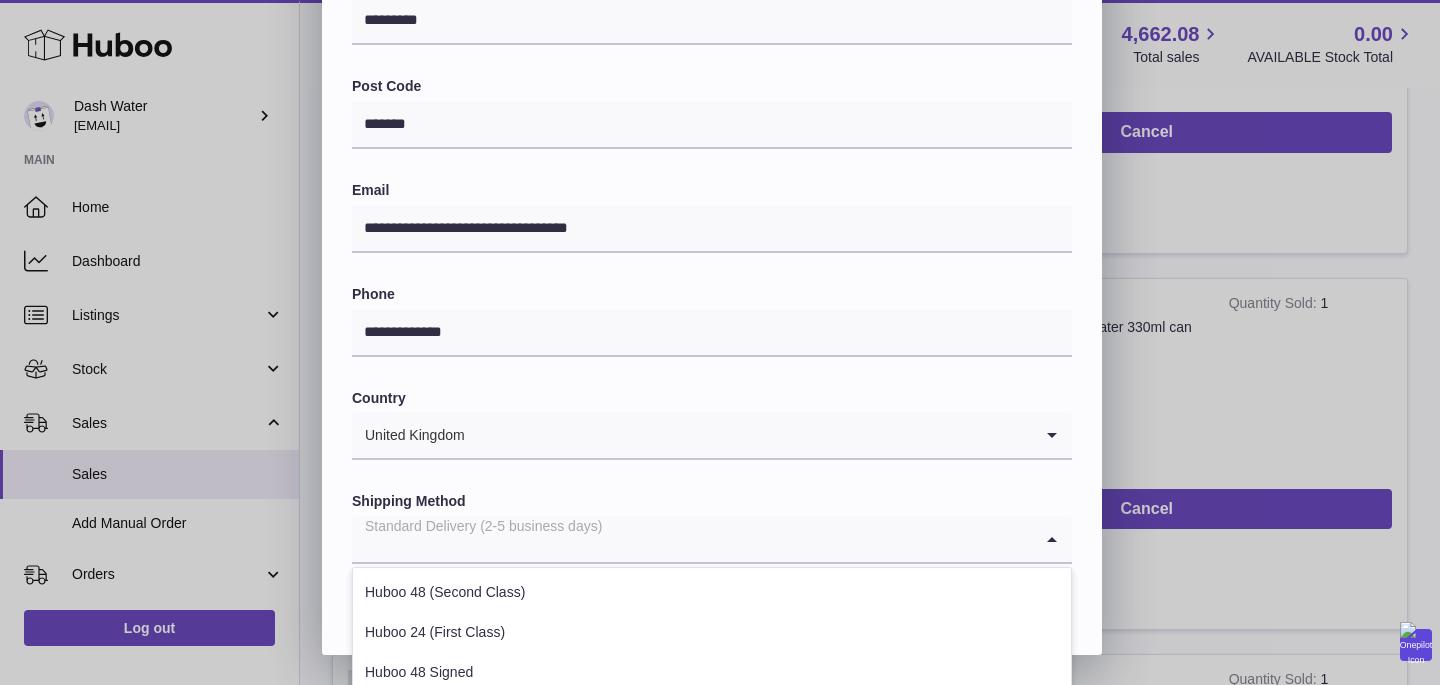 click on "Standard Delivery (2-5 business days)" at bounding box center (692, 539) 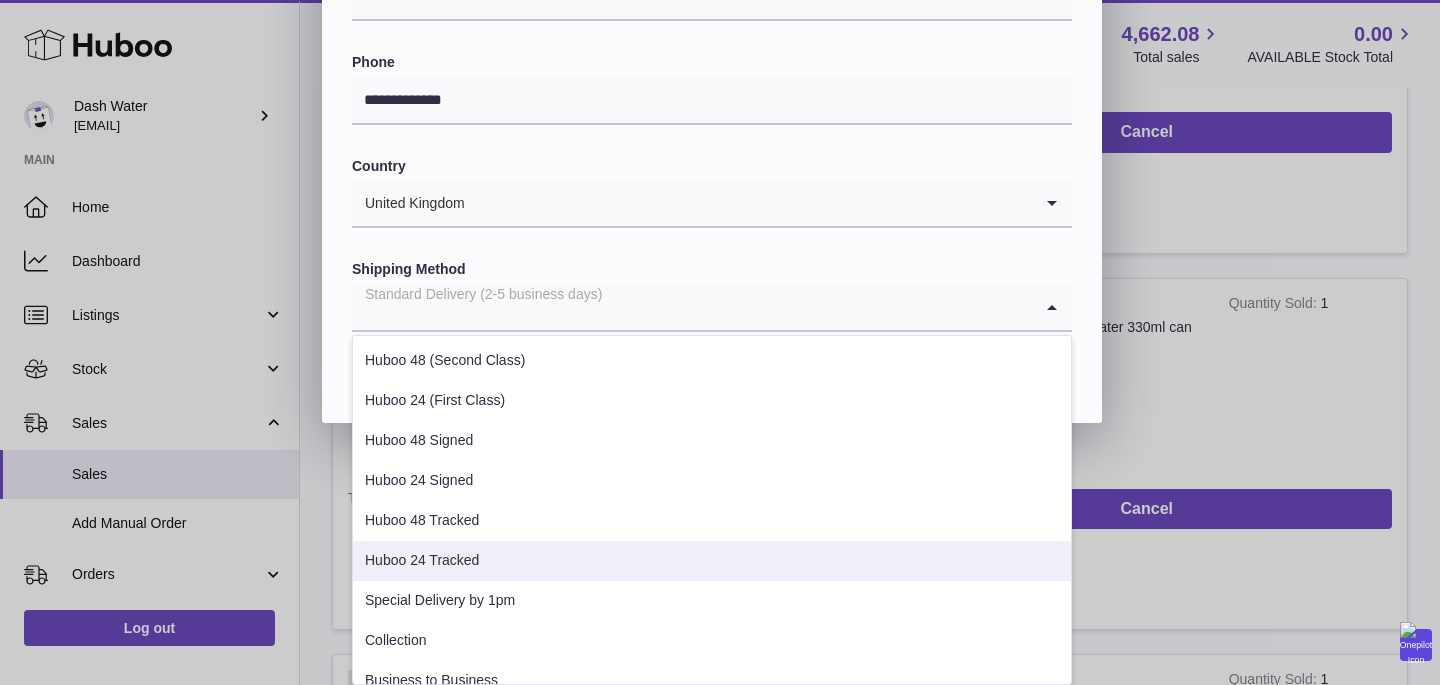 click on "Huboo 24 Tracked" at bounding box center (712, 561) 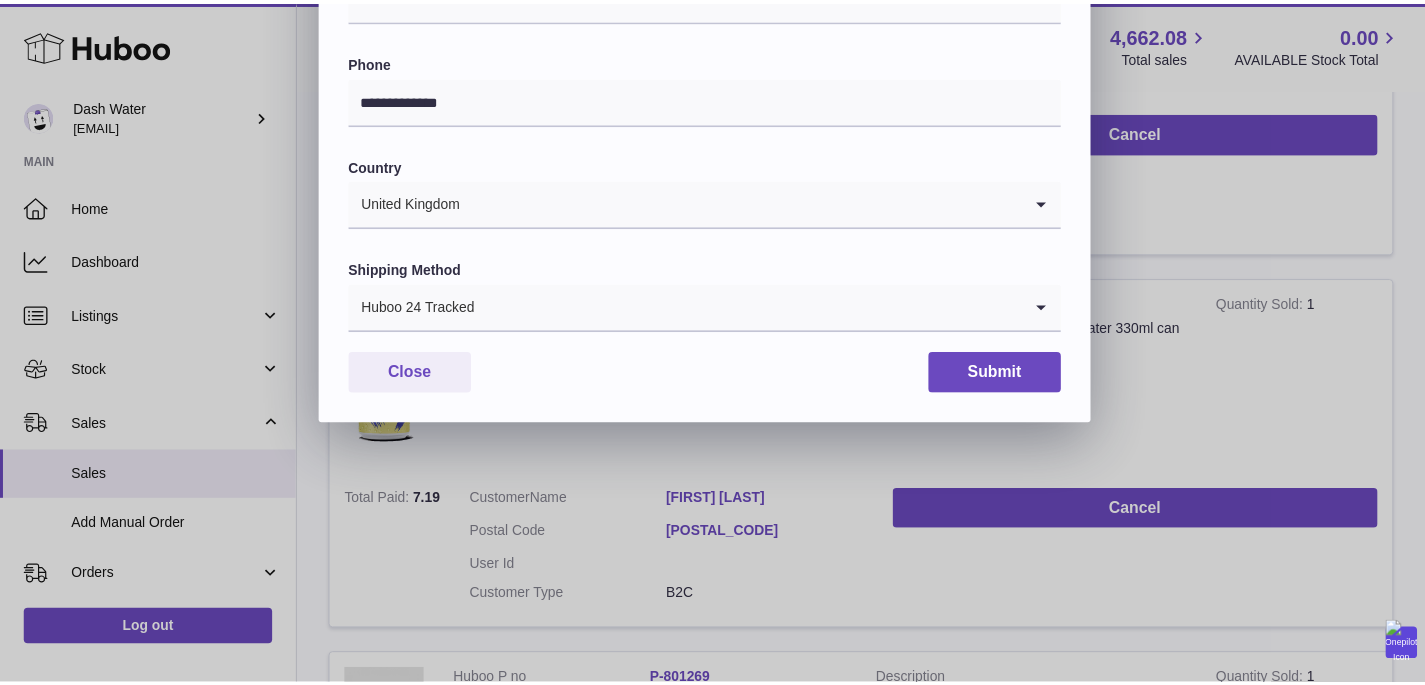 scroll, scrollTop: 575, scrollLeft: 0, axis: vertical 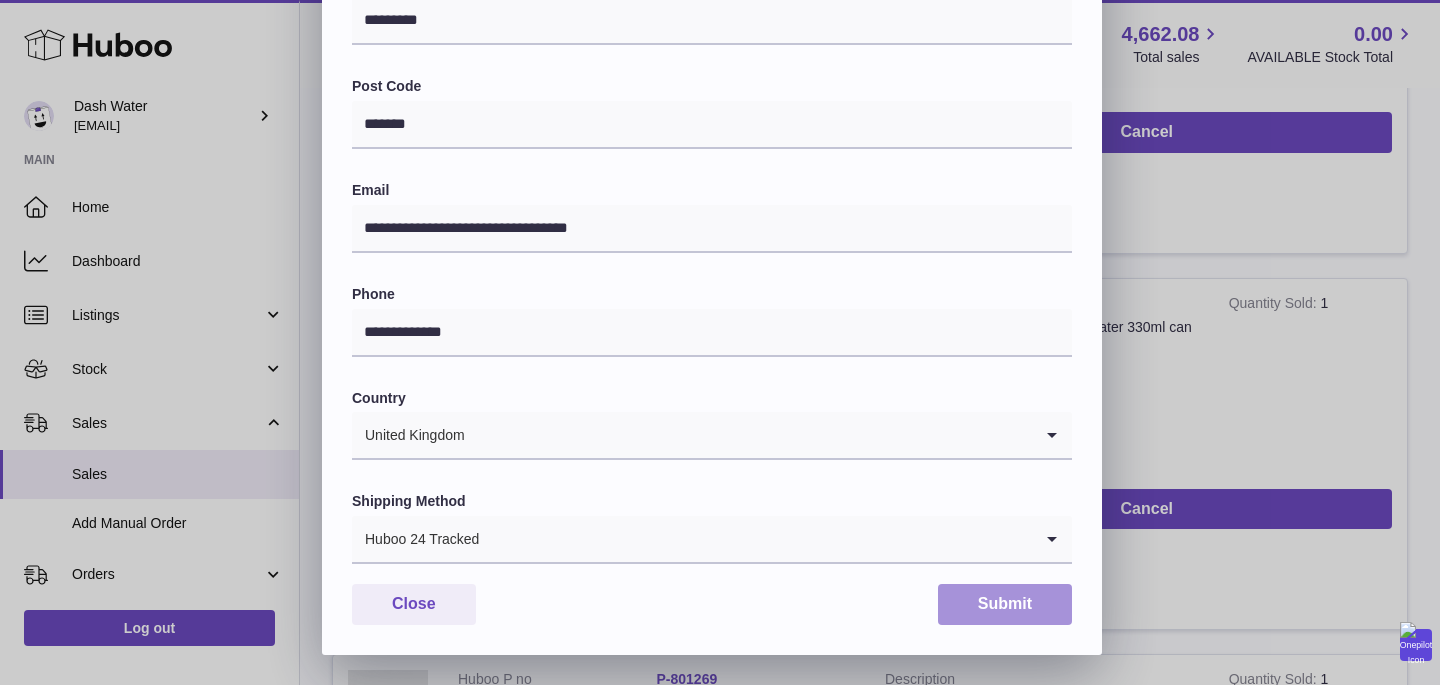 click on "Submit" at bounding box center [1005, 604] 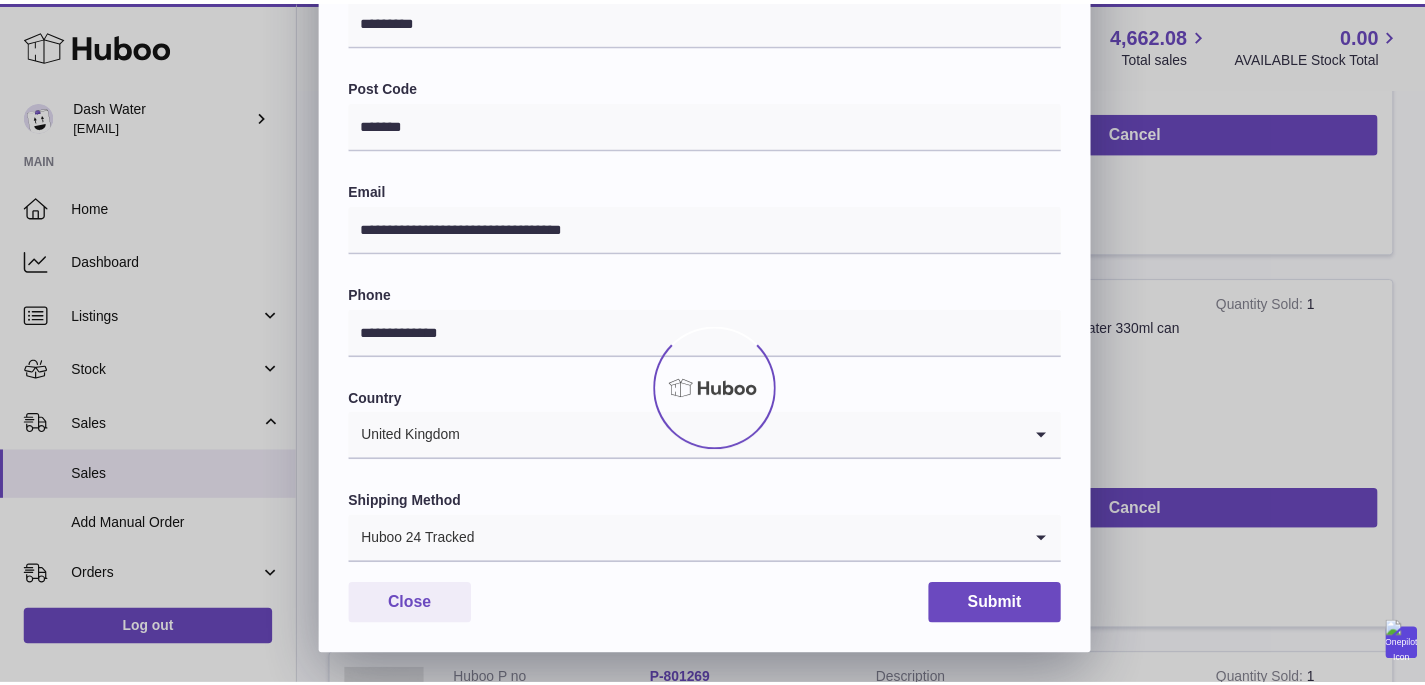 scroll, scrollTop: 0, scrollLeft: 0, axis: both 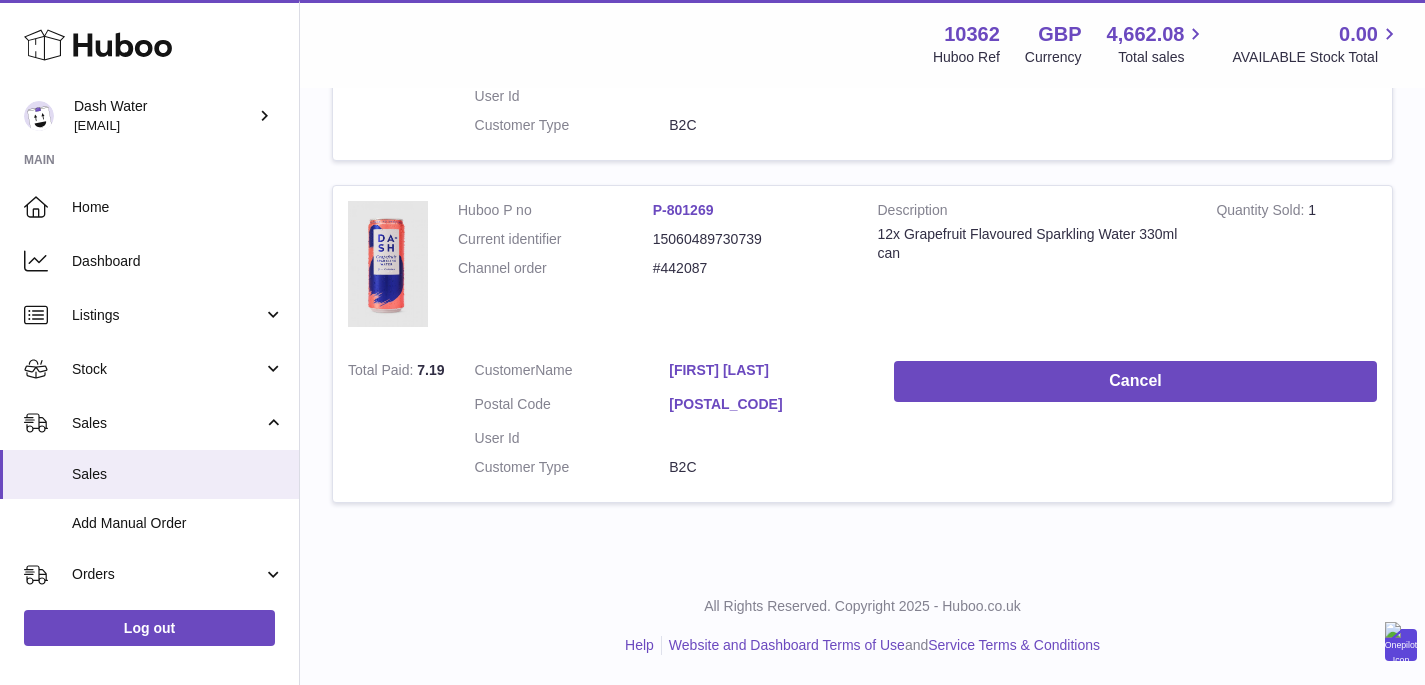 click on "[POSTAL_CODE]" at bounding box center [766, 404] 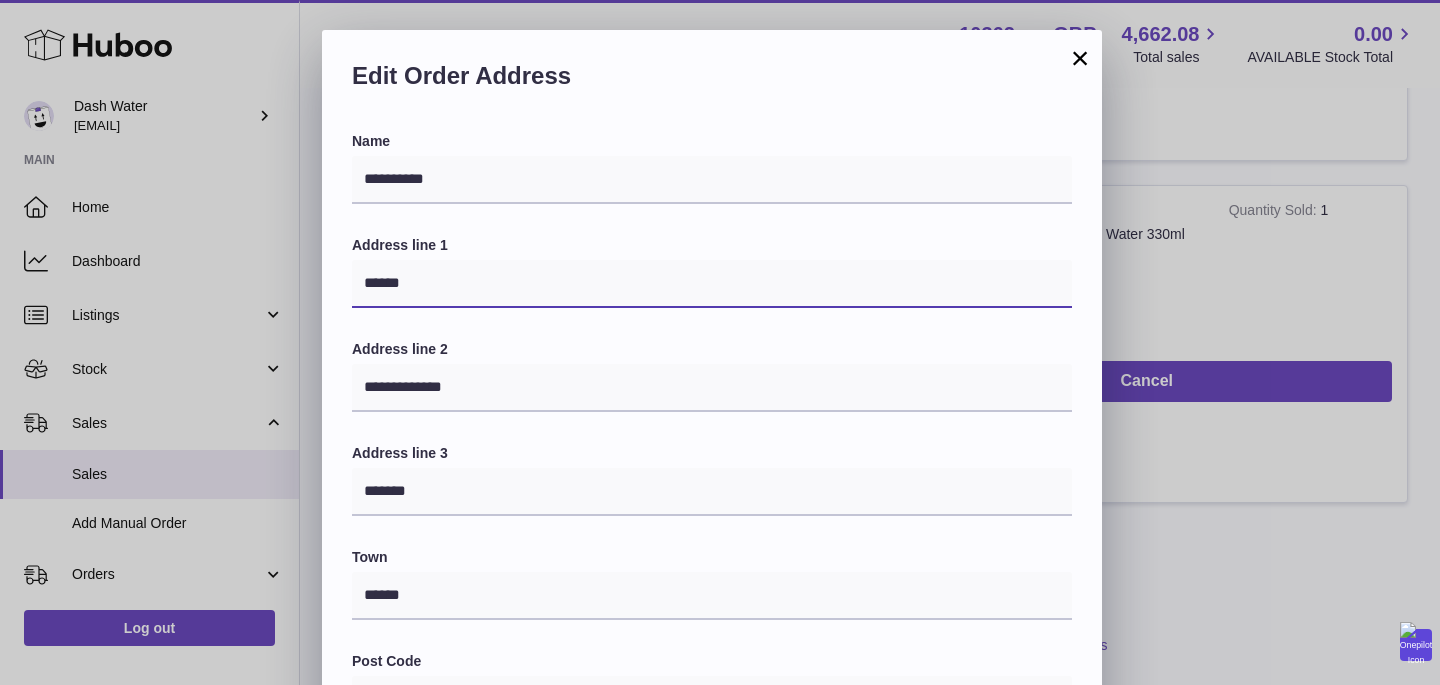 click on "******" at bounding box center (712, 284) 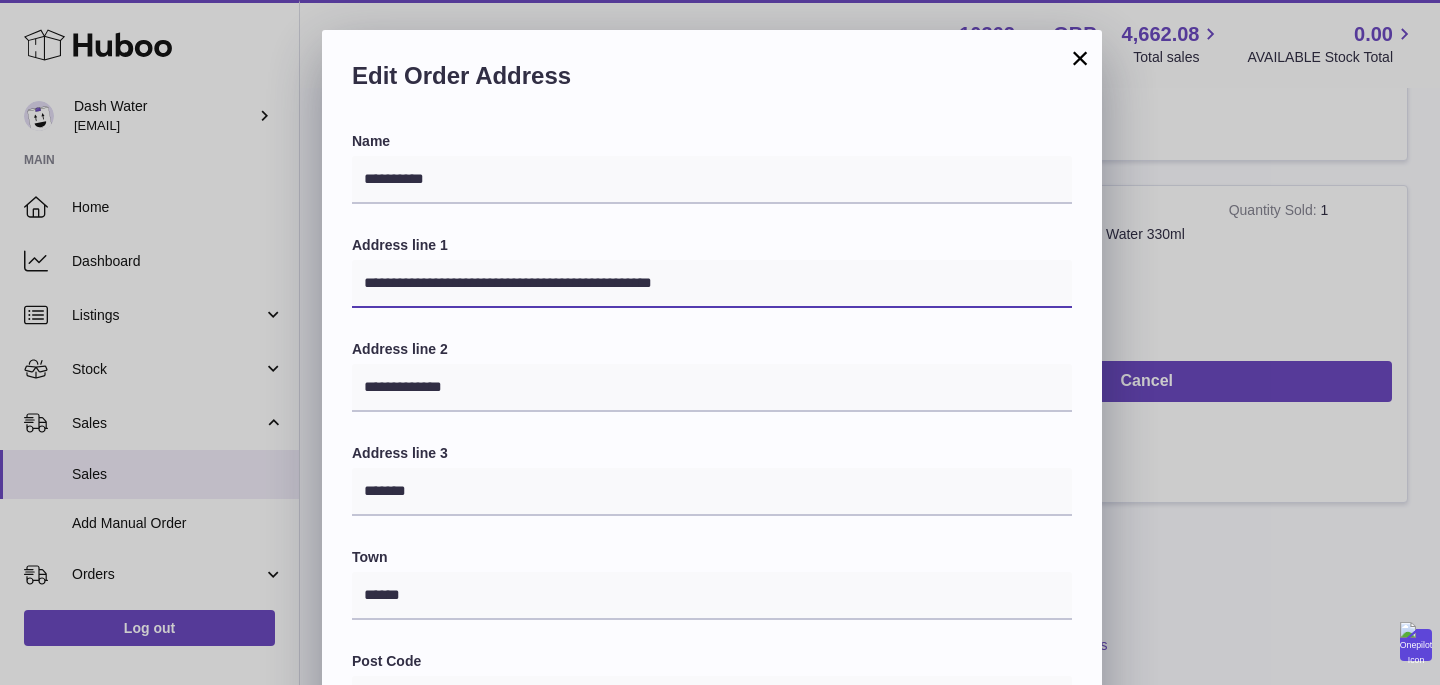 type on "**********" 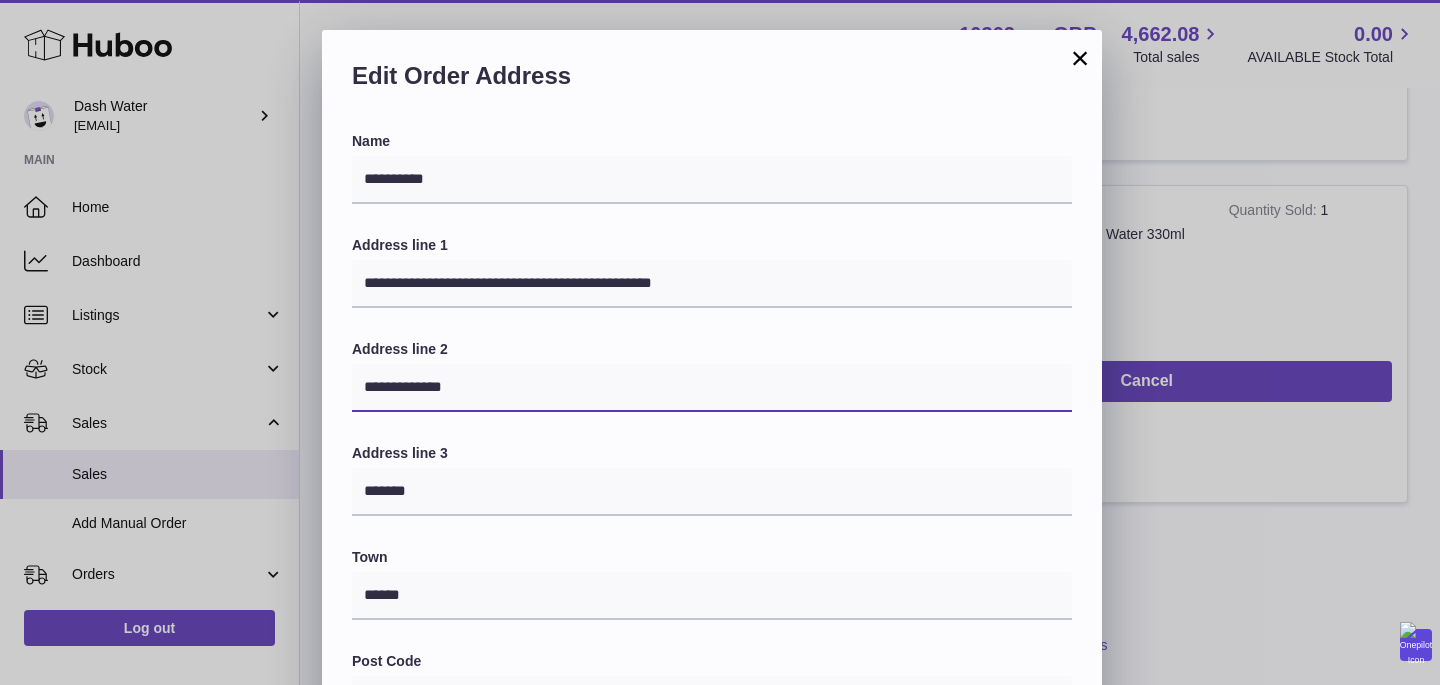 click on "**********" at bounding box center [712, 388] 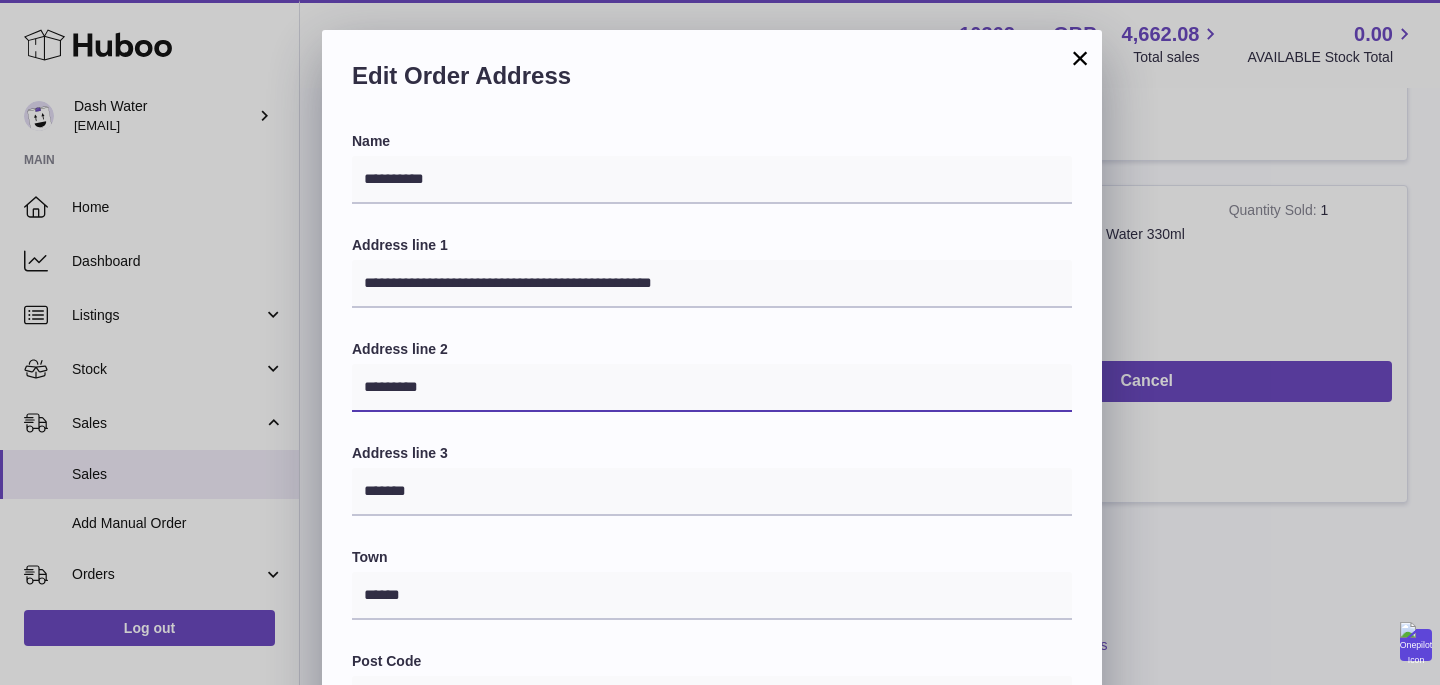 type on "*********" 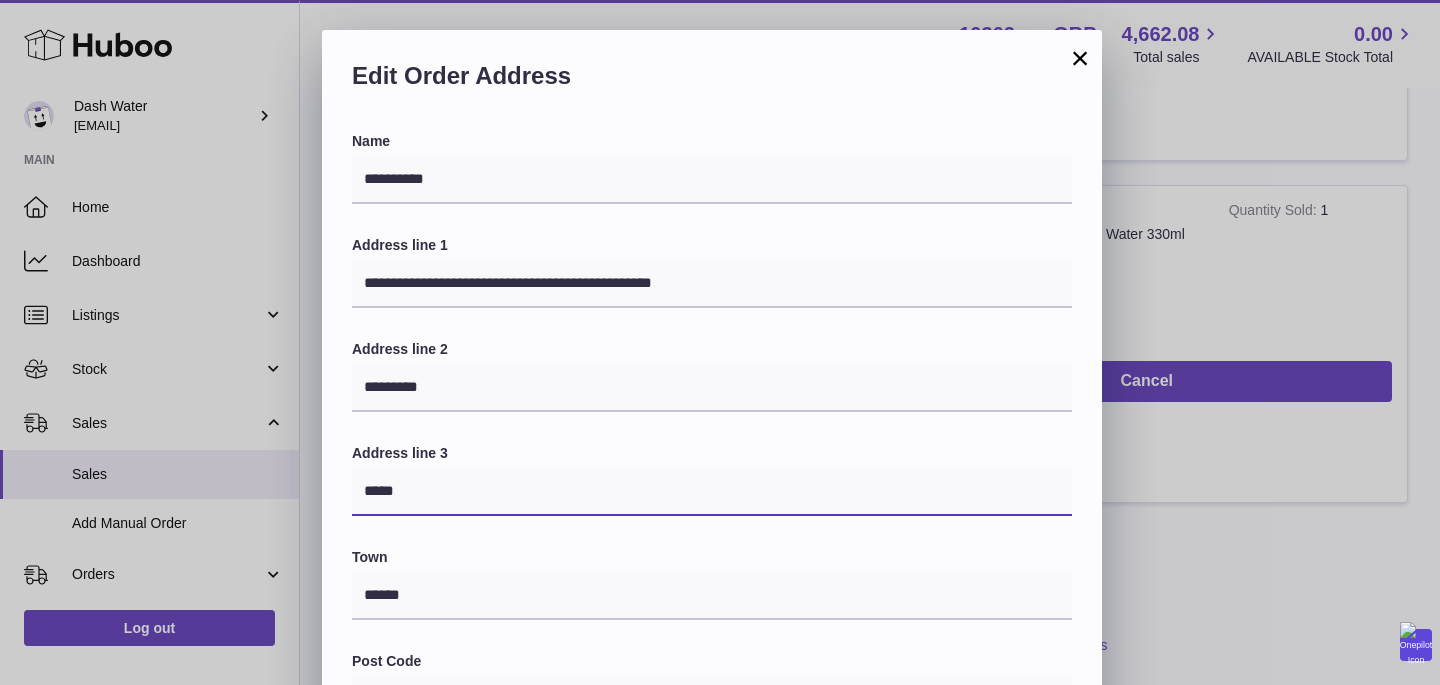 type on "*****" 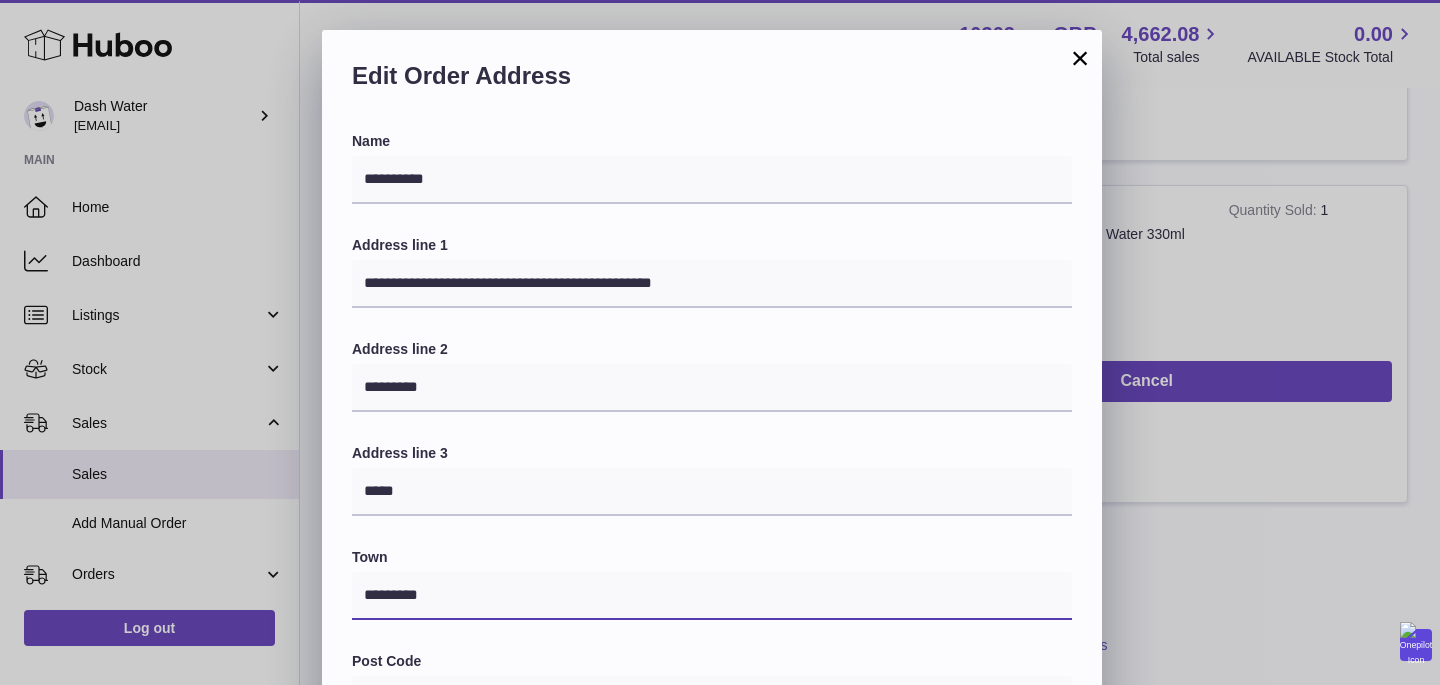 type on "*********" 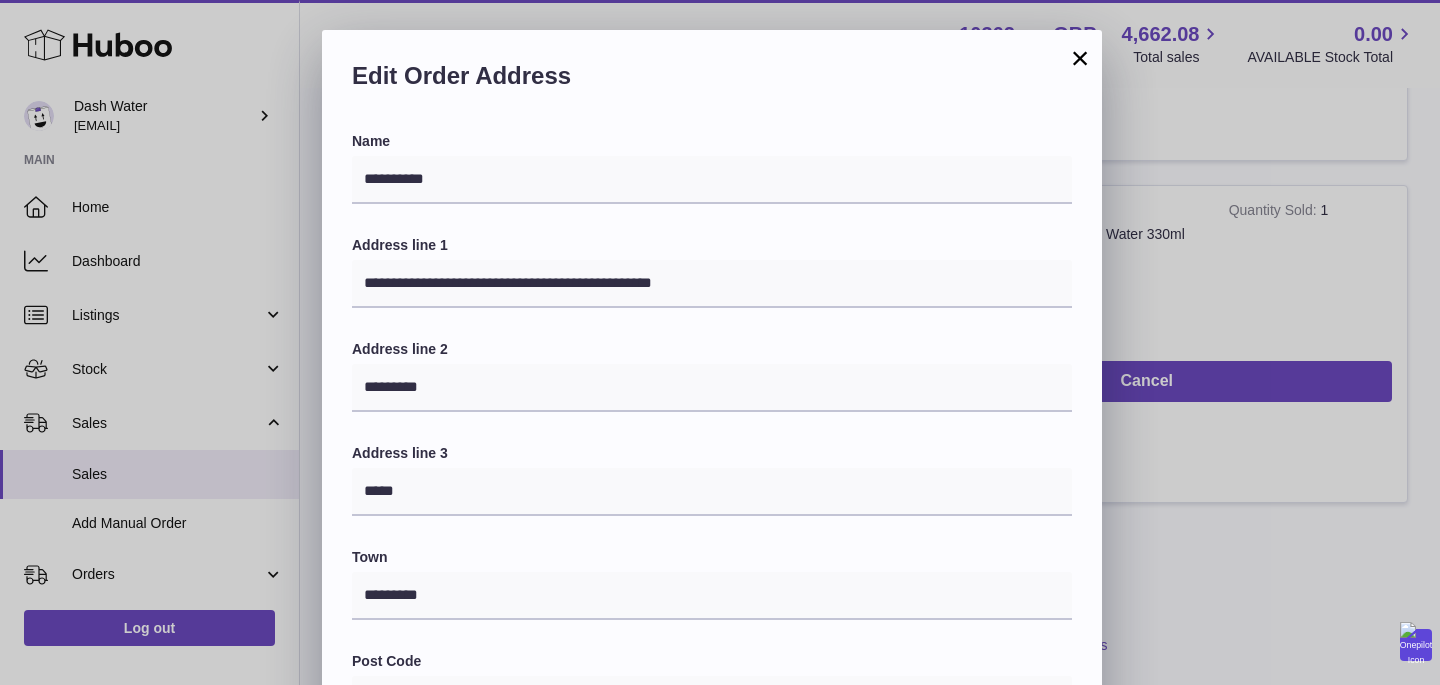 scroll, scrollTop: 39, scrollLeft: 0, axis: vertical 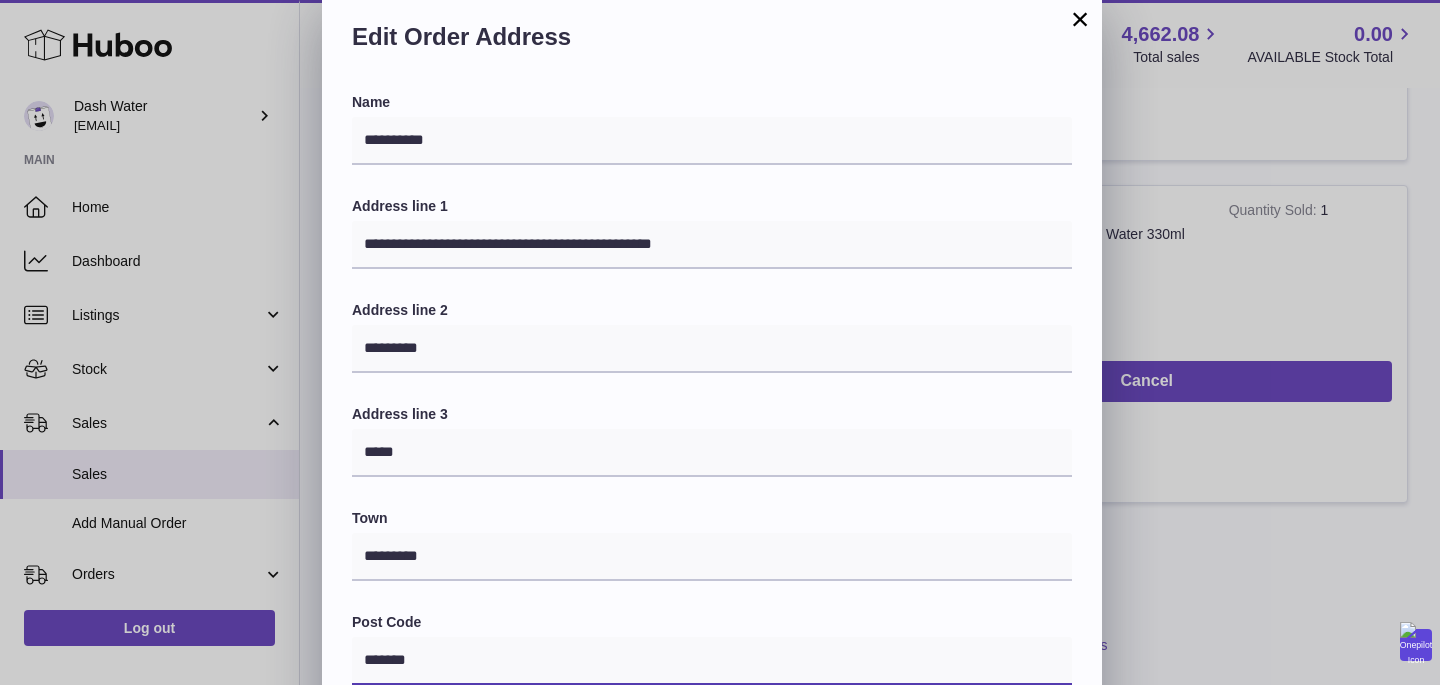 type on "*******" 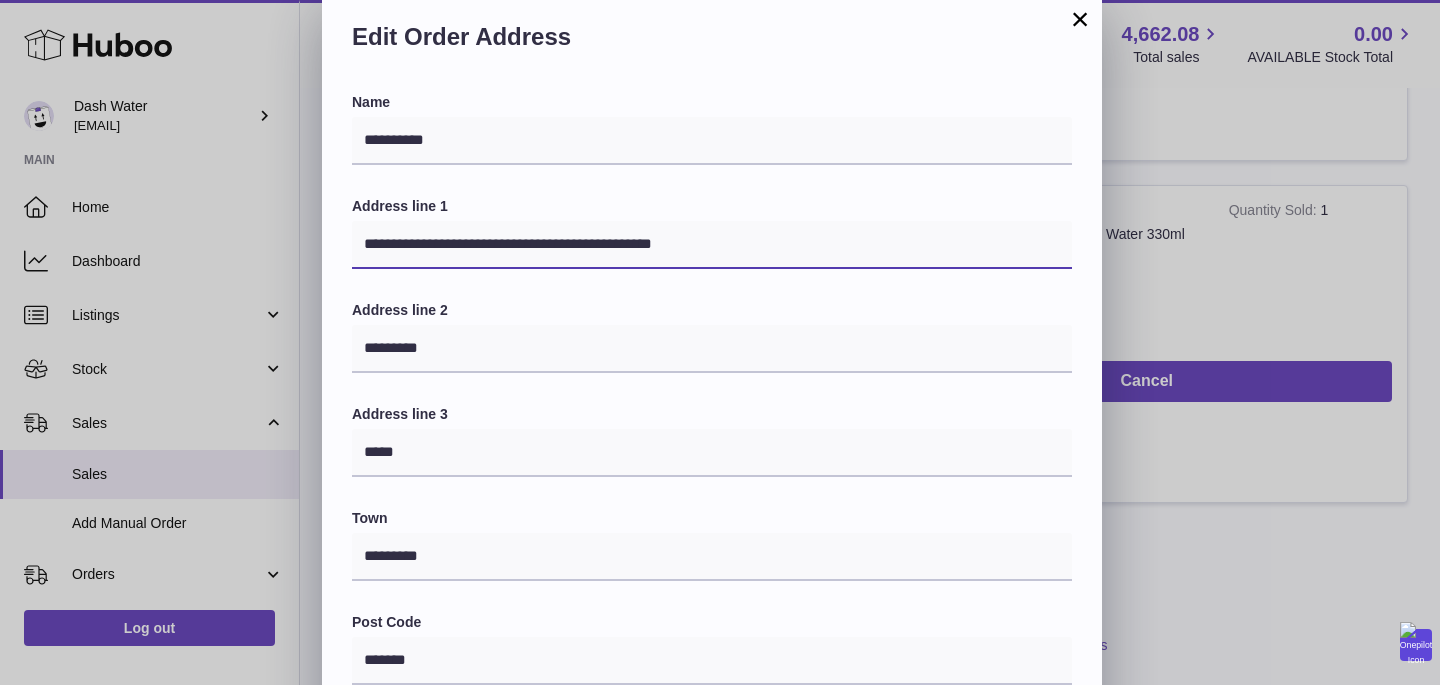 drag, startPoint x: 421, startPoint y: 244, endPoint x: 786, endPoint y: 240, distance: 365.0219 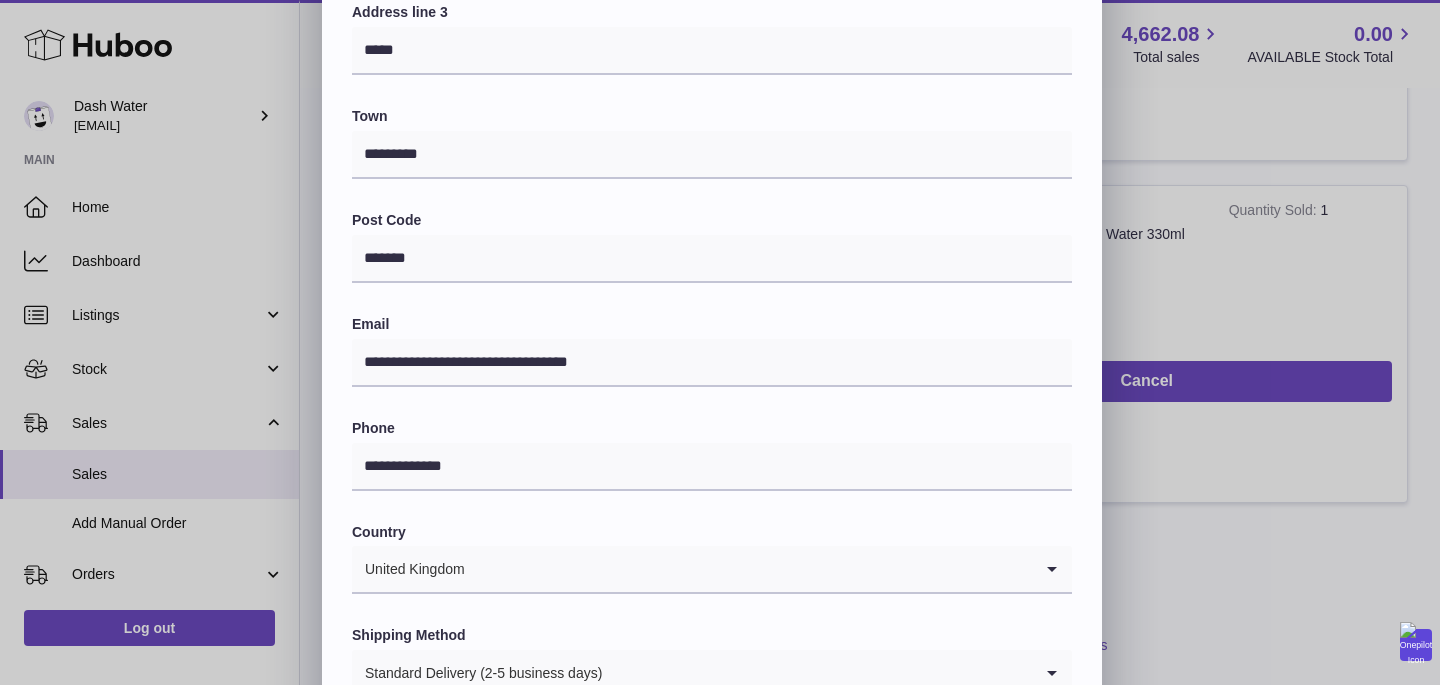 scroll, scrollTop: 575, scrollLeft: 0, axis: vertical 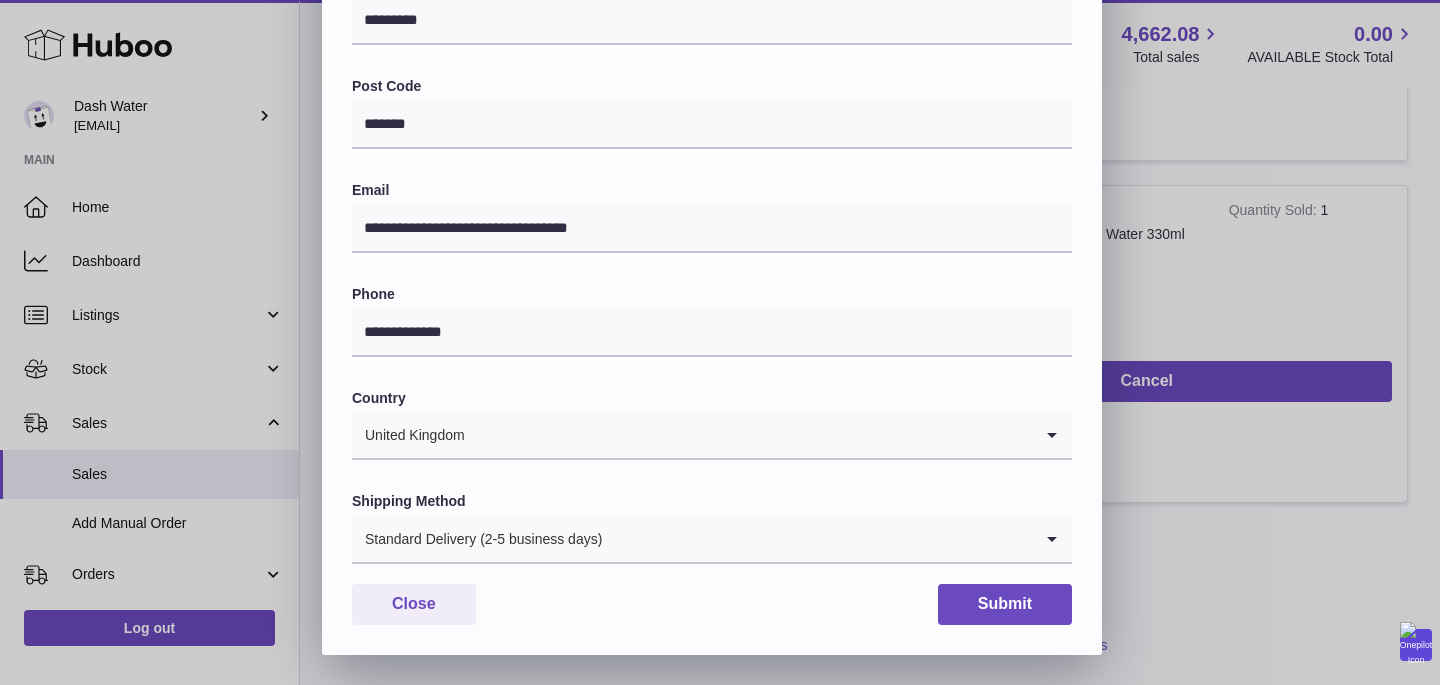 type on "******" 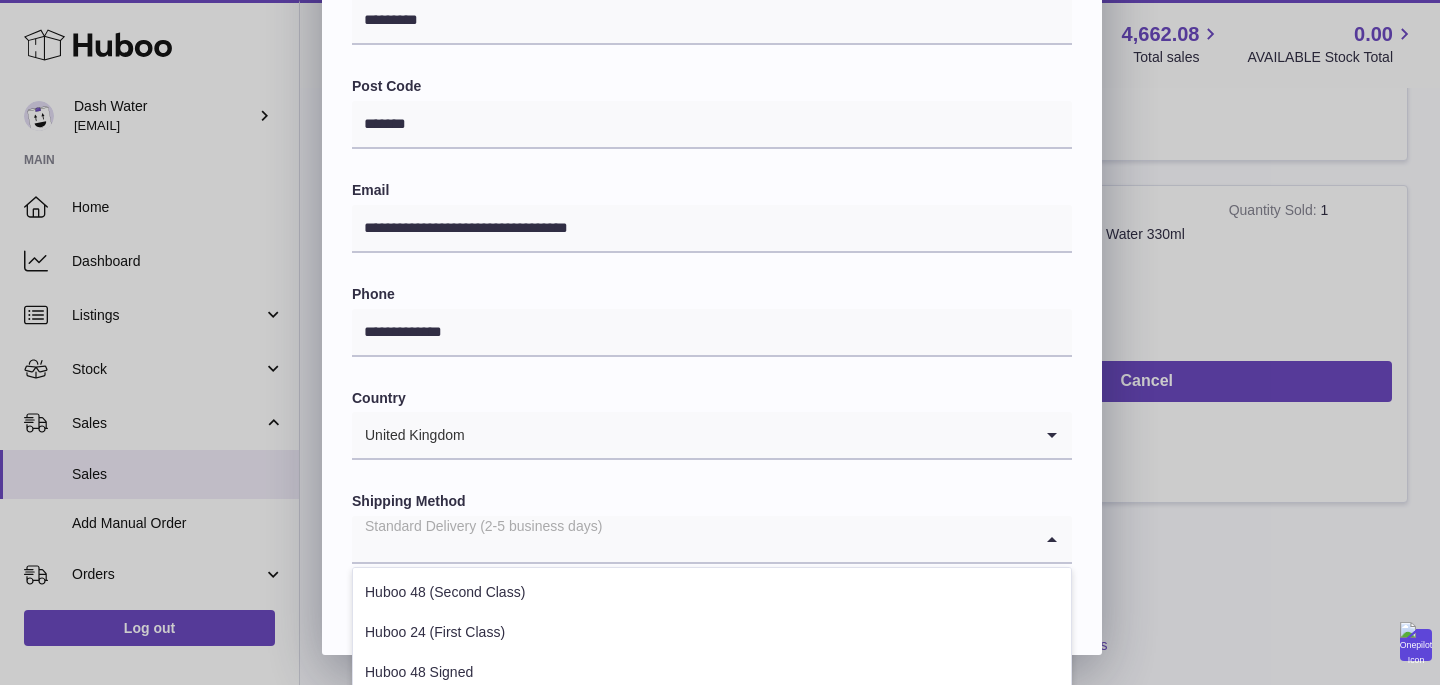 scroll, scrollTop: 807, scrollLeft: 0, axis: vertical 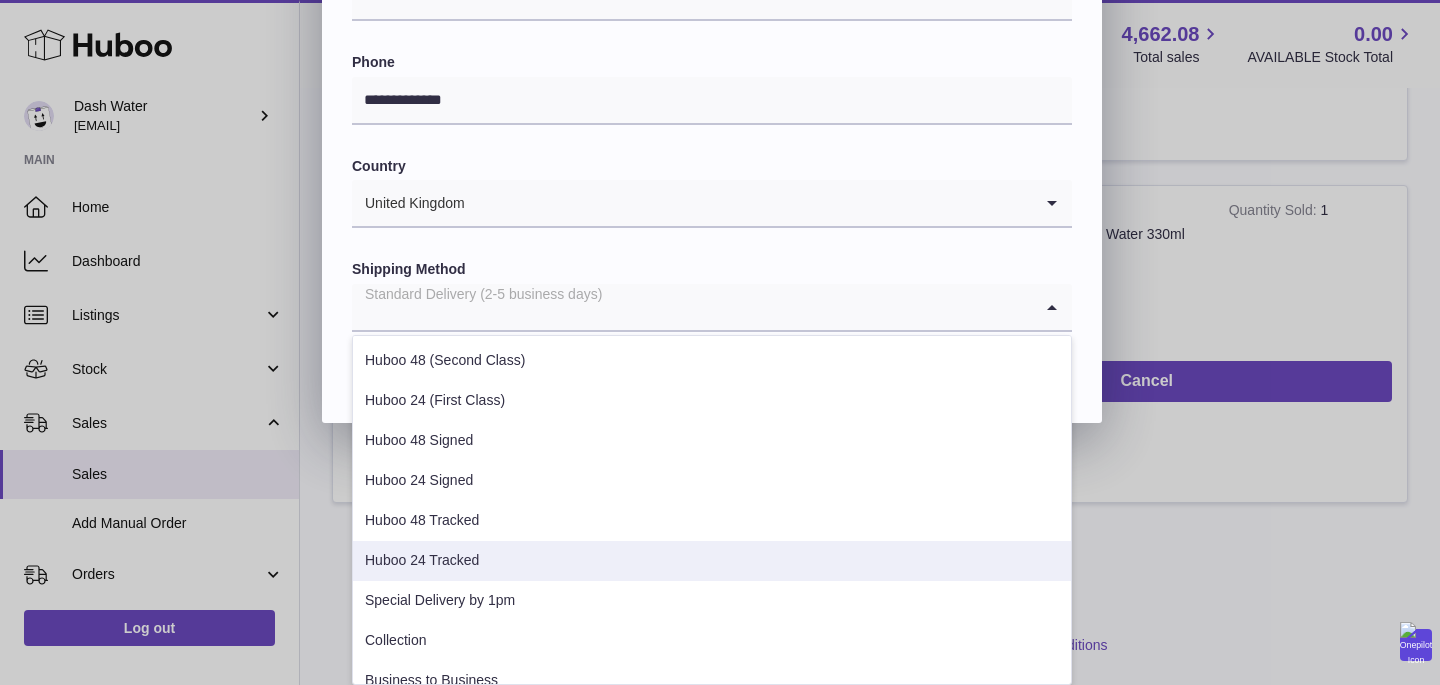 click on "Huboo 24 Tracked" at bounding box center (712, 561) 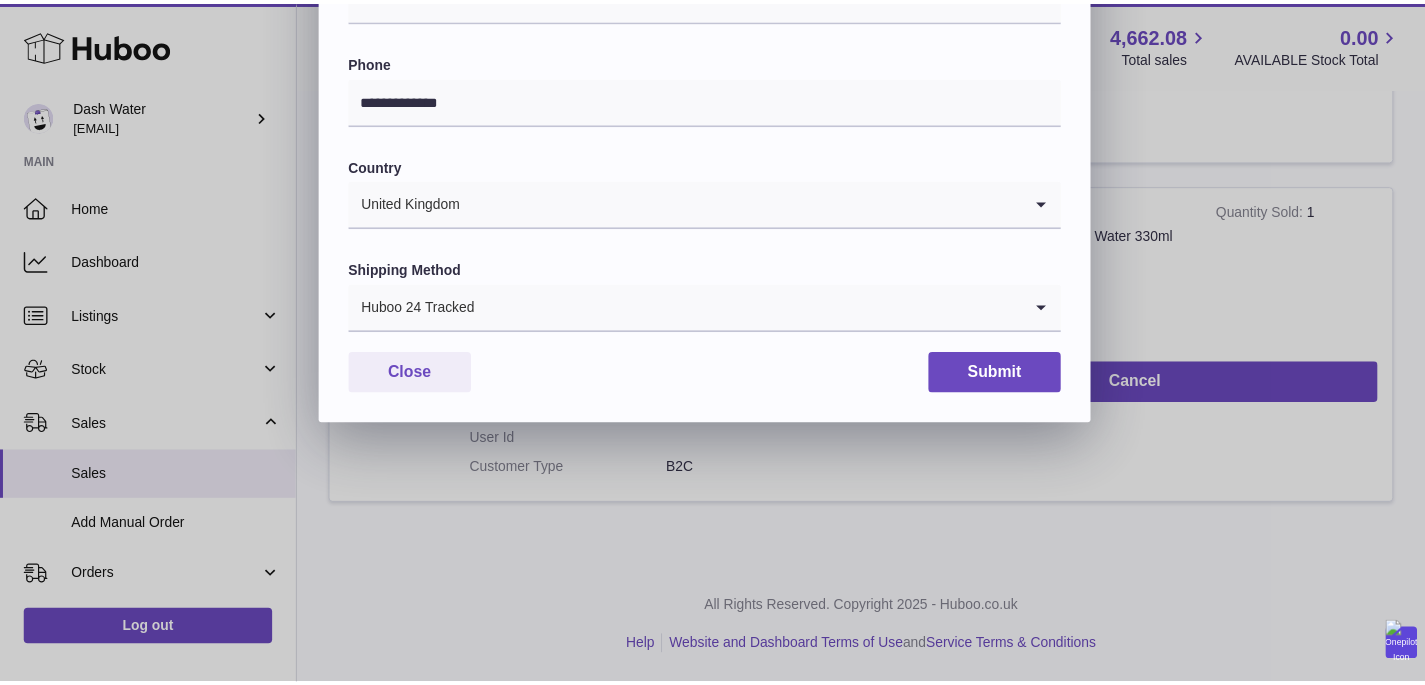 scroll, scrollTop: 575, scrollLeft: 0, axis: vertical 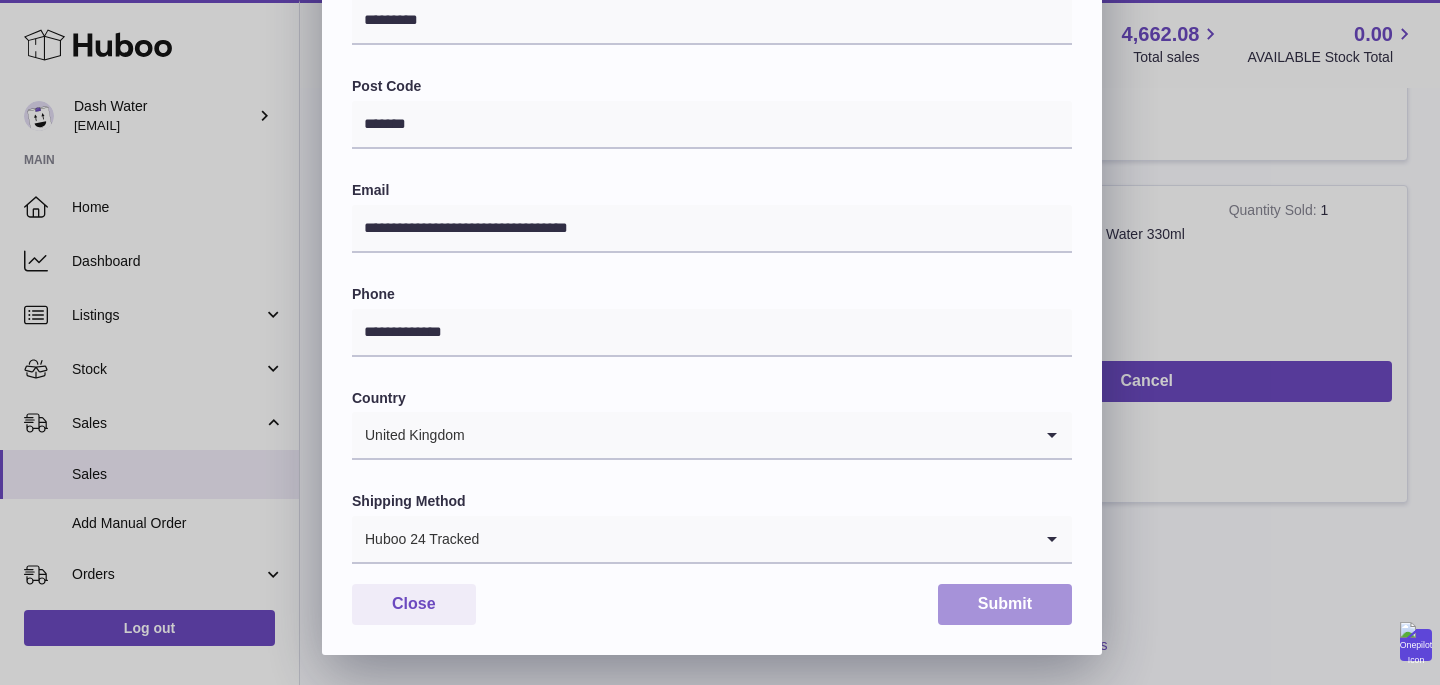 click on "Submit" at bounding box center [1005, 604] 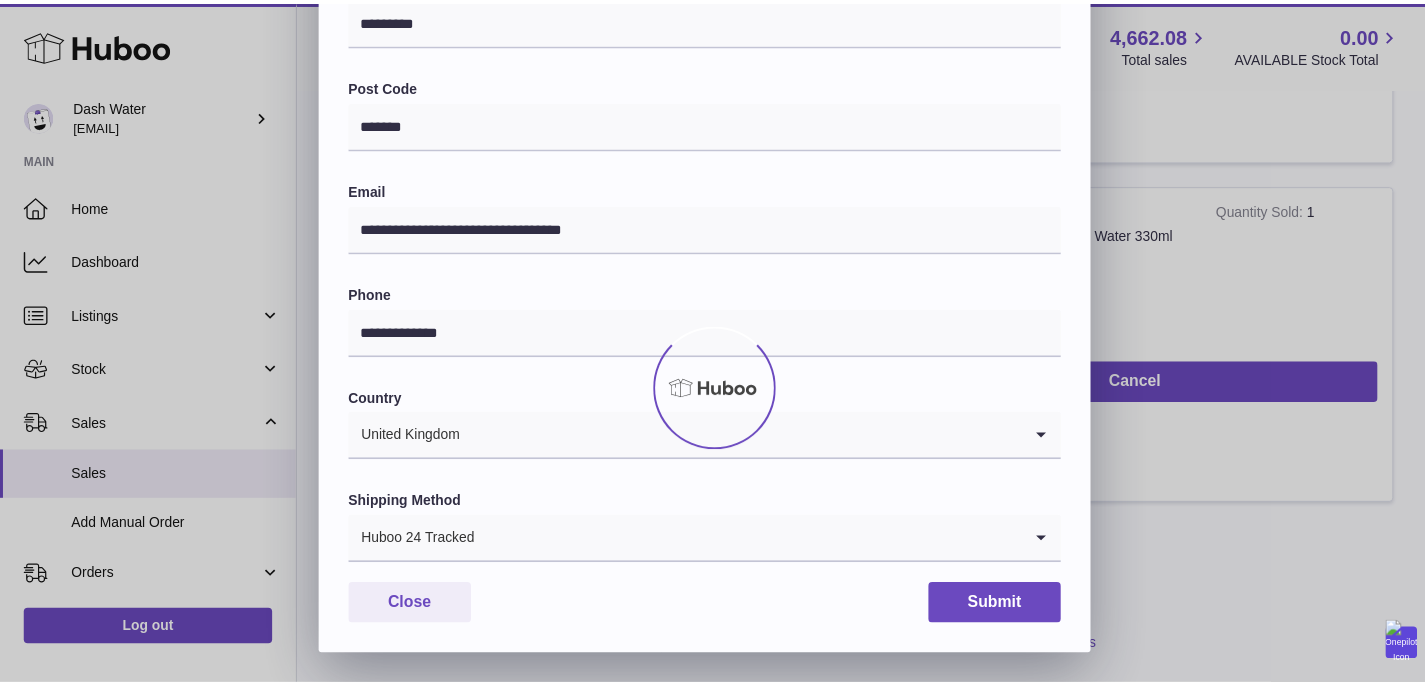 scroll, scrollTop: 0, scrollLeft: 0, axis: both 